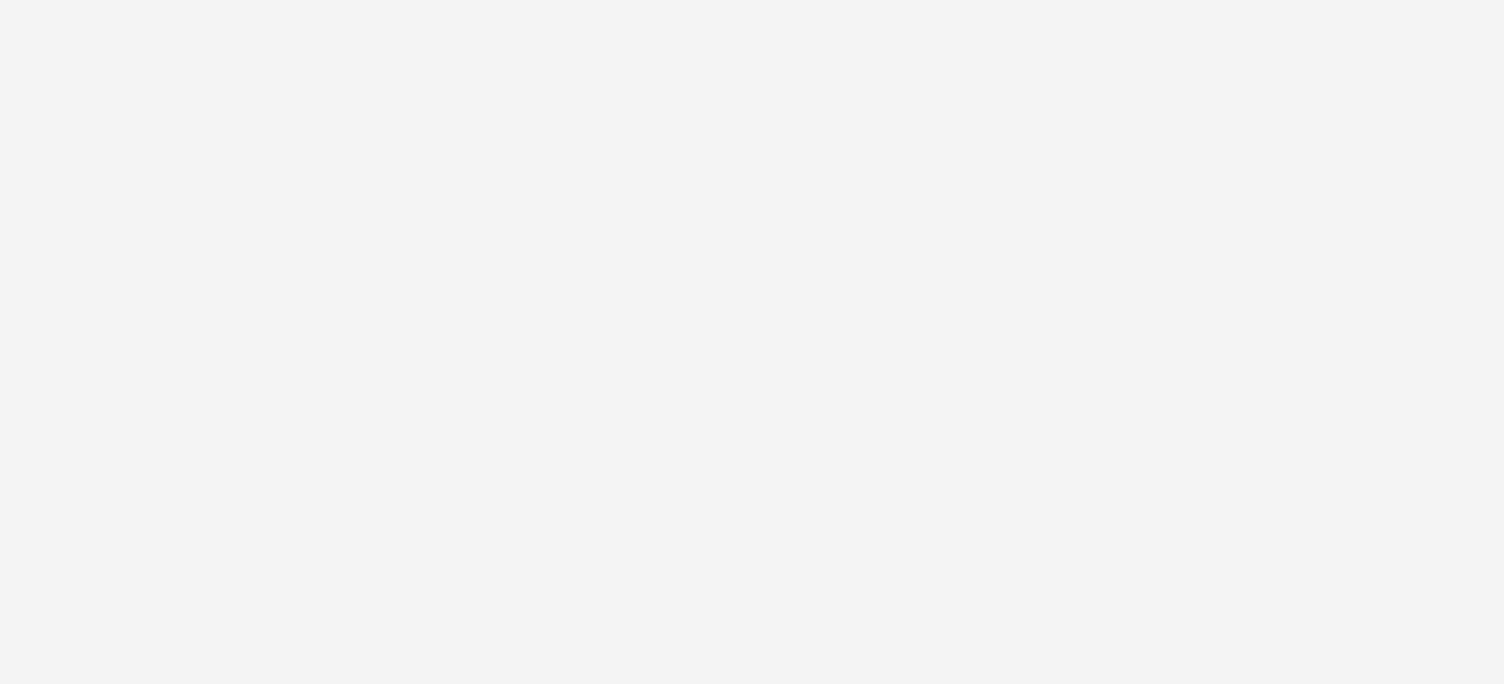 scroll, scrollTop: 0, scrollLeft: 0, axis: both 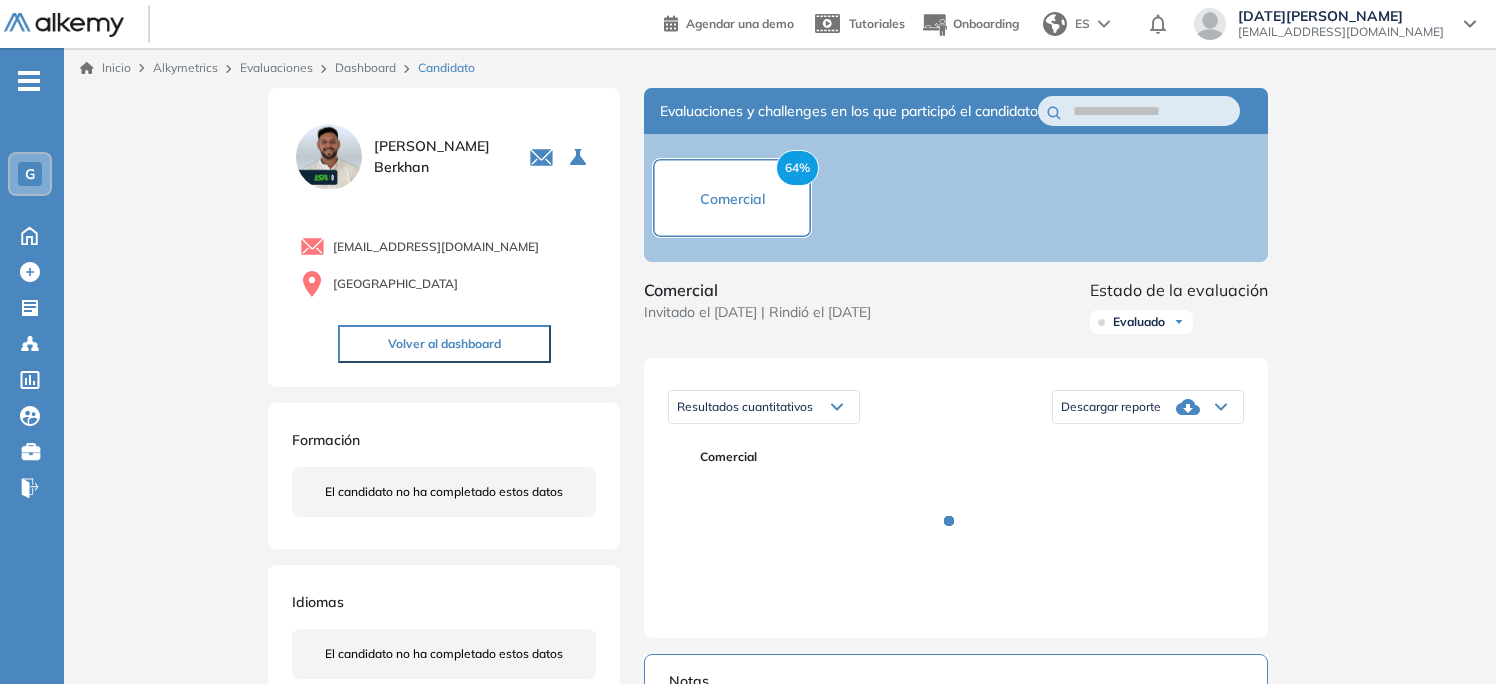 click on "Inicio Alkymetrics Evaluaciones Dashboard Candidato Duración :  00:00:00 Cantidad de preguntas:   Correcta Parcialmente correcta Incorrecta Neutra Saltada Cerrar ¿Eliminar talento? Si lo haces, no podrás recuperar sus datos. Podrás volver a invitarlo por email, no por link. Entendido [PERSON_NAME] 0 . Administración 1 . Comercial 2 . Soporte Comercial 3 . Controller de Gestion 4 . Gerentes 5 . Marketing 6 . Comercial 7 . Gerente de Negocios [EMAIL_ADDRESS][DOMAIN_NAME] Argentina Volver al dashboard Formación El candidato no ha completado estos datos Idiomas El candidato no ha completado estos datos Portfolio/proyectos [PERSON_NAME] candidato no ha completado estos datos Evaluaciones y challenges en los que participó el candidato 64% Comercial Comercial Invitado el [DATE] | Rindió el [DATE] Estado de la evaluación Evaluado No evaluado Evaluado A entrevistar Entrevistado Finalista Oferta enviada Oferta rechazada Sin respuesta Rechazado Contratado Resultados cuantitativos Comercial" at bounding box center (780, 632) 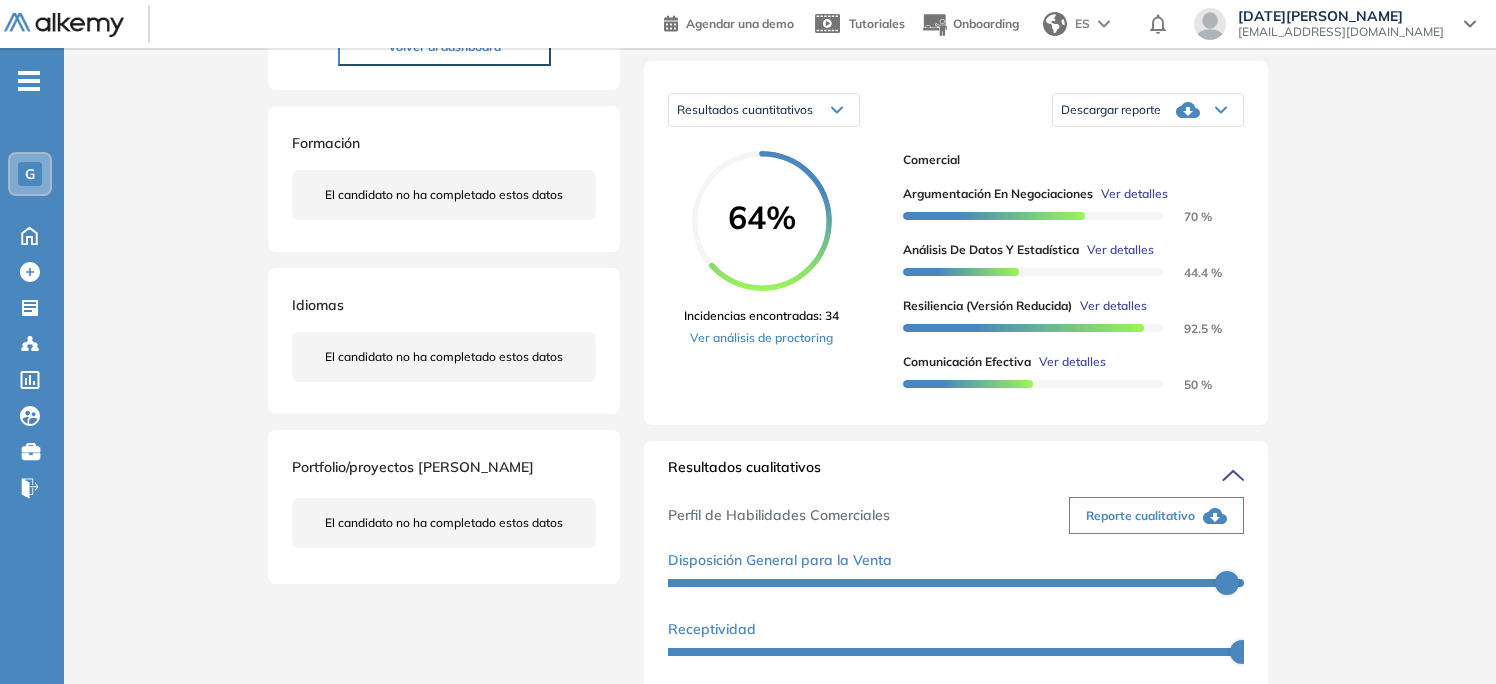 scroll, scrollTop: 300, scrollLeft: 0, axis: vertical 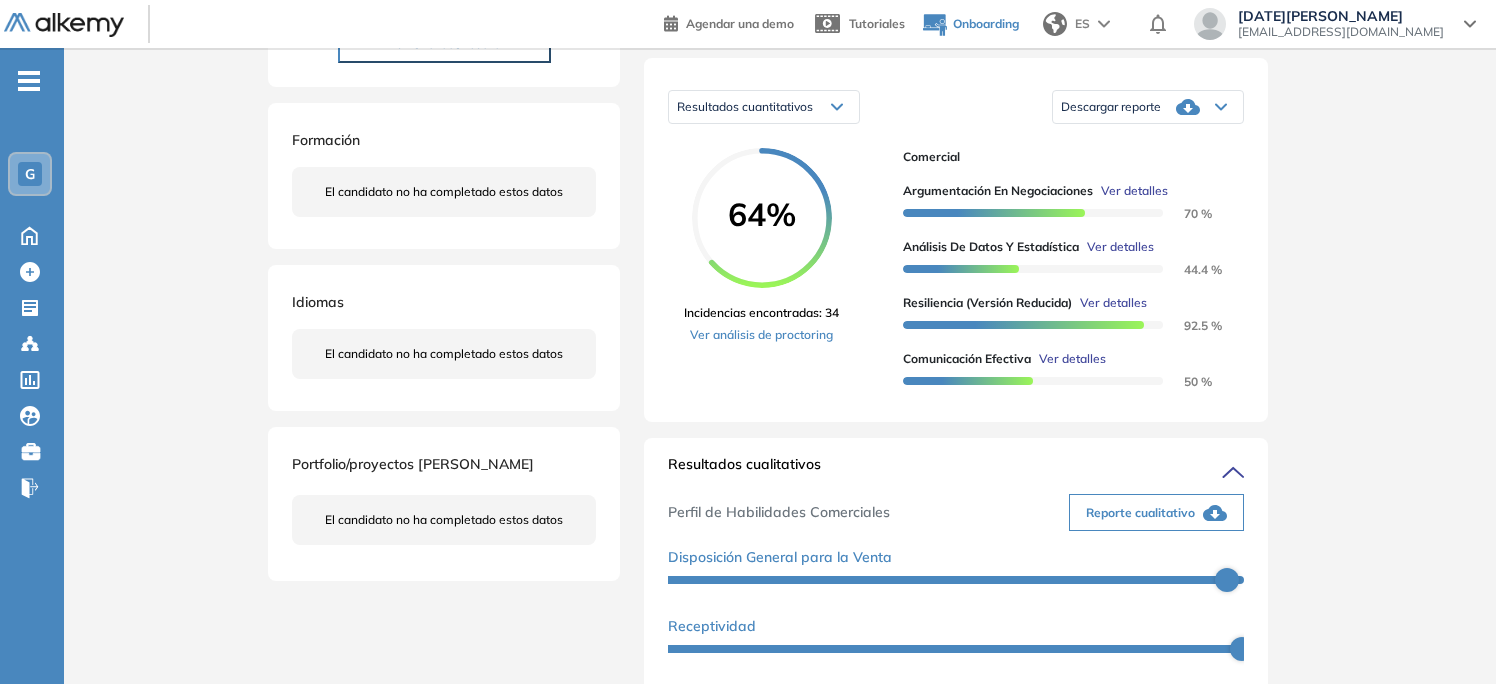 click on "Onboarding" at bounding box center (986, 23) 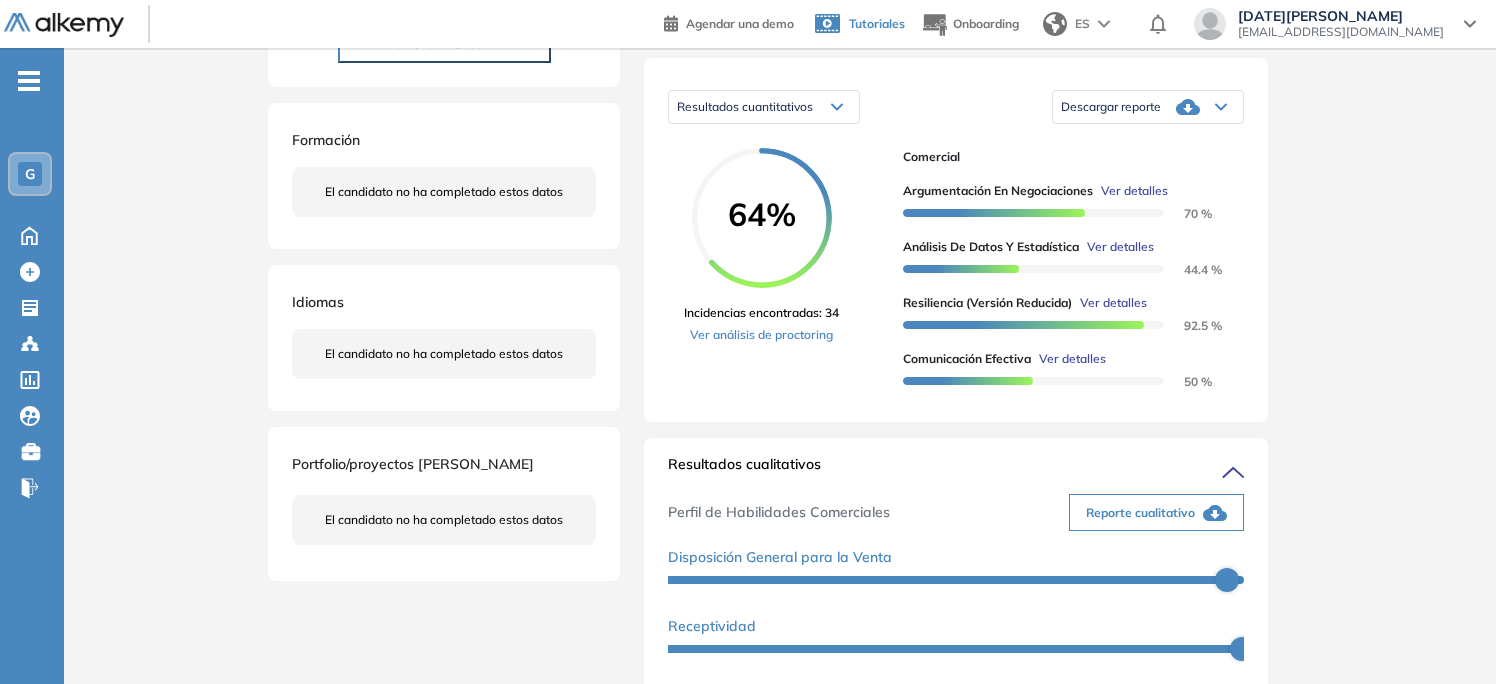 click on "Tutoriales" at bounding box center [877, 23] 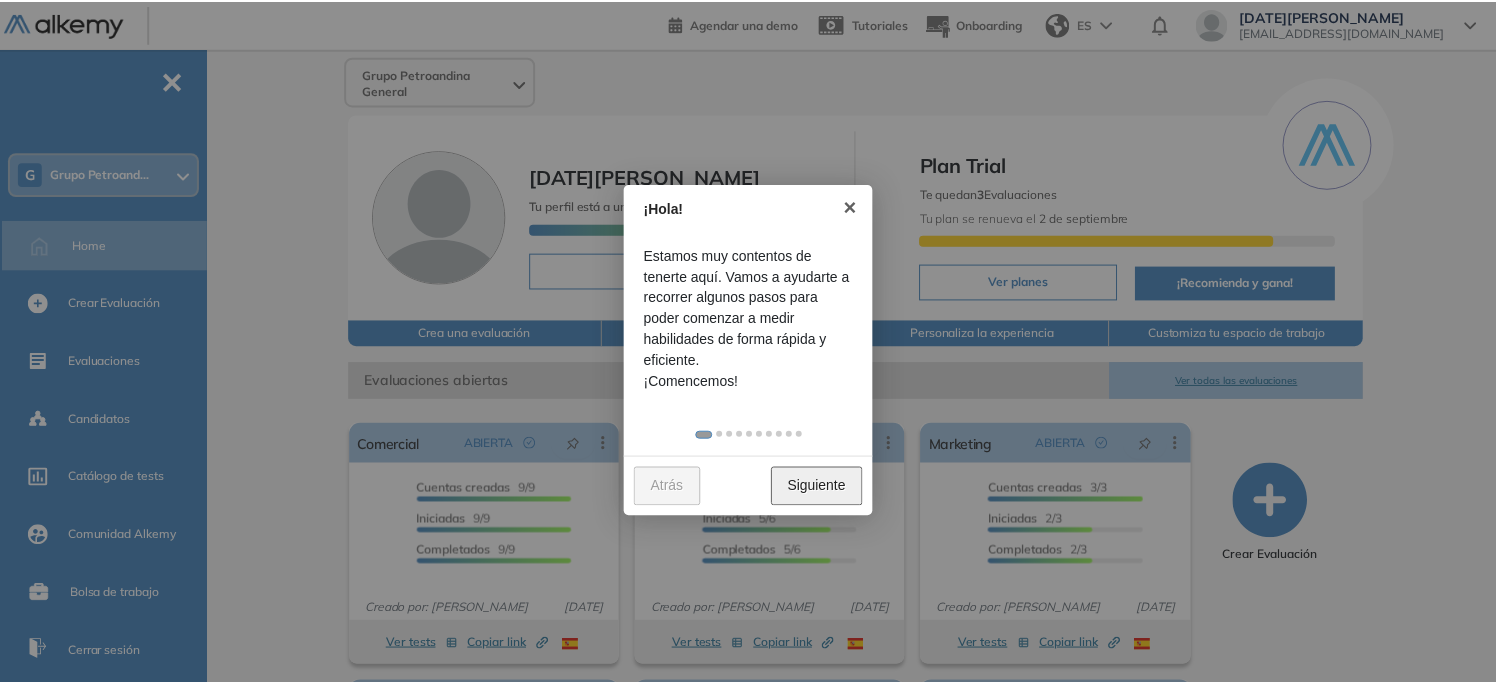 scroll, scrollTop: 0, scrollLeft: 0, axis: both 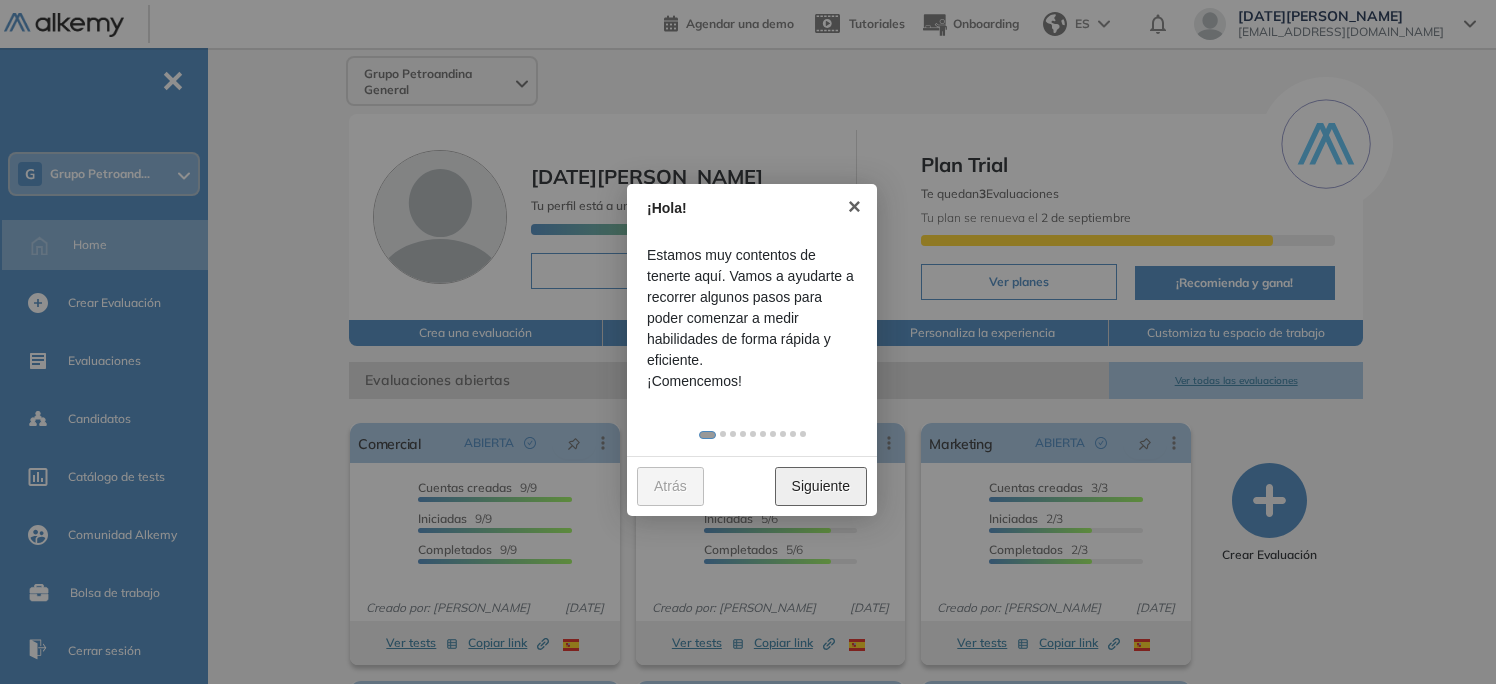 click on "Siguiente" at bounding box center [821, 486] 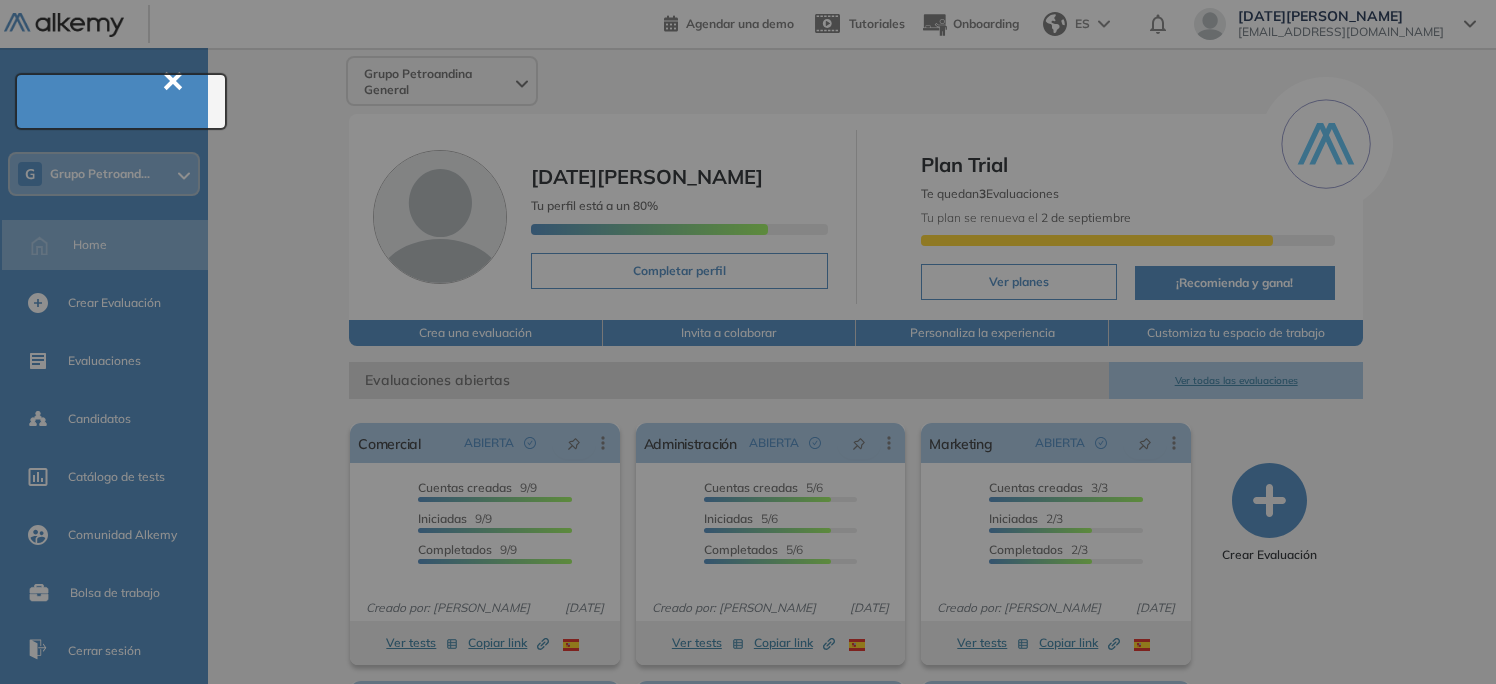 scroll, scrollTop: 72, scrollLeft: 0, axis: vertical 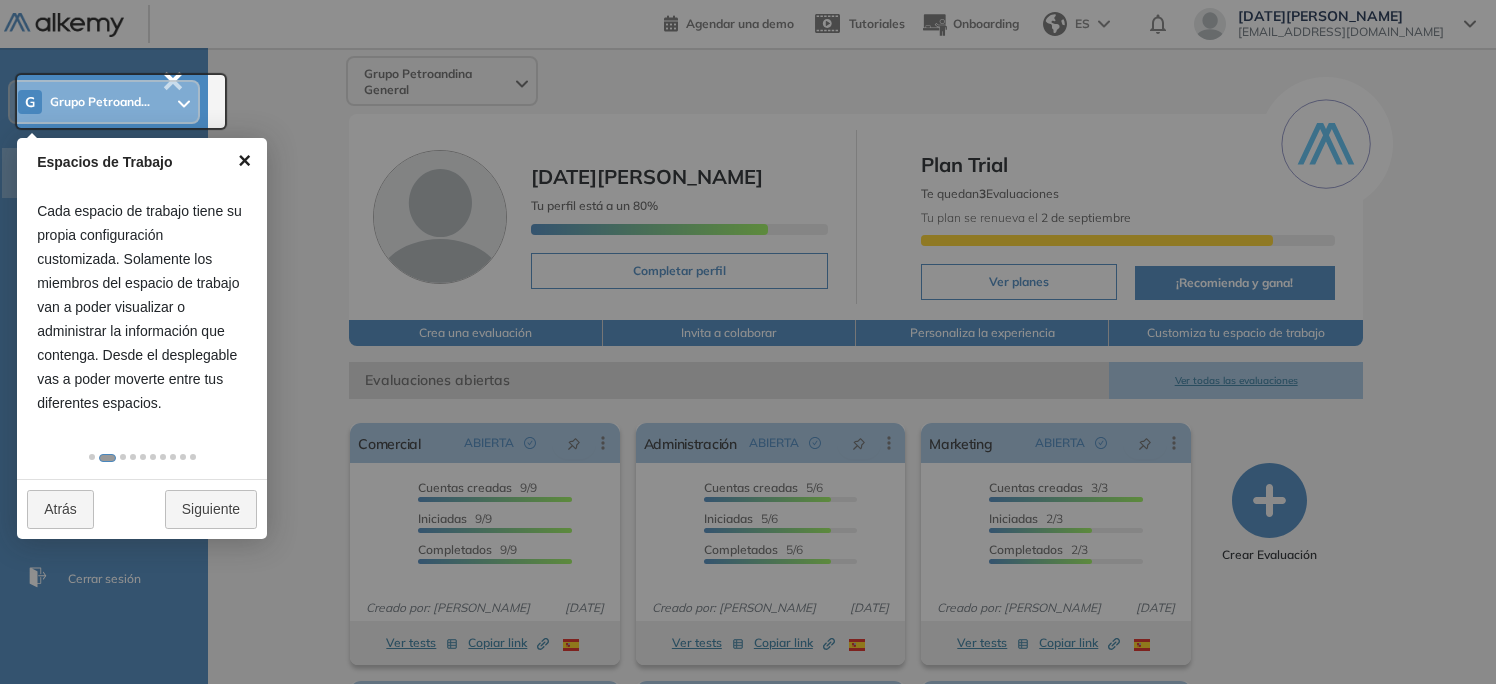 click on "×" at bounding box center [244, 160] 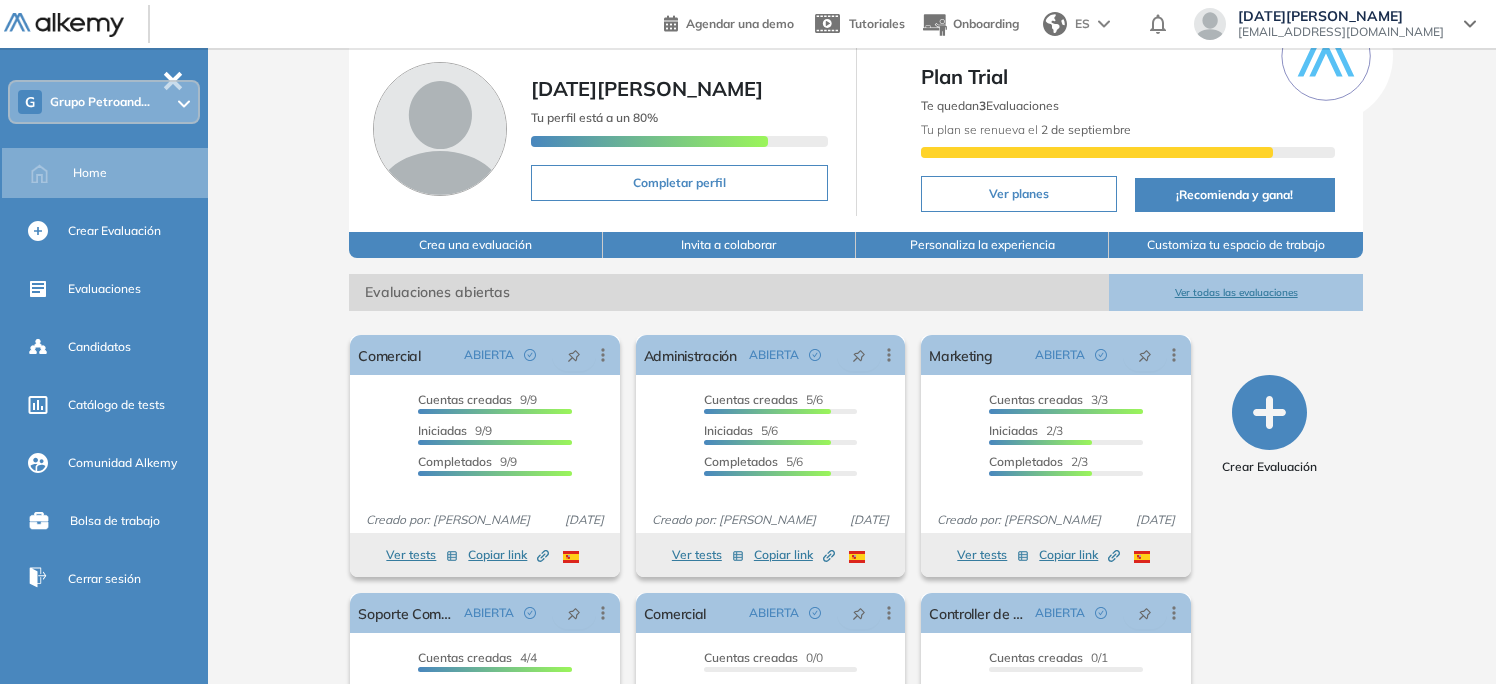 scroll, scrollTop: 0, scrollLeft: 0, axis: both 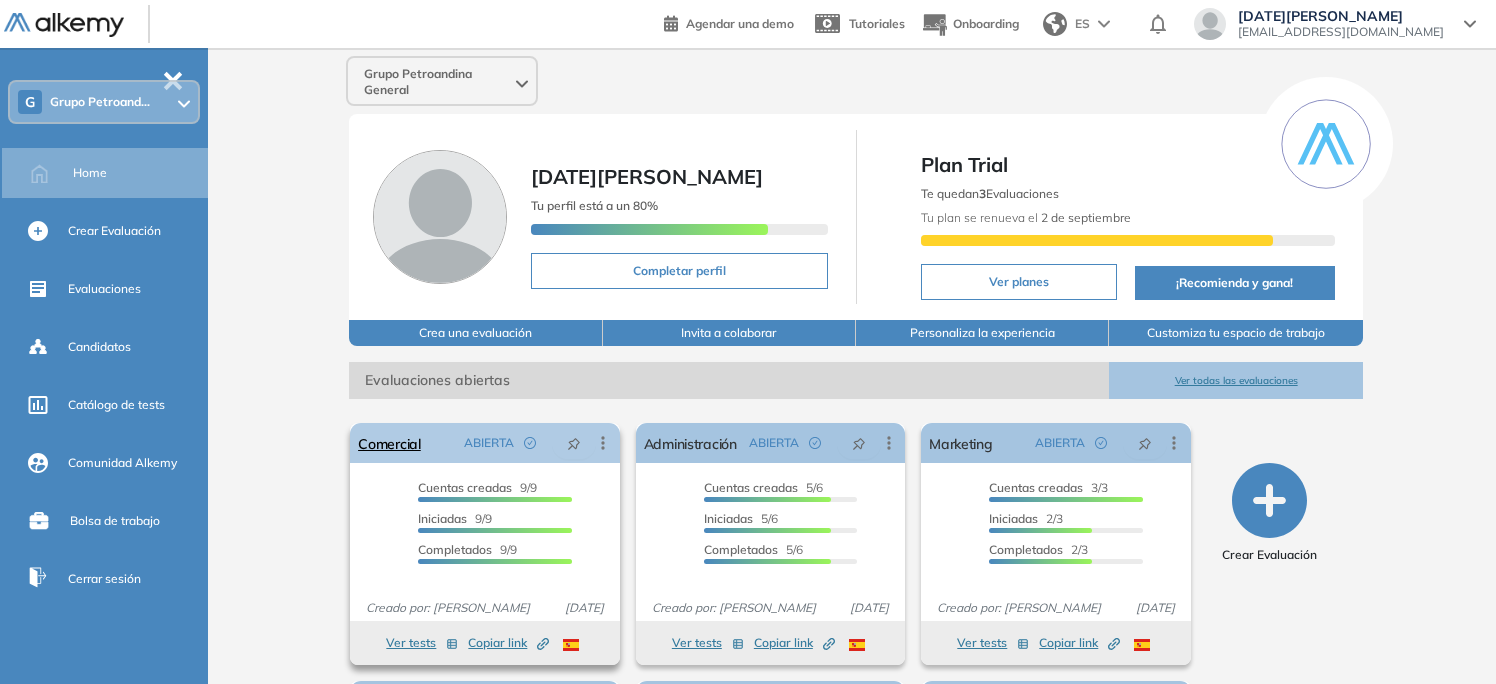 click 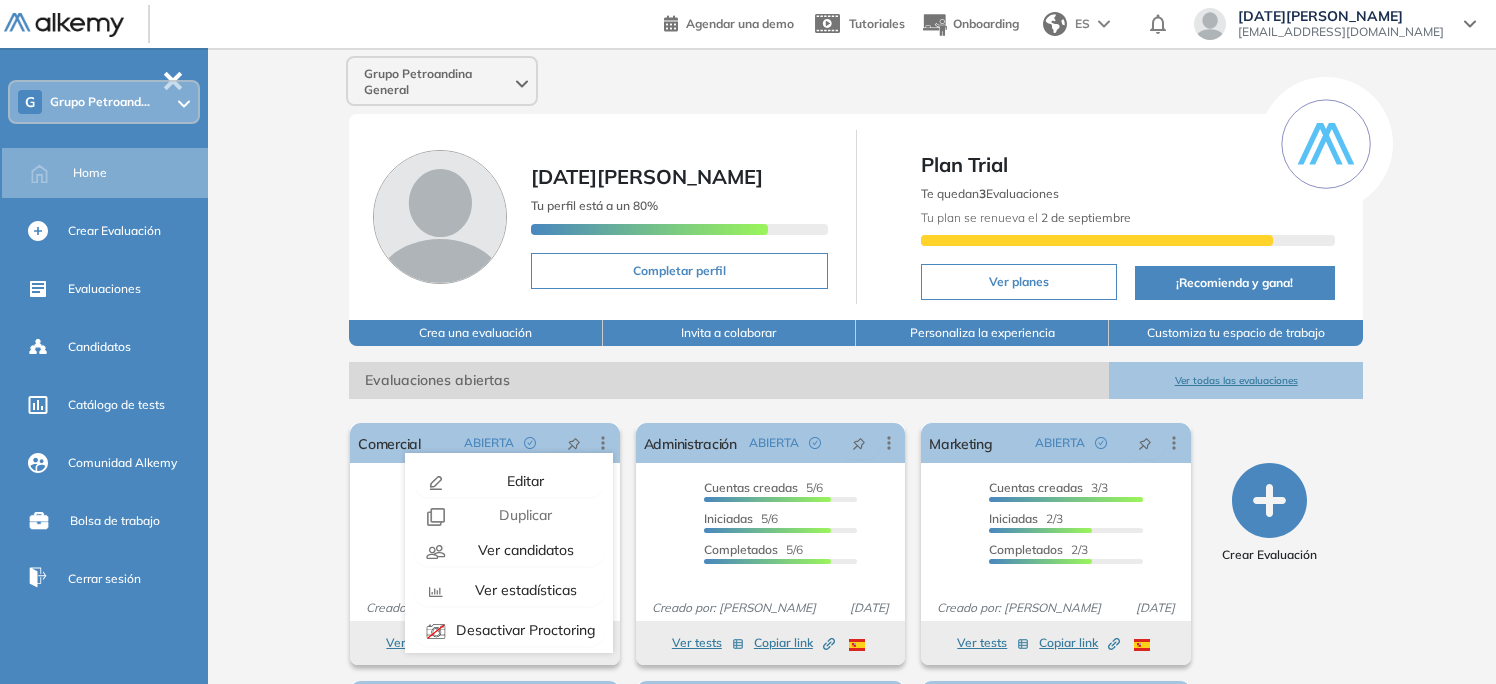 click on "El proctoring será activado ¡Importante!: Los usuarios que ya realizaron la evaluación no tendrán registros del proctoring Cancelar operación Activar Comercial ABIERTA Editar Los siguientes tests ya no están disponibles o tienen una nueva versión Revisa en el catálogo otras opciones o su detalle. Entendido Duplicar Reabrir Eliminar Ver candidatos Ver estadísticas Desactivar Proctoring Finalizar evaluación Mover de workspace Created by potrace 1.16, written by Peter Selinger 2001-2019 Copiar ID Publico Cuentas creadas 9/9 Prefiltrados 0/9 Iniciadas 9/9 Completados 9/9 Invitaciones enviadas 9 Invitados Evaluación completada 9 veces Fecha límite Sin fecha límite Creado por:  Carola Salerno 8 jul. 2025 Ver tests Copiar link Created by potrace 1.16, written by Peter Selinger 2001-2019 El proctoring será activado ¡Importante!: Los usuarios que ya realizaron la evaluación no tendrán registros del proctoring Cancelar operación Activar Administración ABIERTA Editar Entendido Duplicar Reabrir 5/6 0/6" at bounding box center [856, 665] 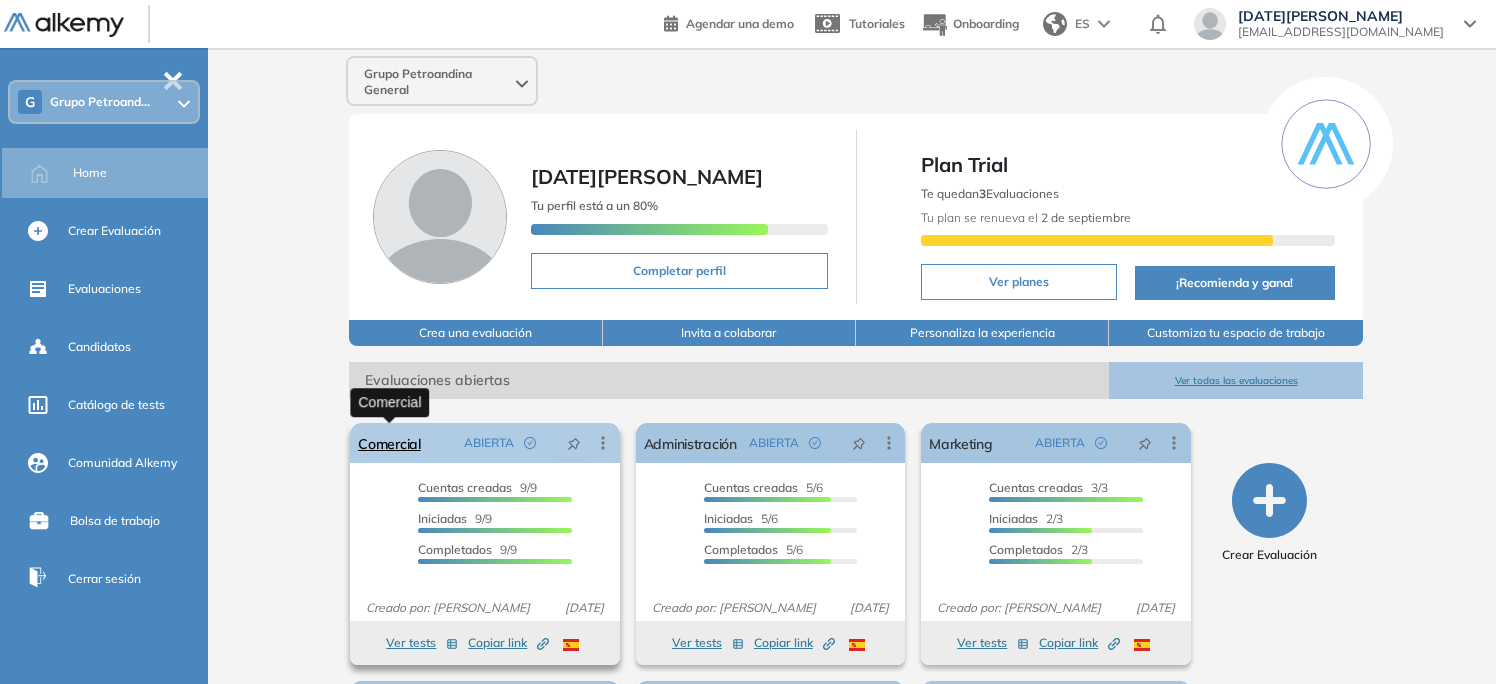 click on "Comercial" at bounding box center (389, 443) 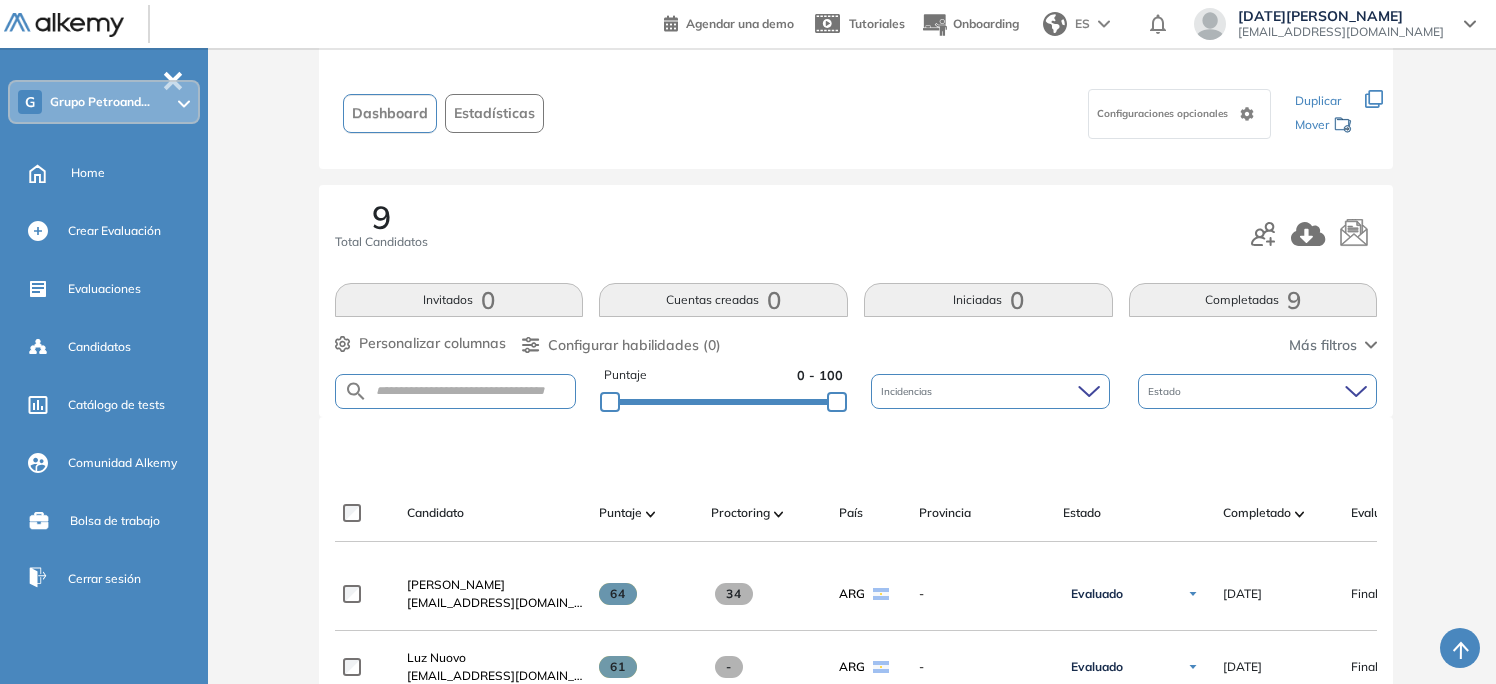 scroll, scrollTop: 100, scrollLeft: 0, axis: vertical 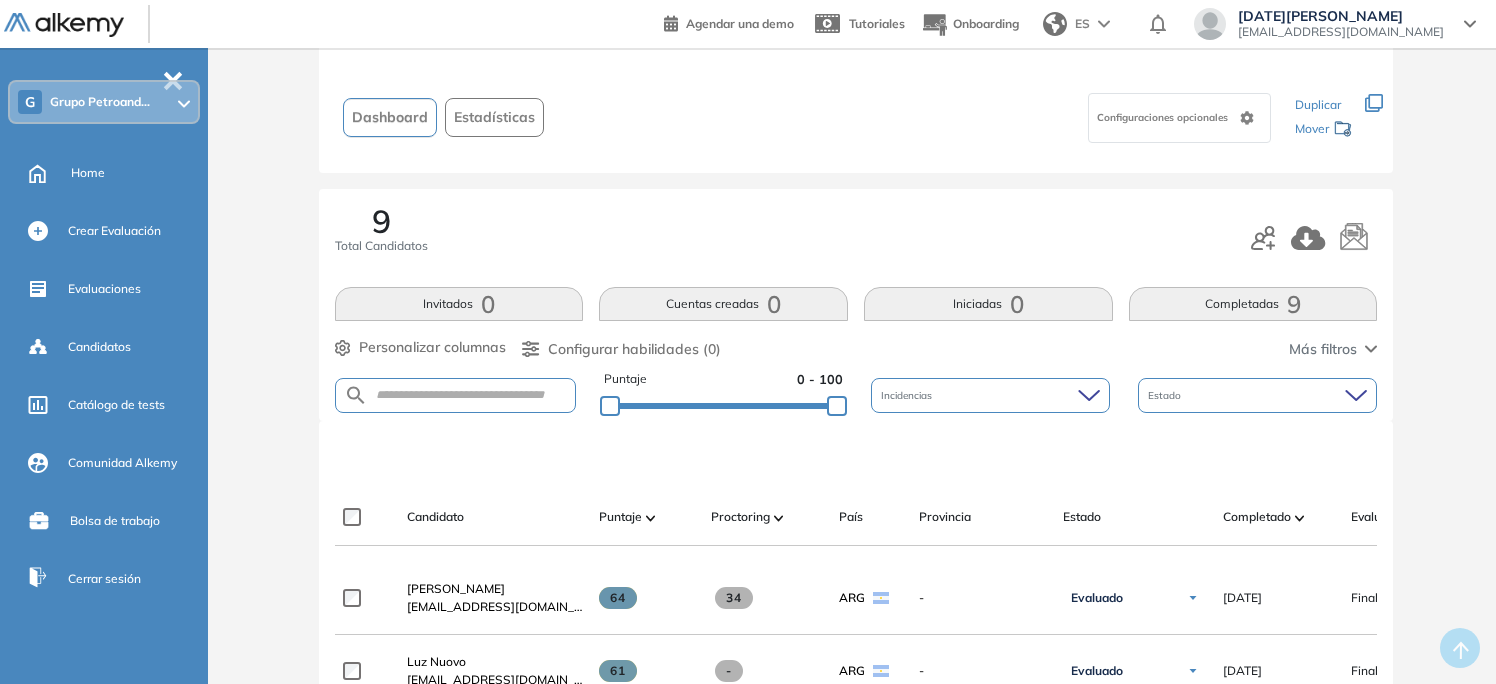 click on "Personalizar columnas" at bounding box center (432, 347) 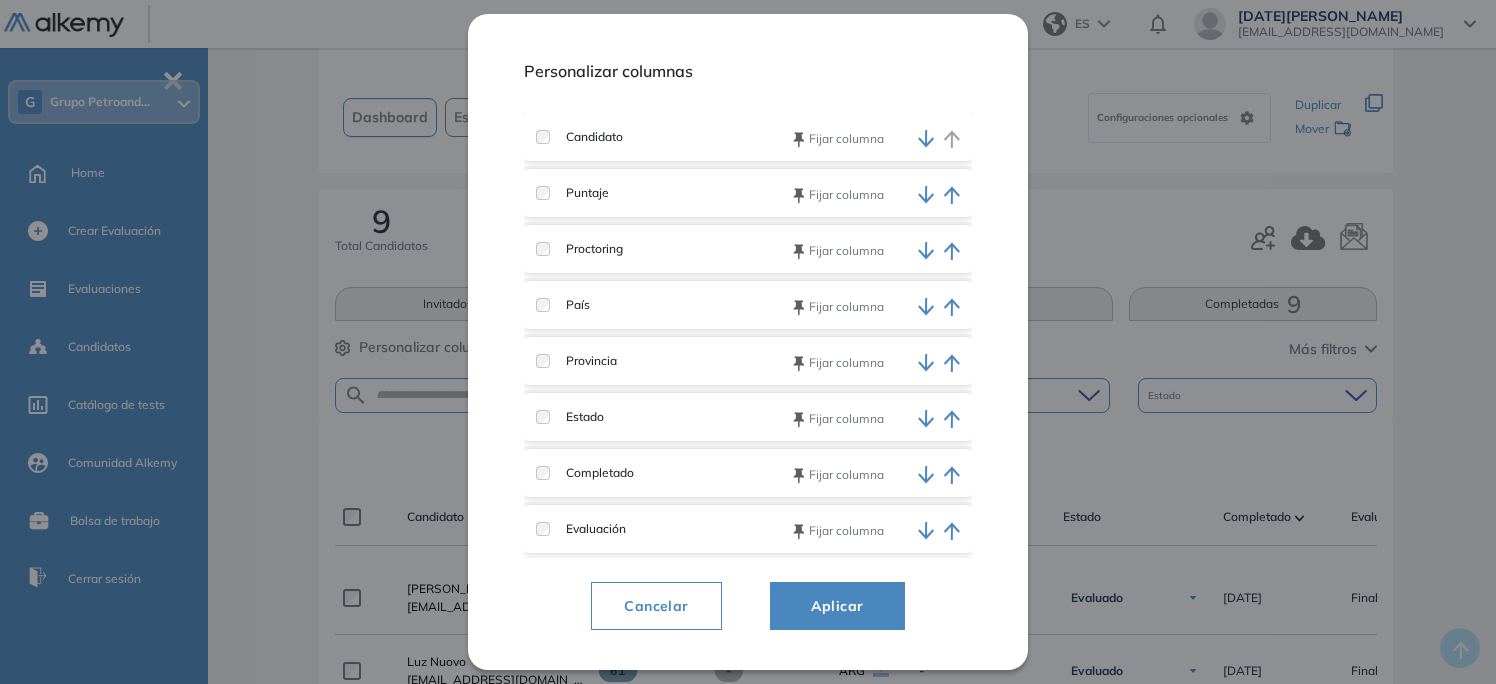 click on "Cancelar" at bounding box center [656, 606] 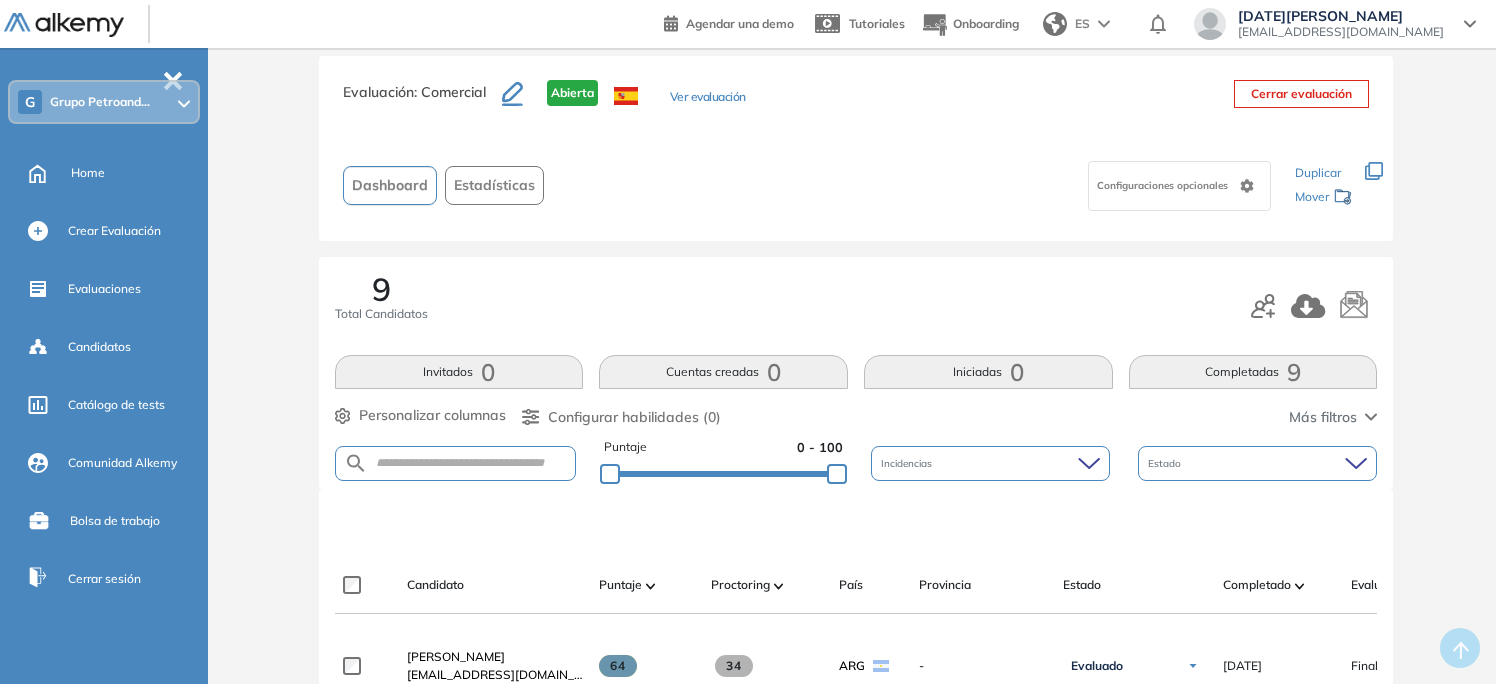 scroll, scrollTop: 0, scrollLeft: 0, axis: both 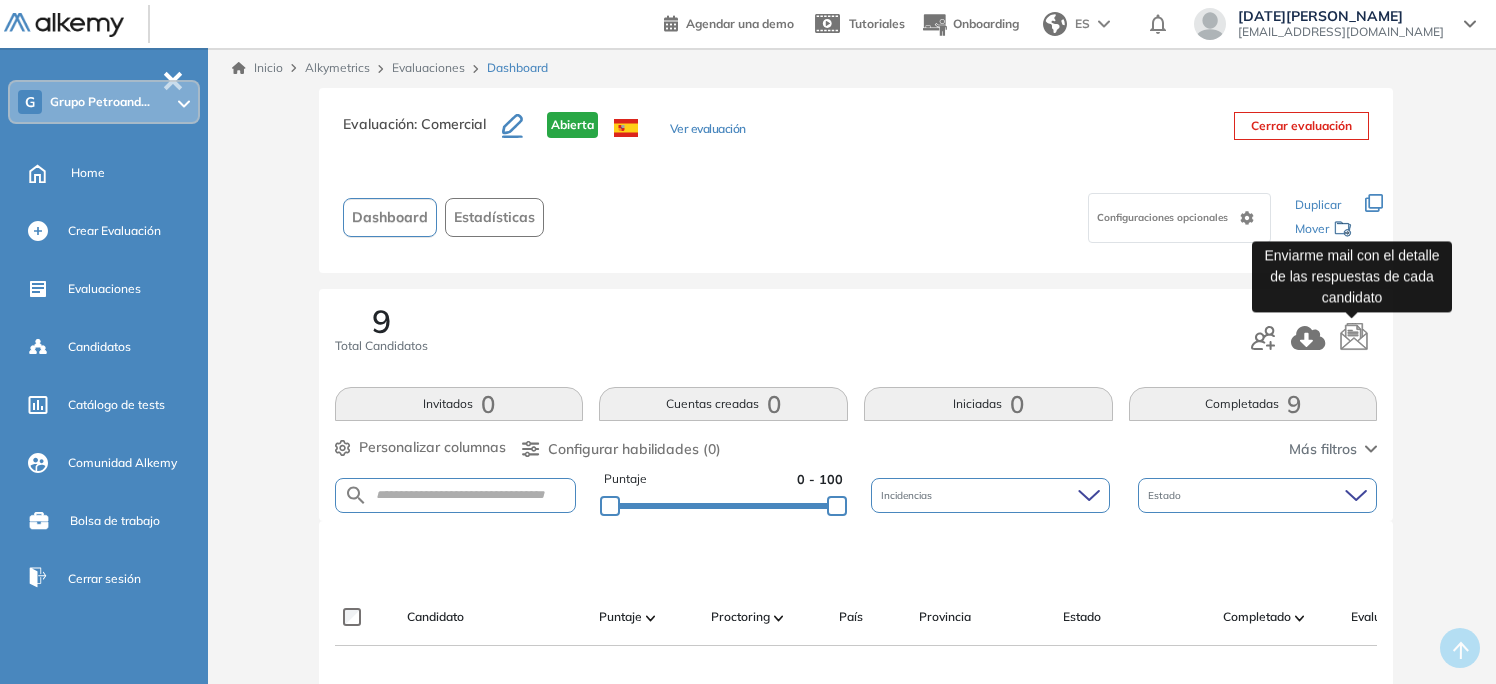 click 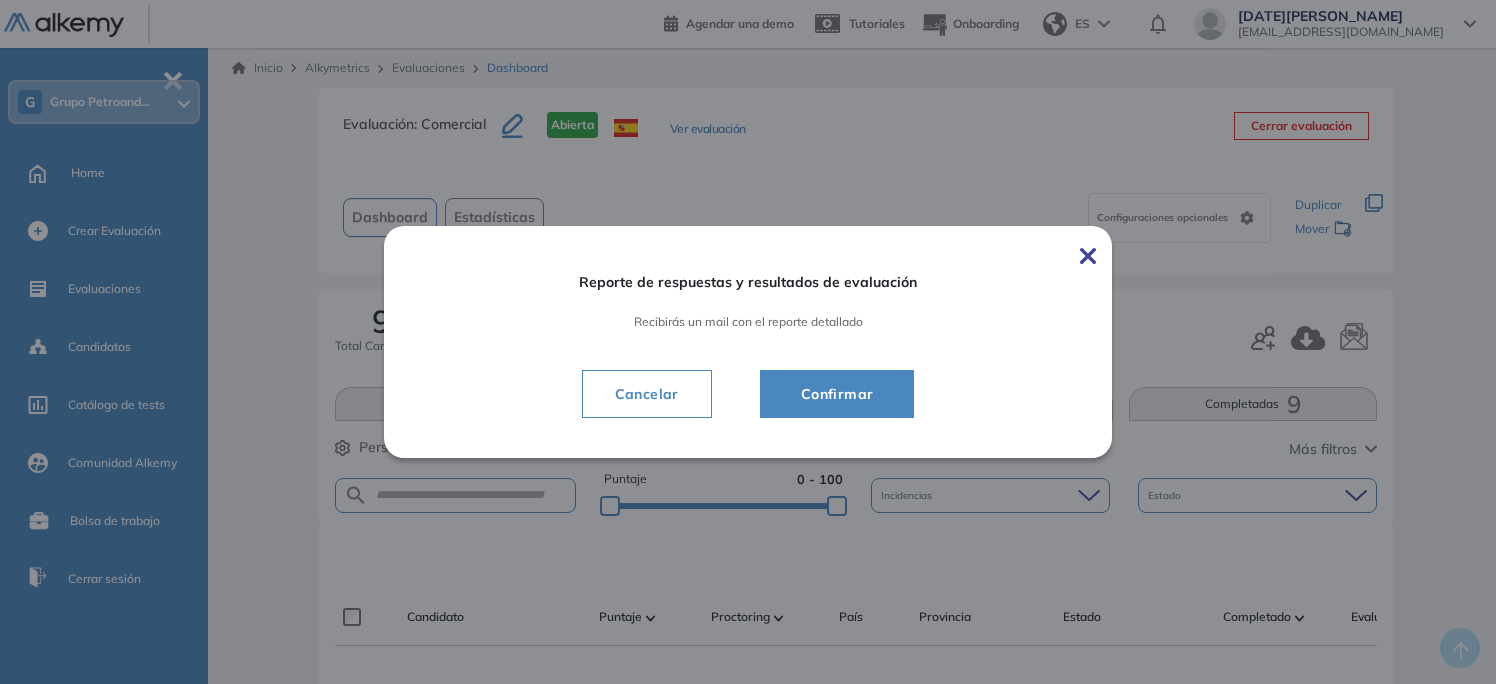 click on "Confirmar" at bounding box center [837, 394] 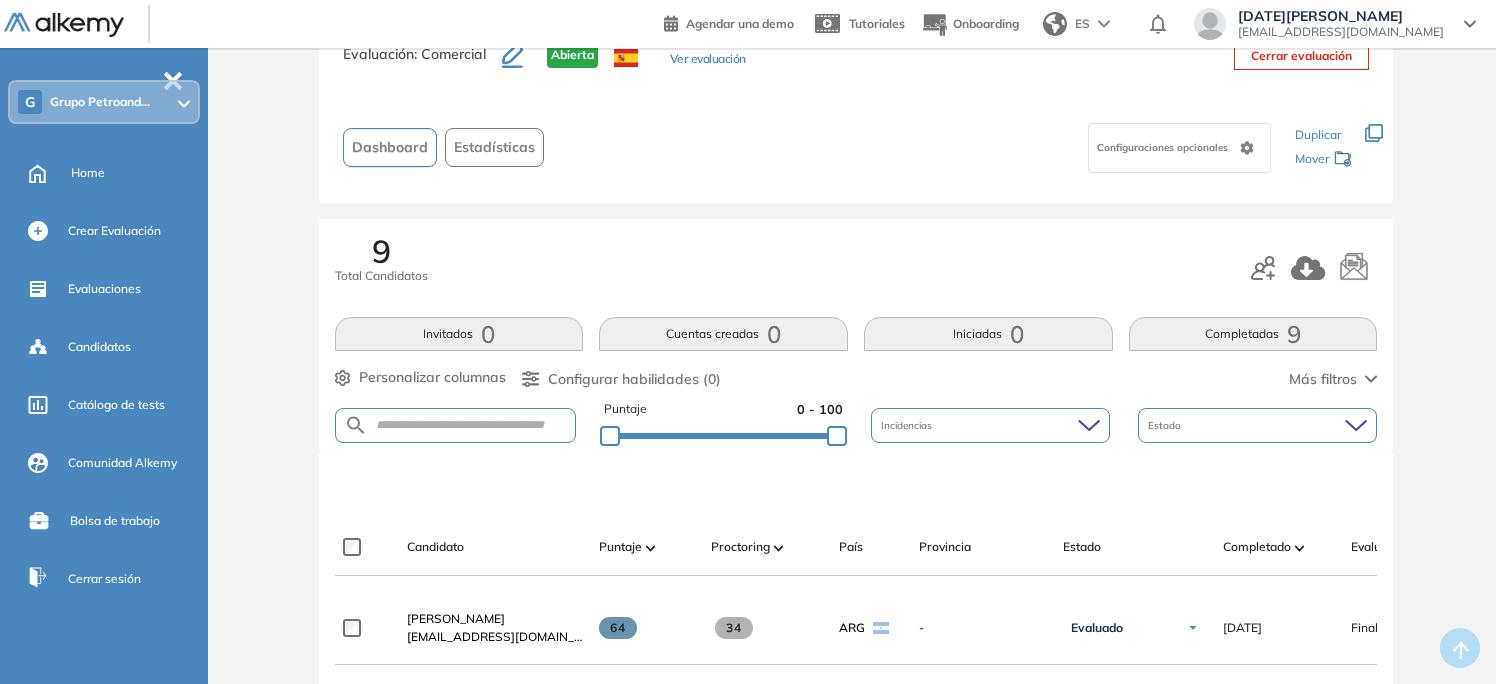 scroll, scrollTop: 0, scrollLeft: 0, axis: both 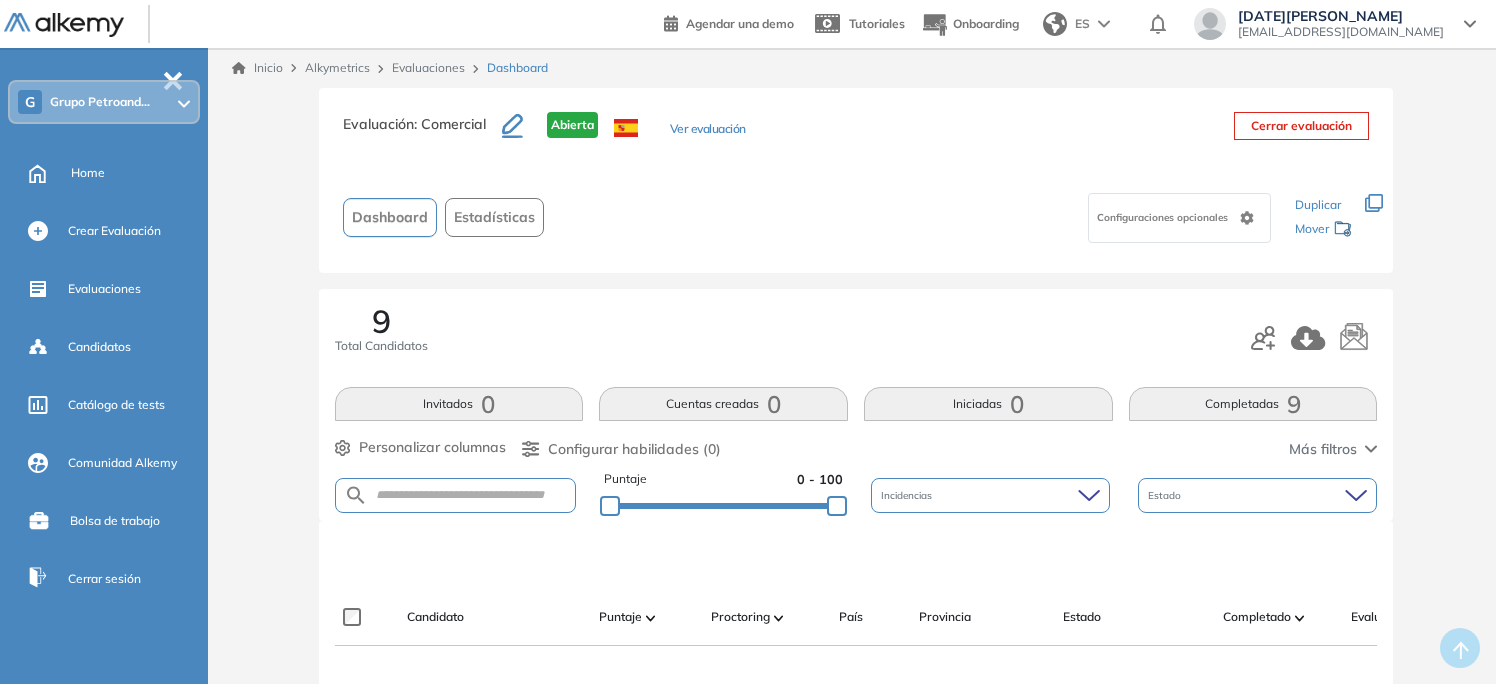 click on "Más filtros" at bounding box center (1323, 449) 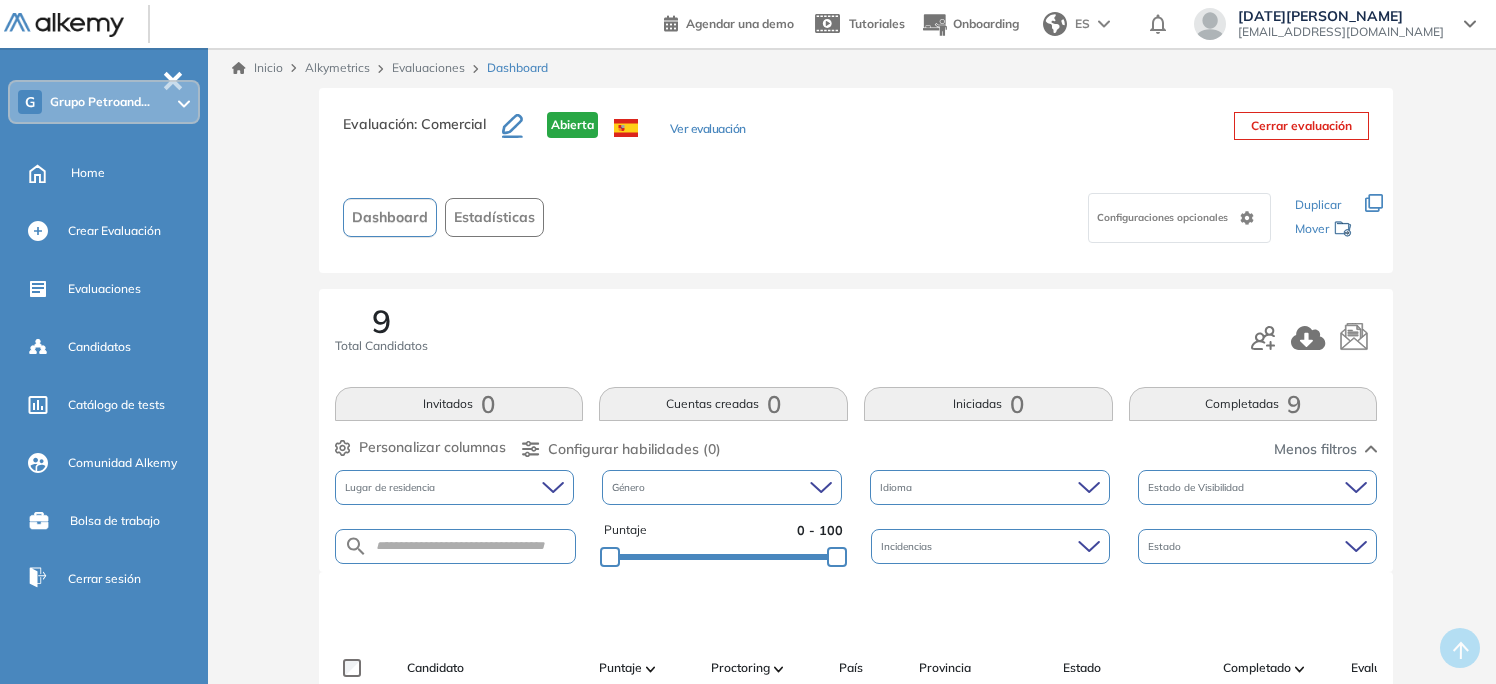 click on "Menos filtros" at bounding box center (1315, 449) 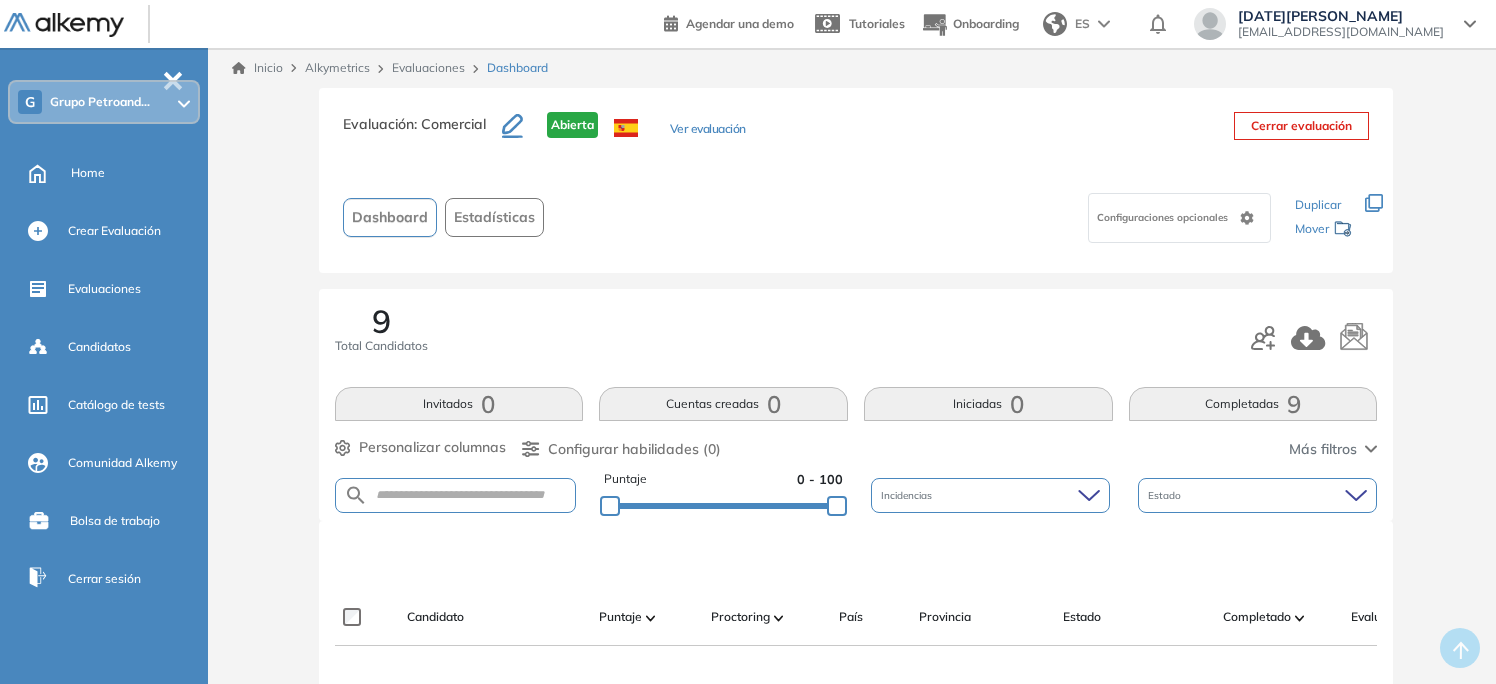 drag, startPoint x: 1362, startPoint y: 326, endPoint x: 864, endPoint y: 309, distance: 498.29007 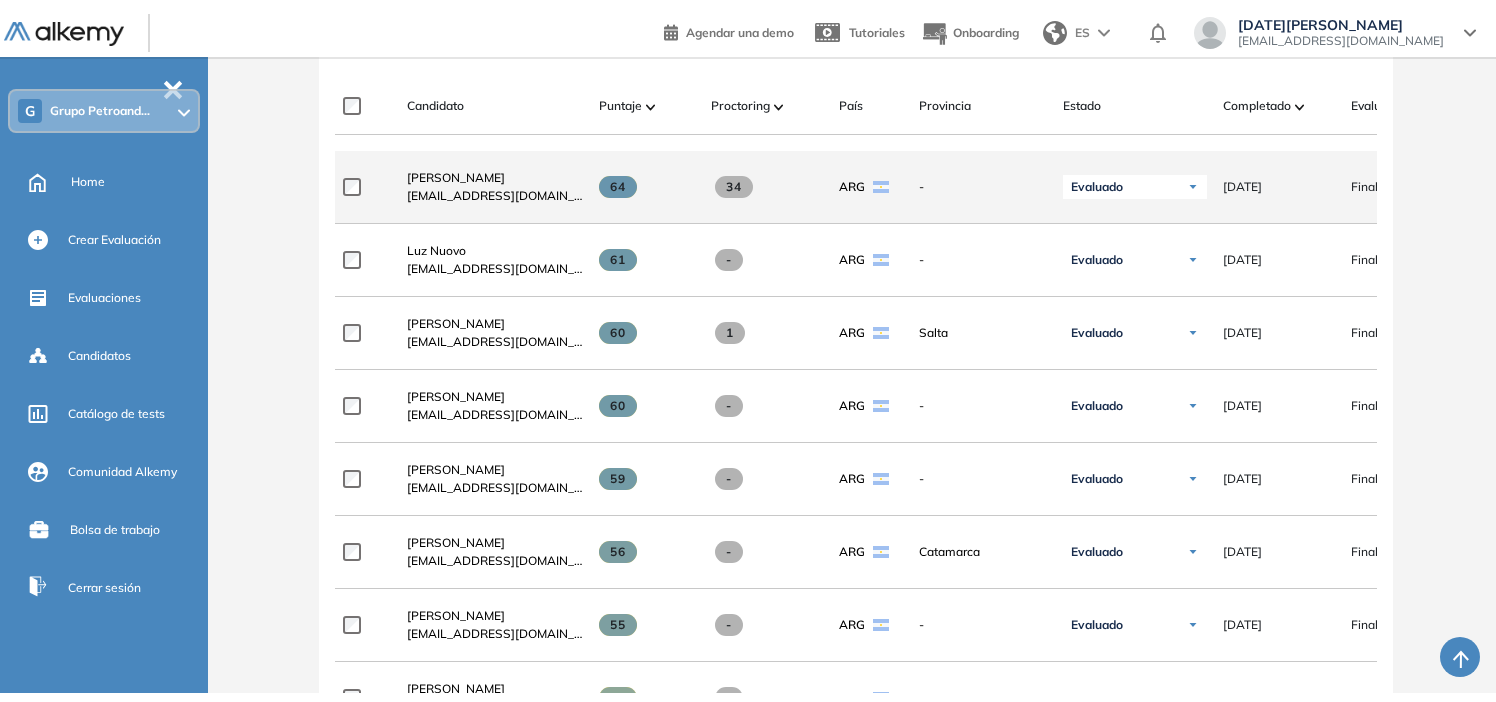 scroll, scrollTop: 400, scrollLeft: 0, axis: vertical 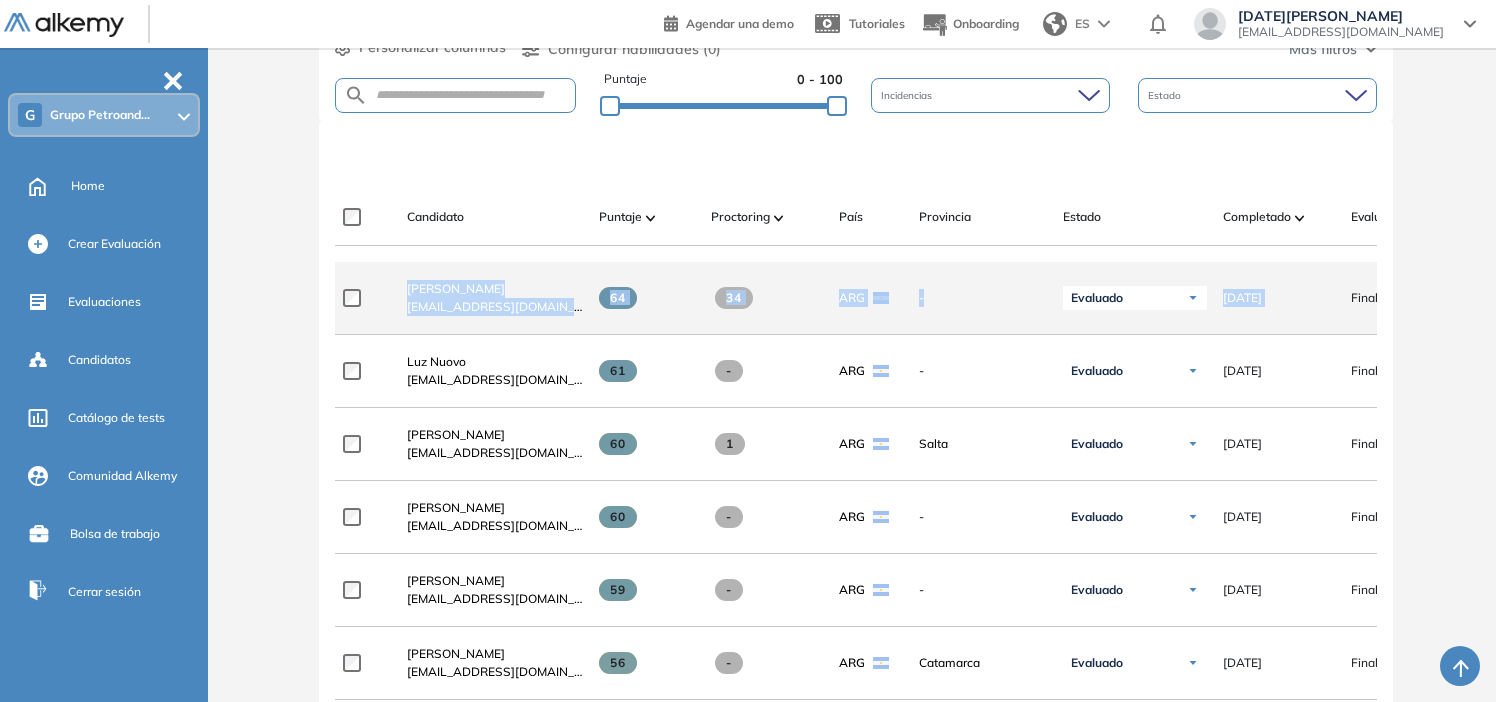drag, startPoint x: 1104, startPoint y: 269, endPoint x: 1343, endPoint y: 271, distance: 239.00836 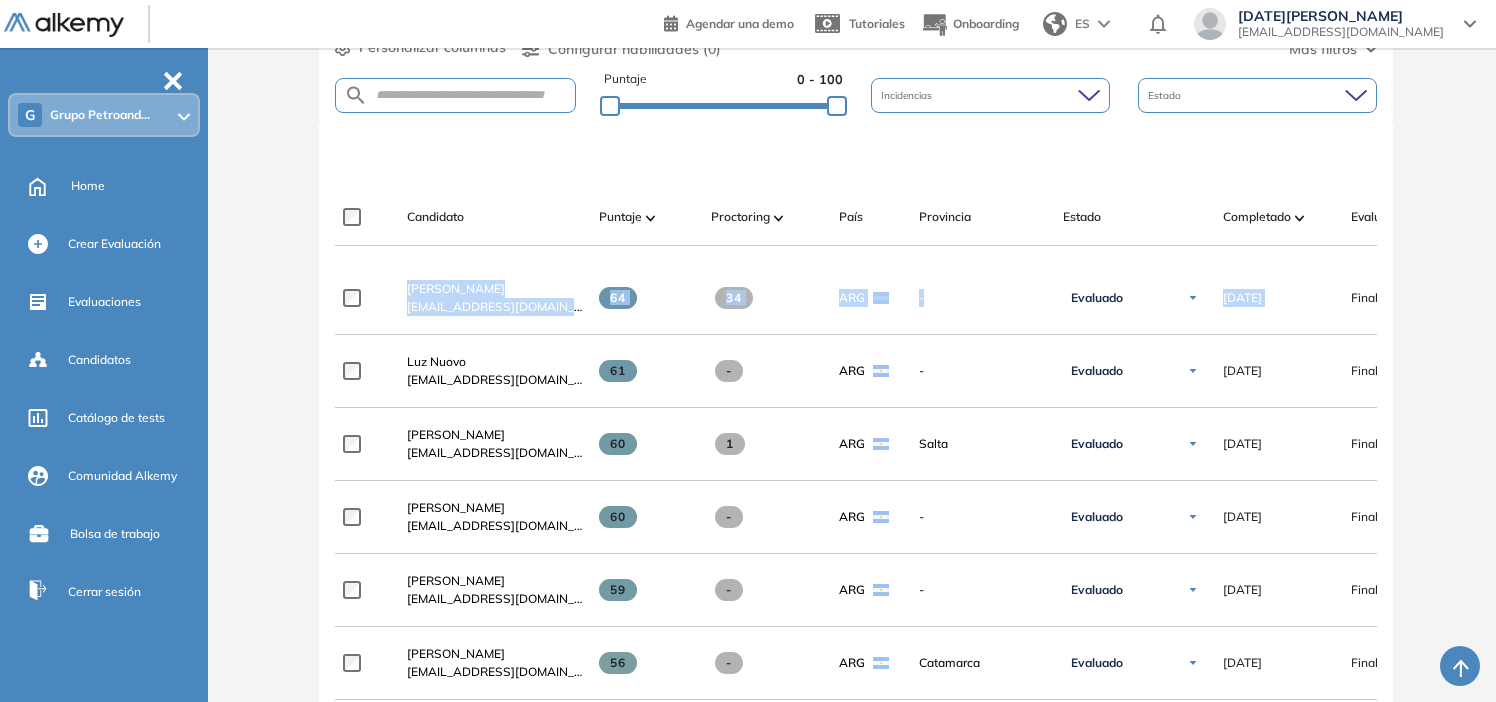 scroll, scrollTop: 0, scrollLeft: 301, axis: horizontal 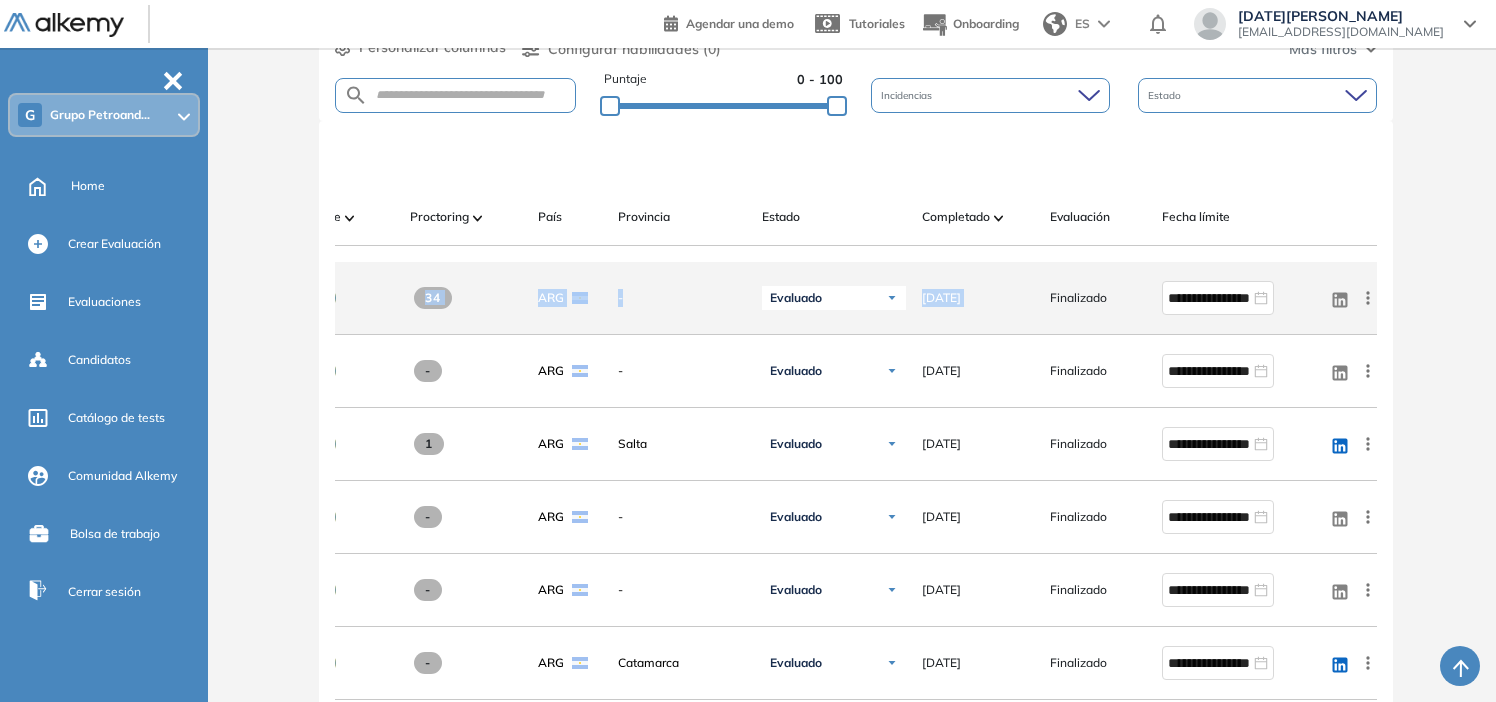click 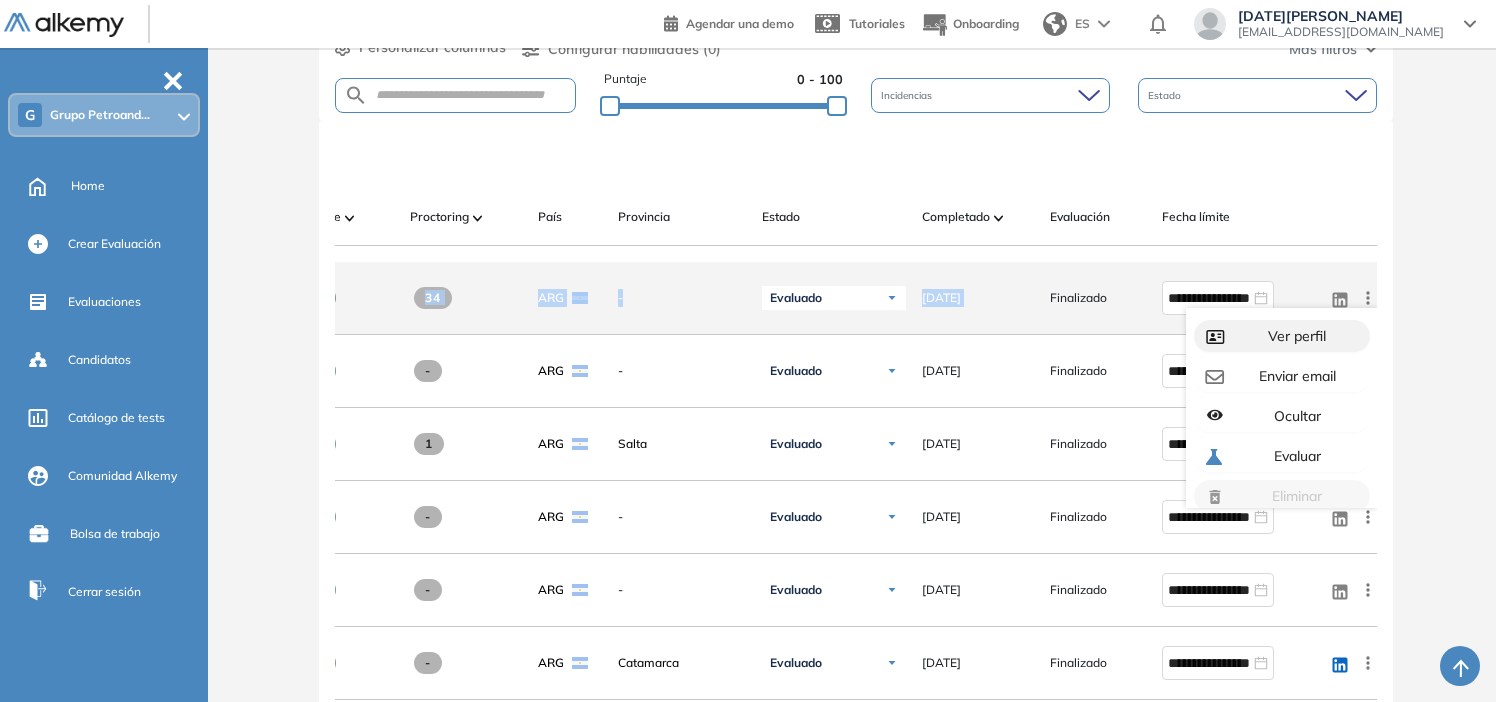click on "Ver perfil" at bounding box center (1295, 336) 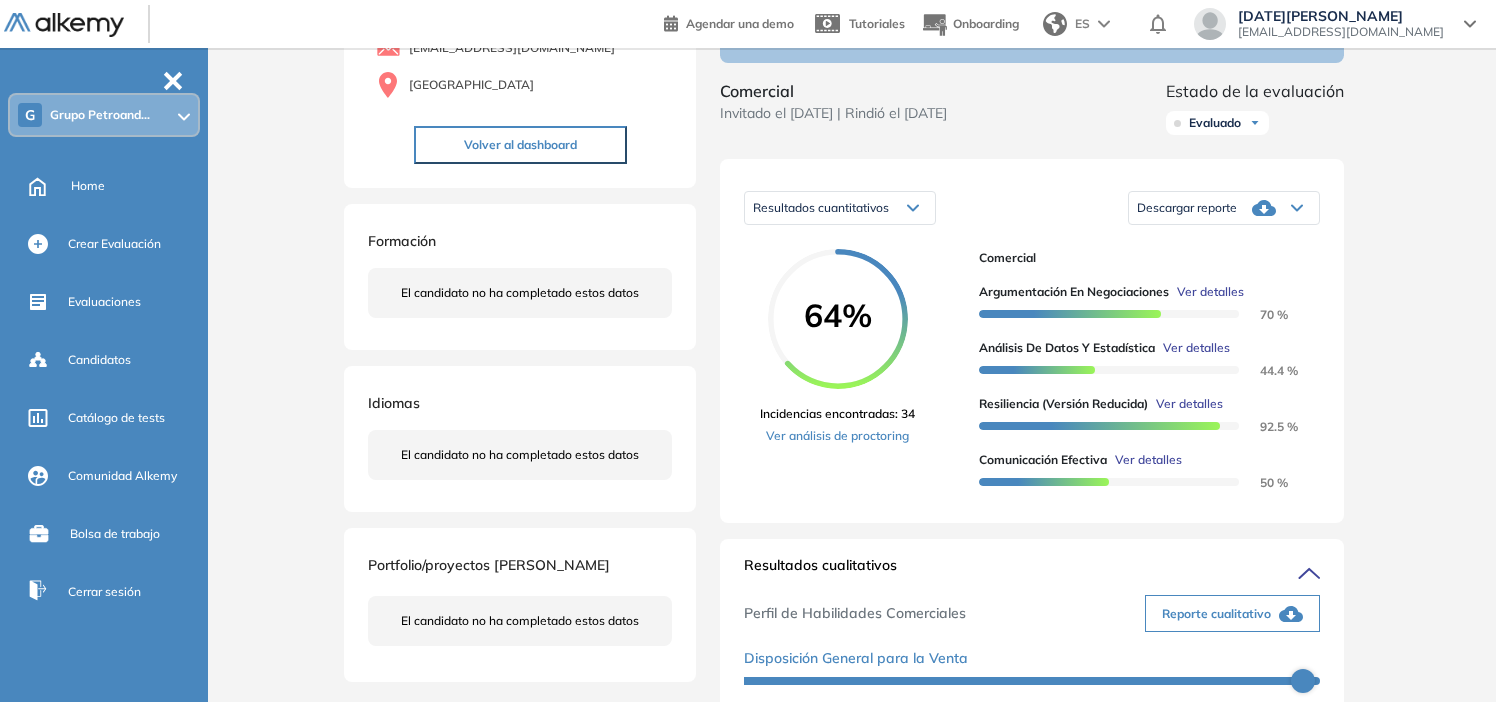 scroll, scrollTop: 200, scrollLeft: 0, axis: vertical 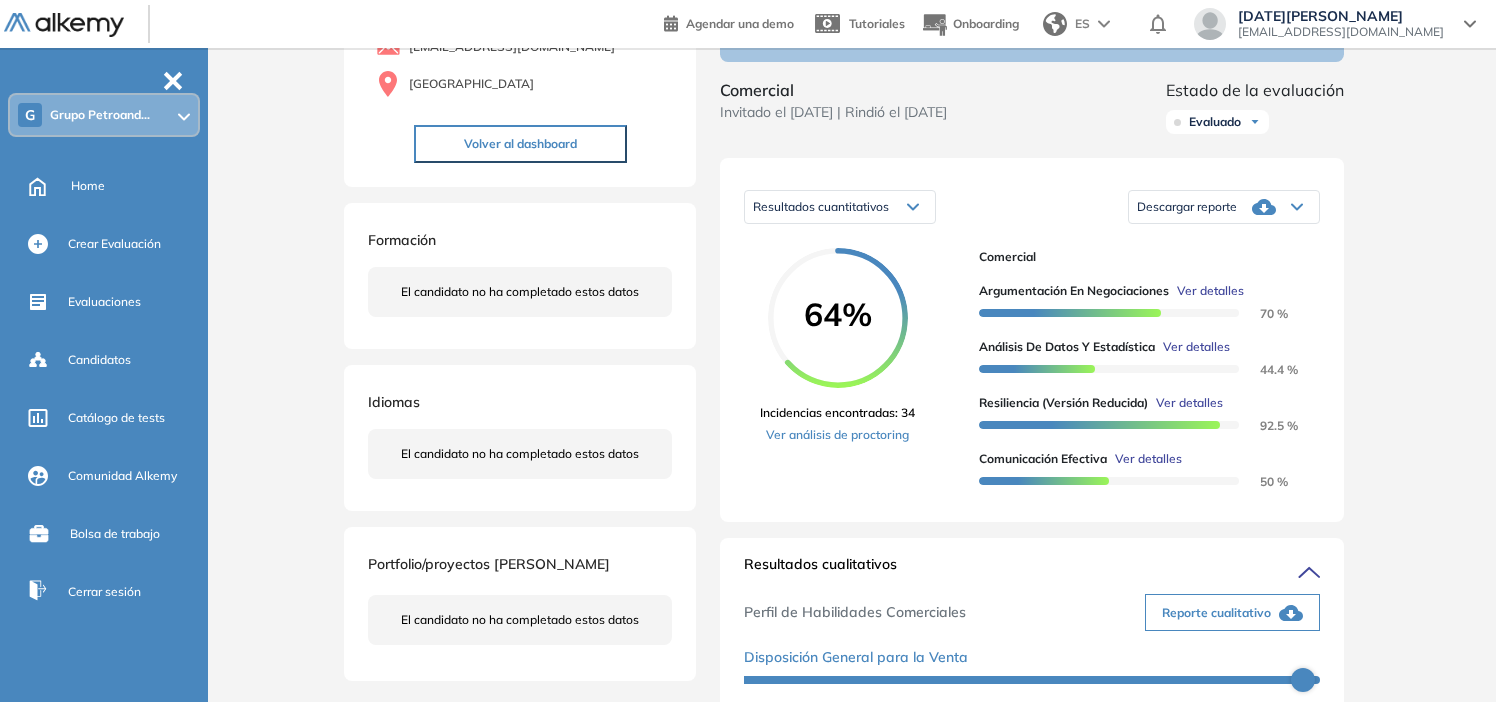 click on "Evaluado" at bounding box center [1215, 122] 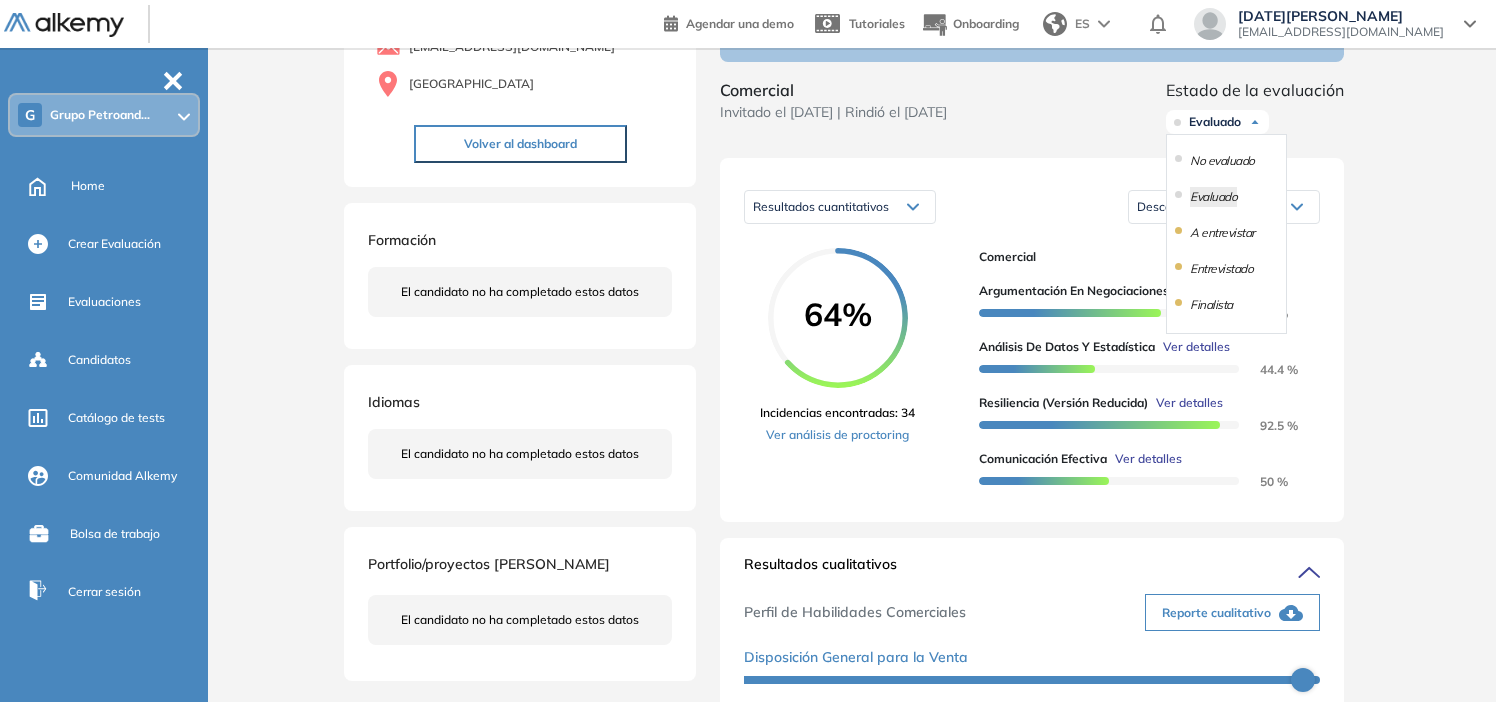 click on "Evaluado" at bounding box center (1215, 122) 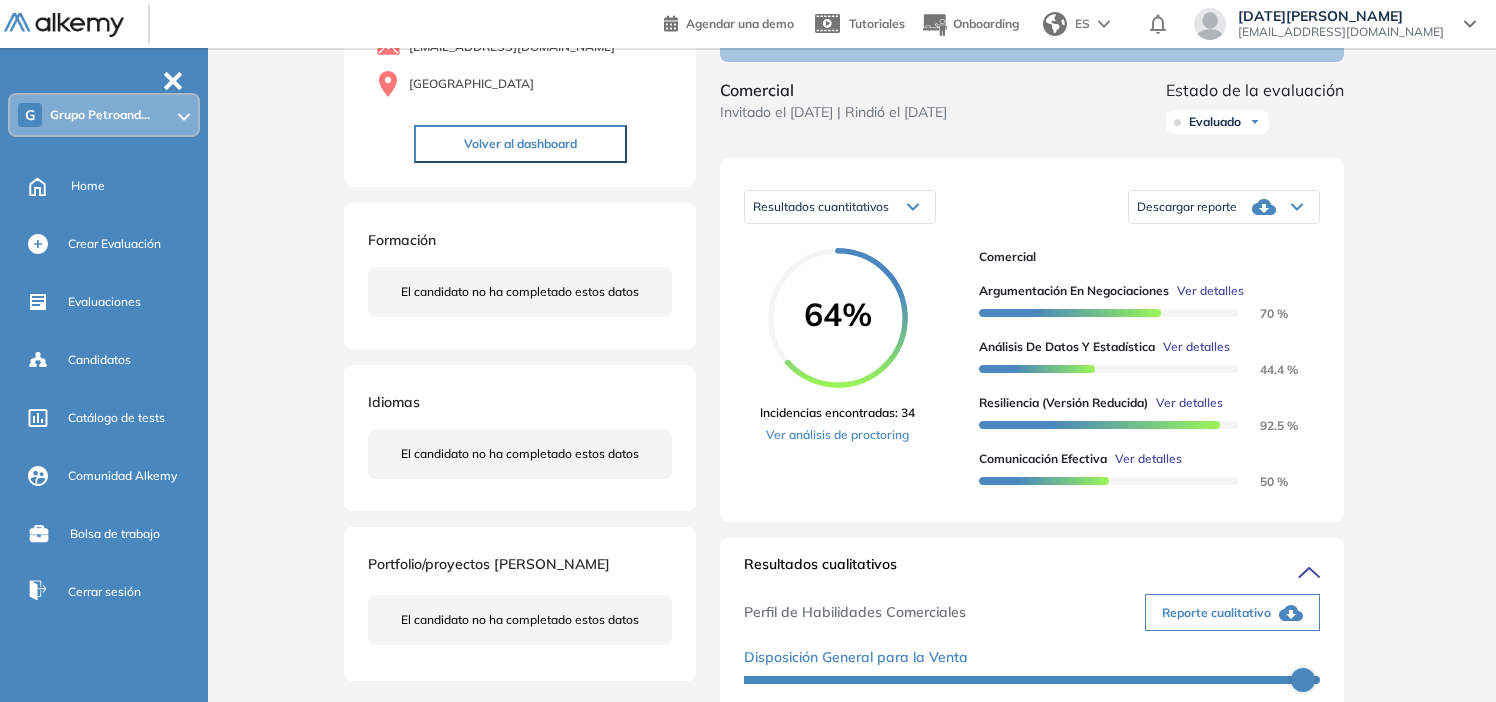 click on "Resultados cuantitativos" at bounding box center [840, 207] 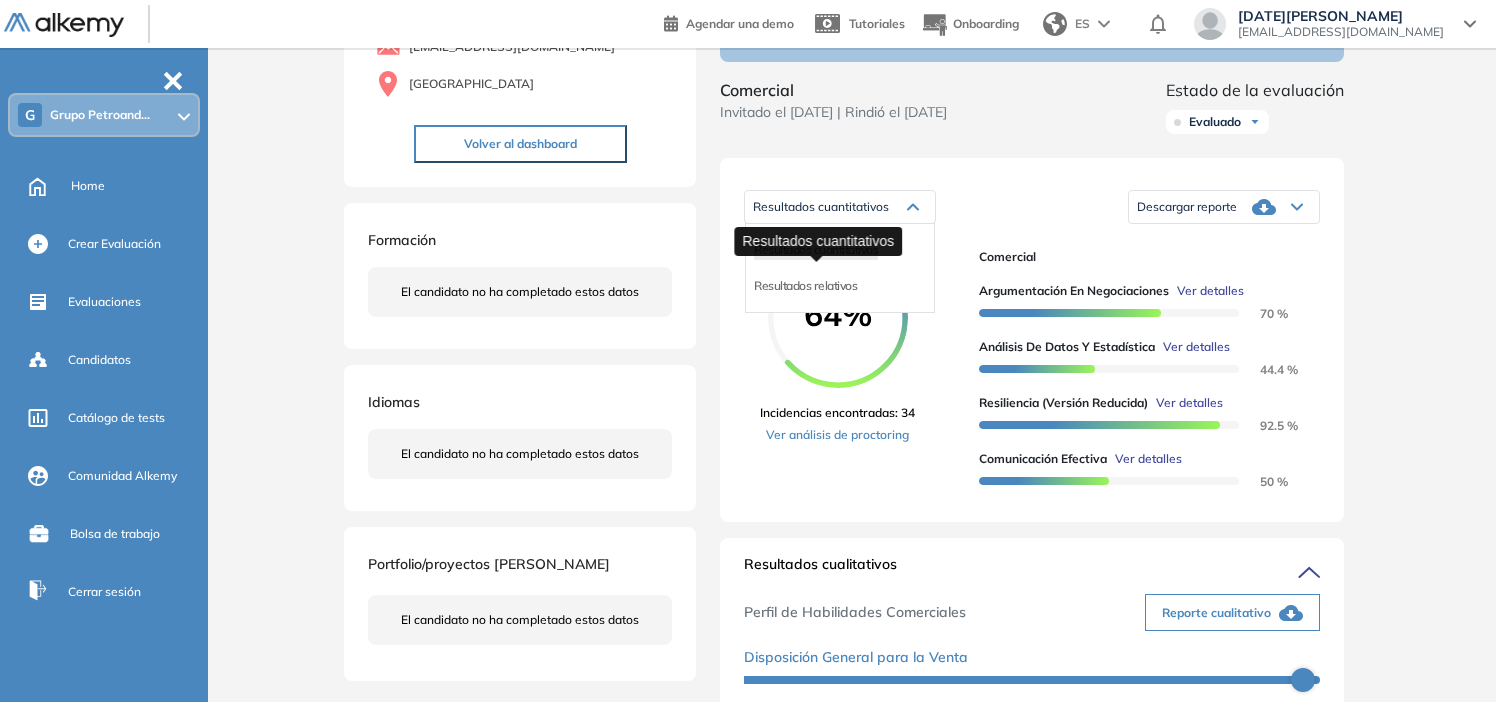 click on "Resultados cuantitativos" at bounding box center (816, 249) 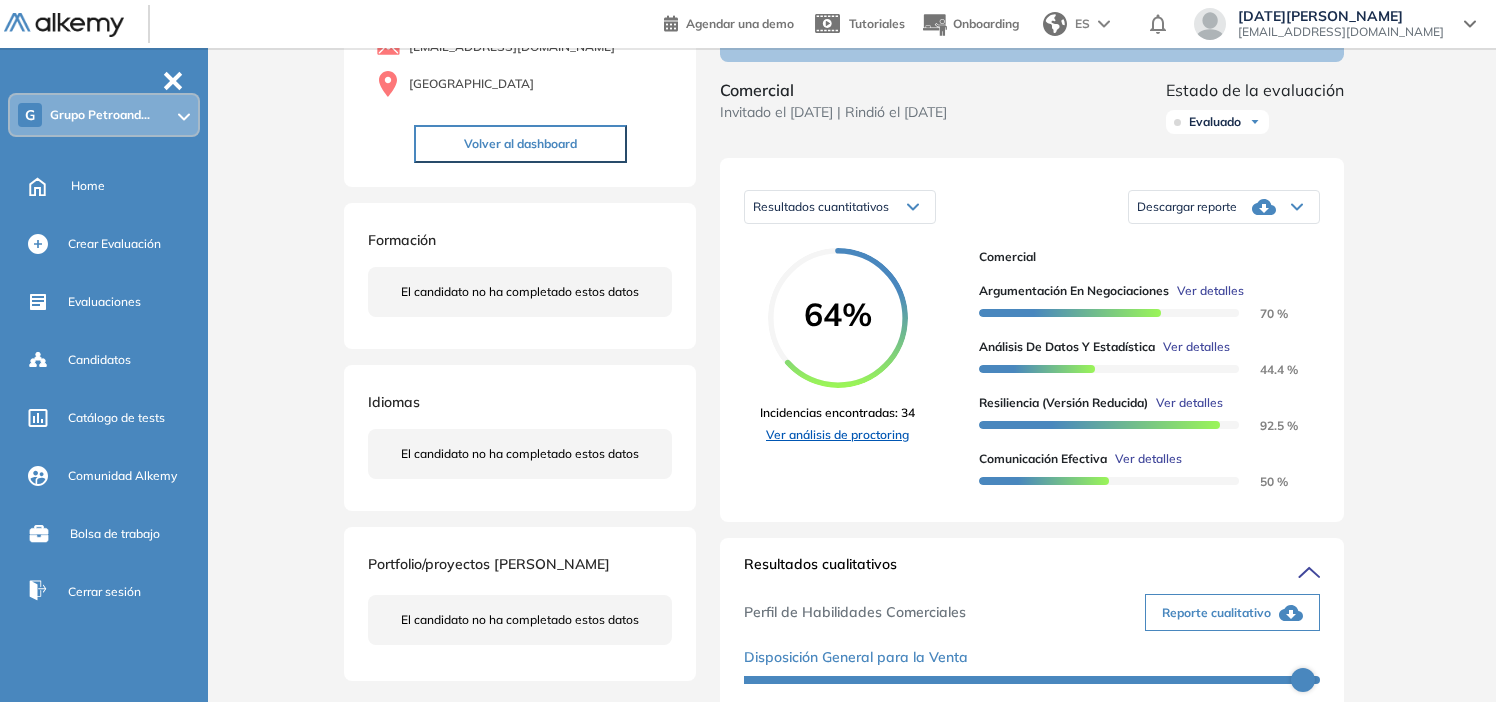 click on "Ver análisis de proctoring" at bounding box center (837, 435) 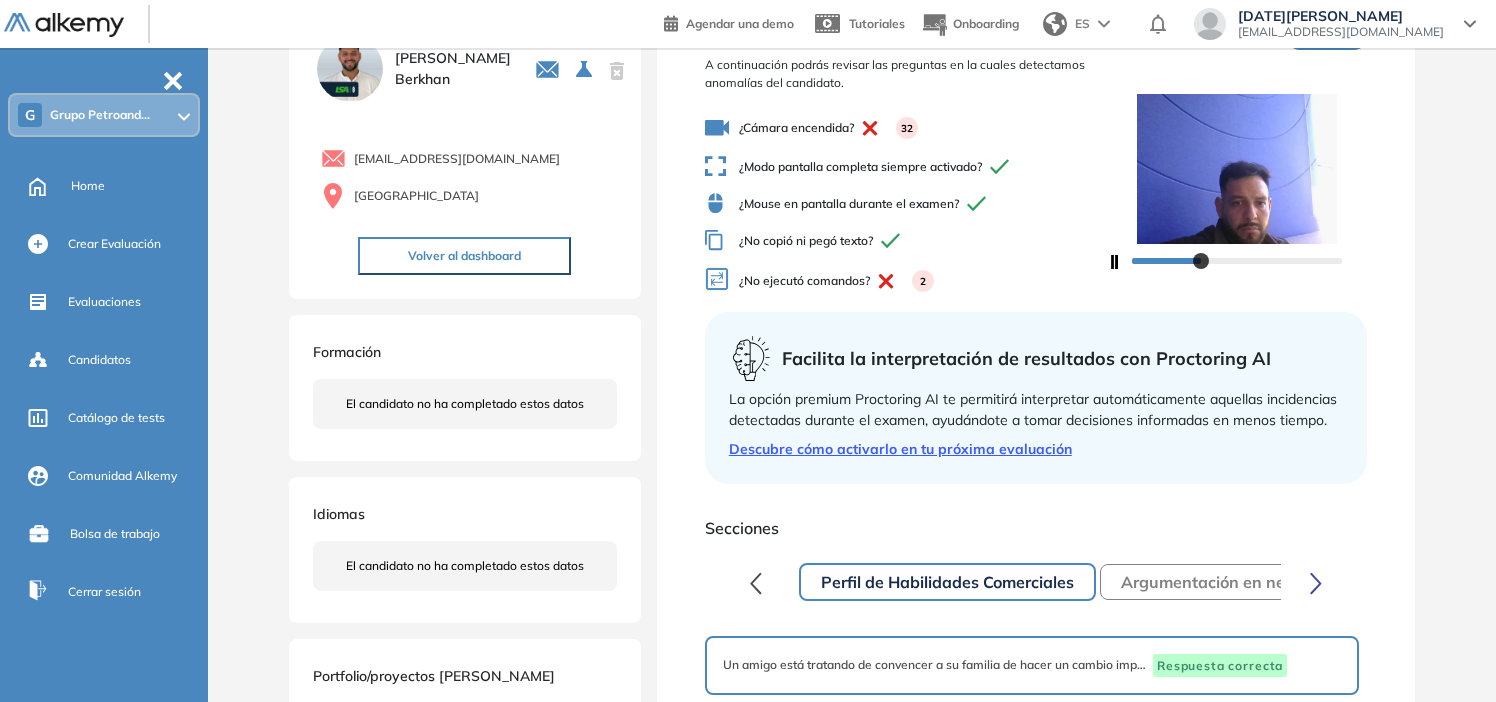 scroll, scrollTop: 200, scrollLeft: 0, axis: vertical 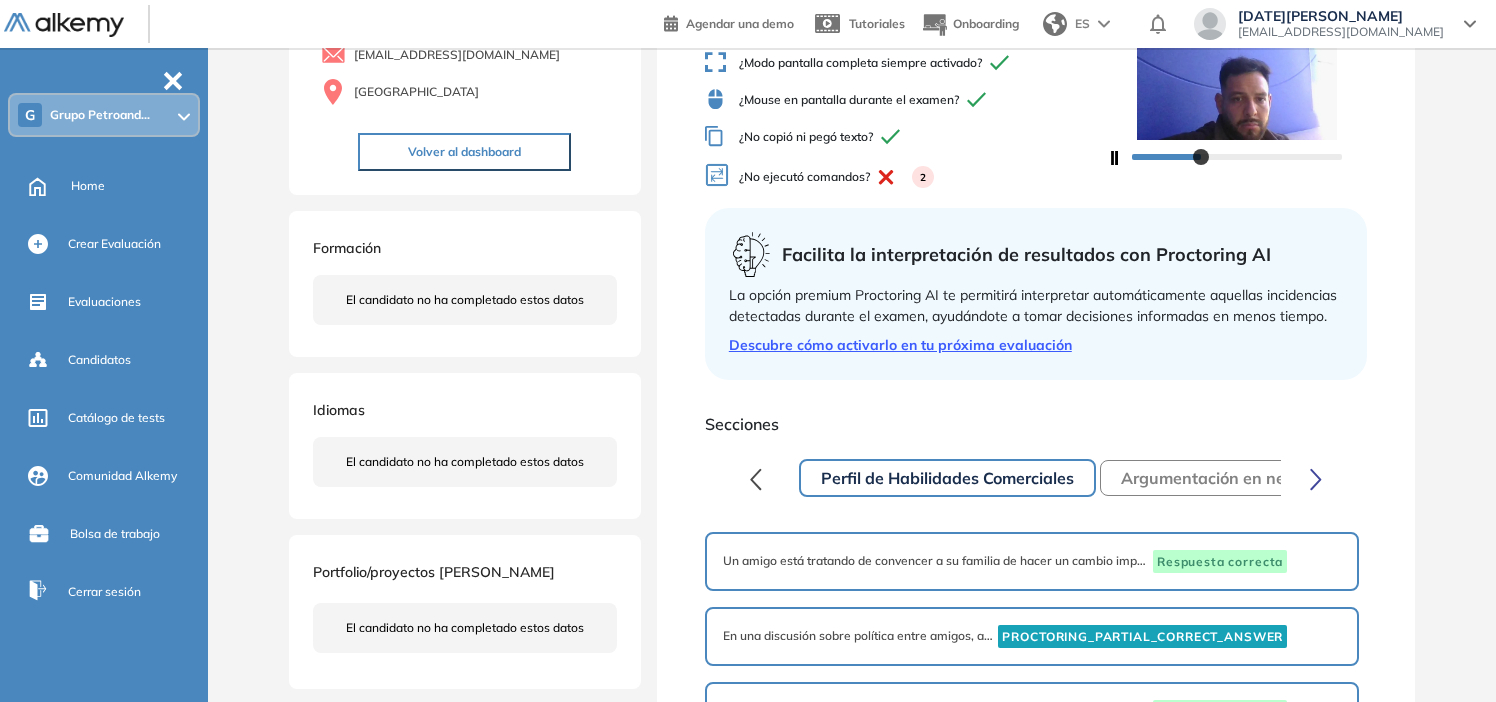 click 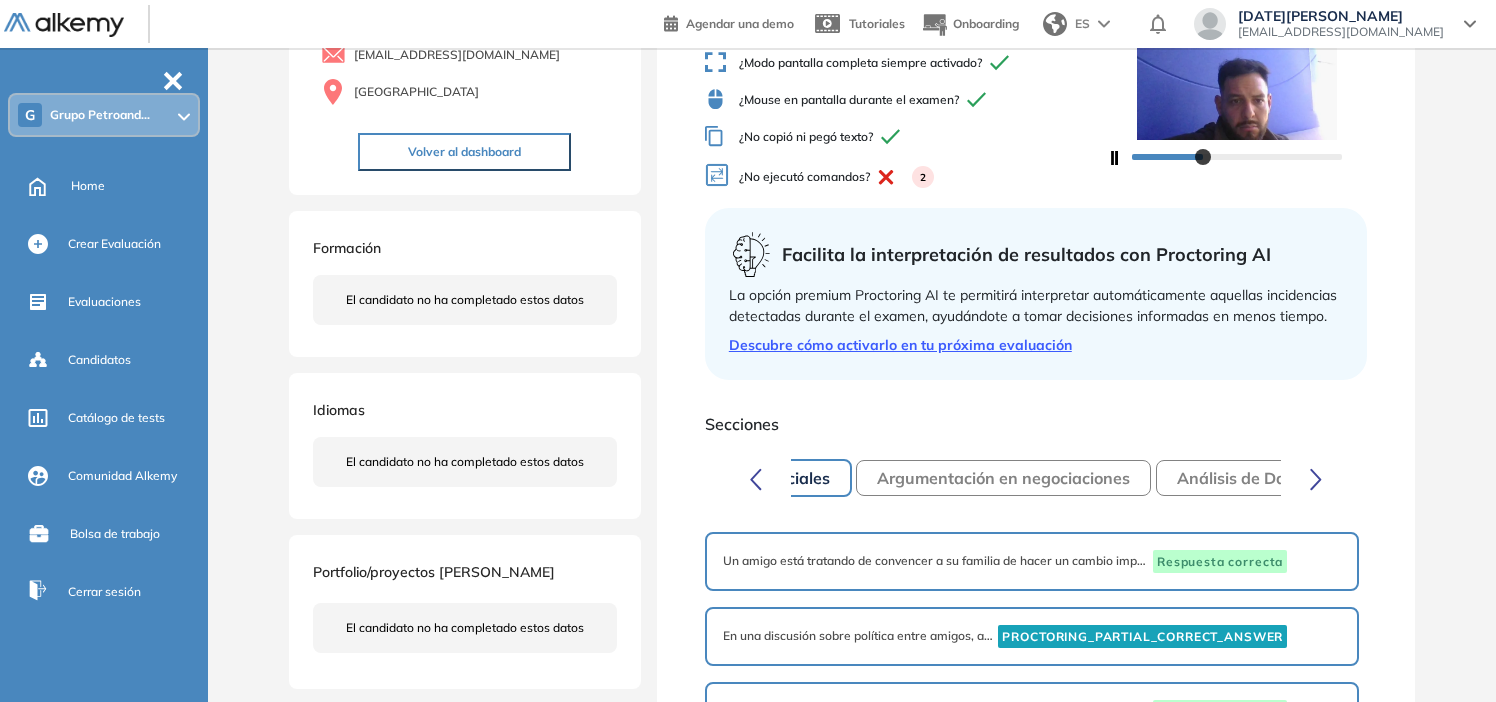 click 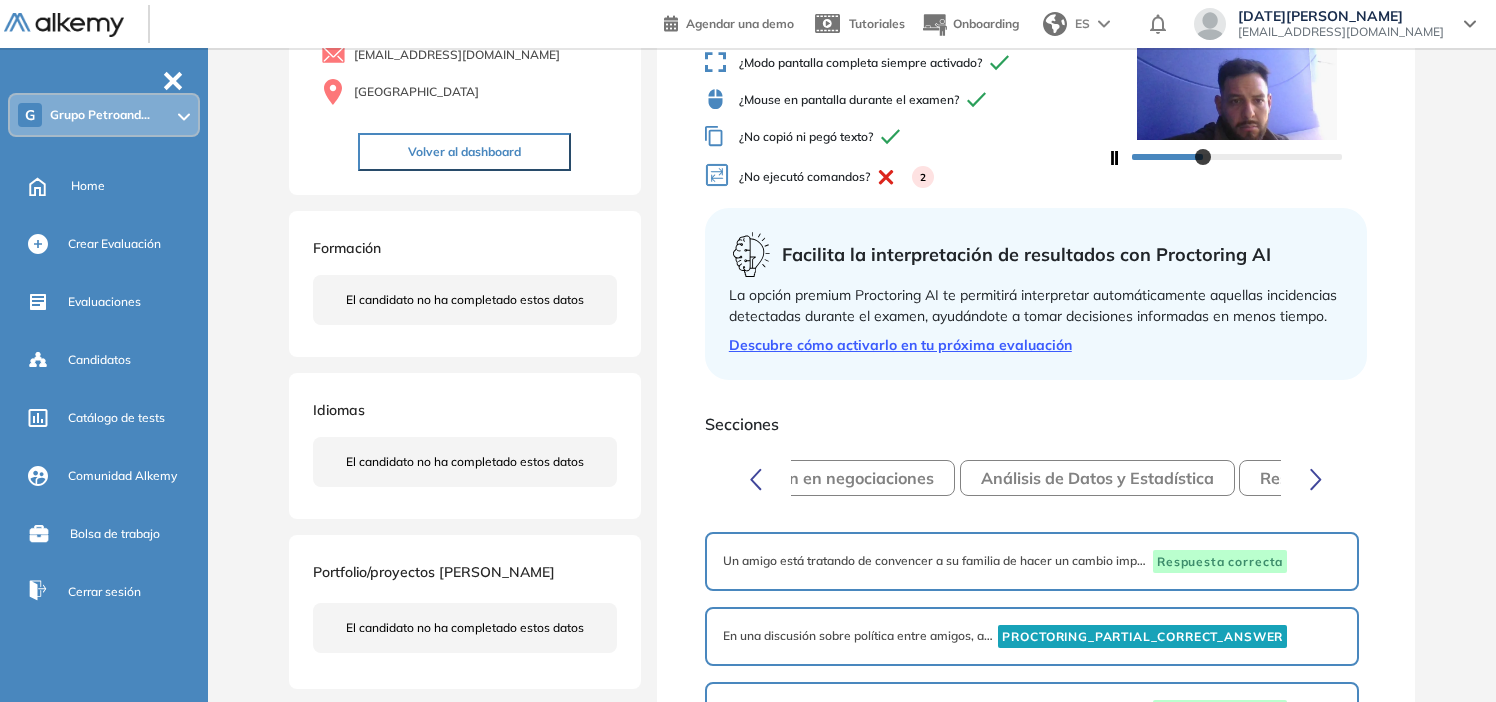 scroll, scrollTop: 0, scrollLeft: 489, axis: horizontal 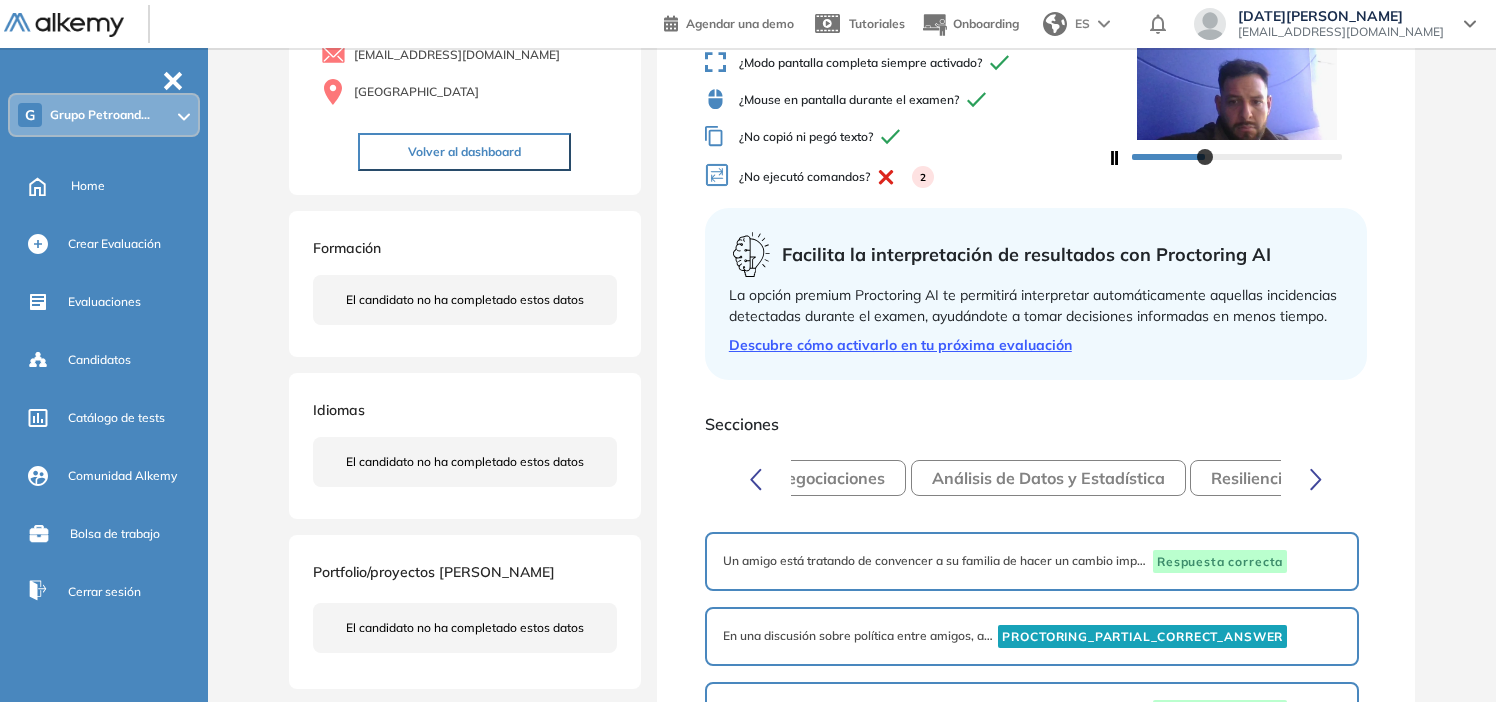 click 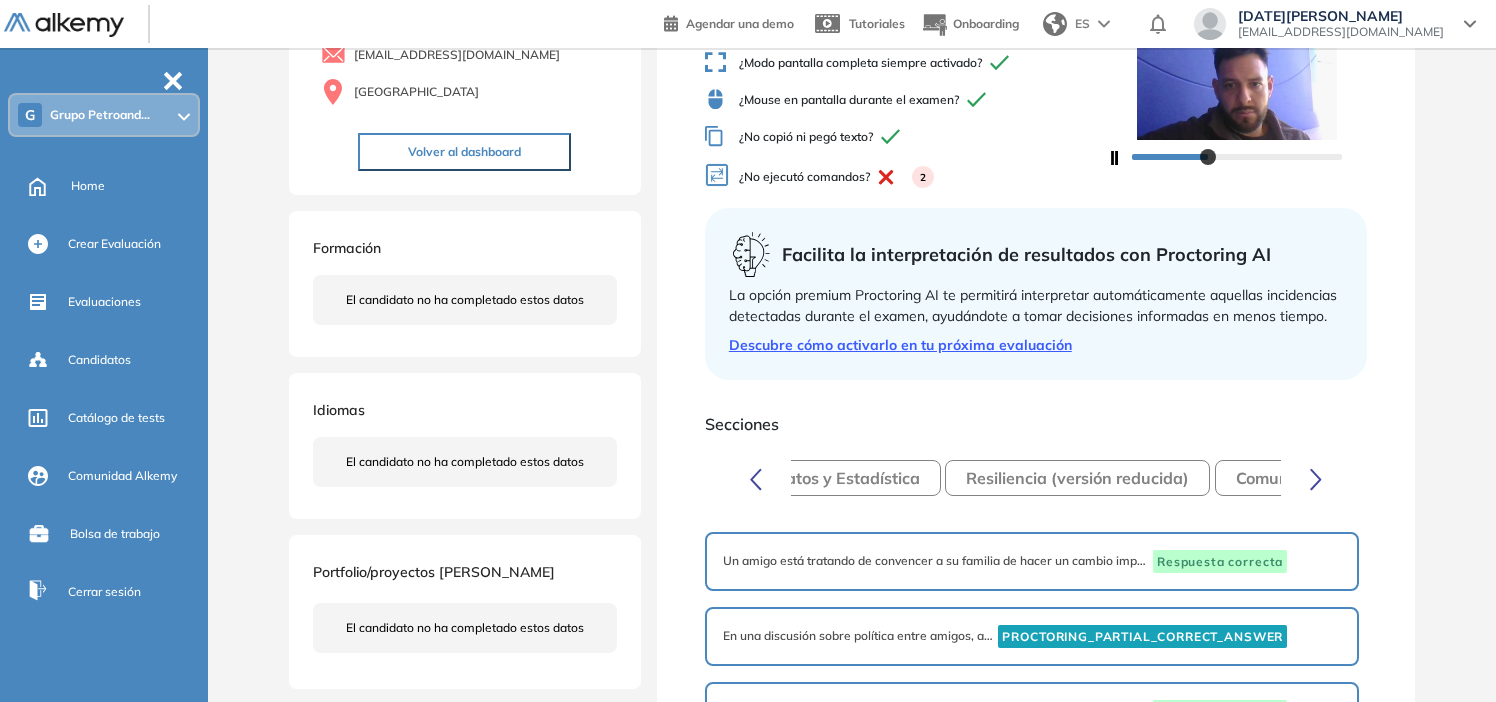 click 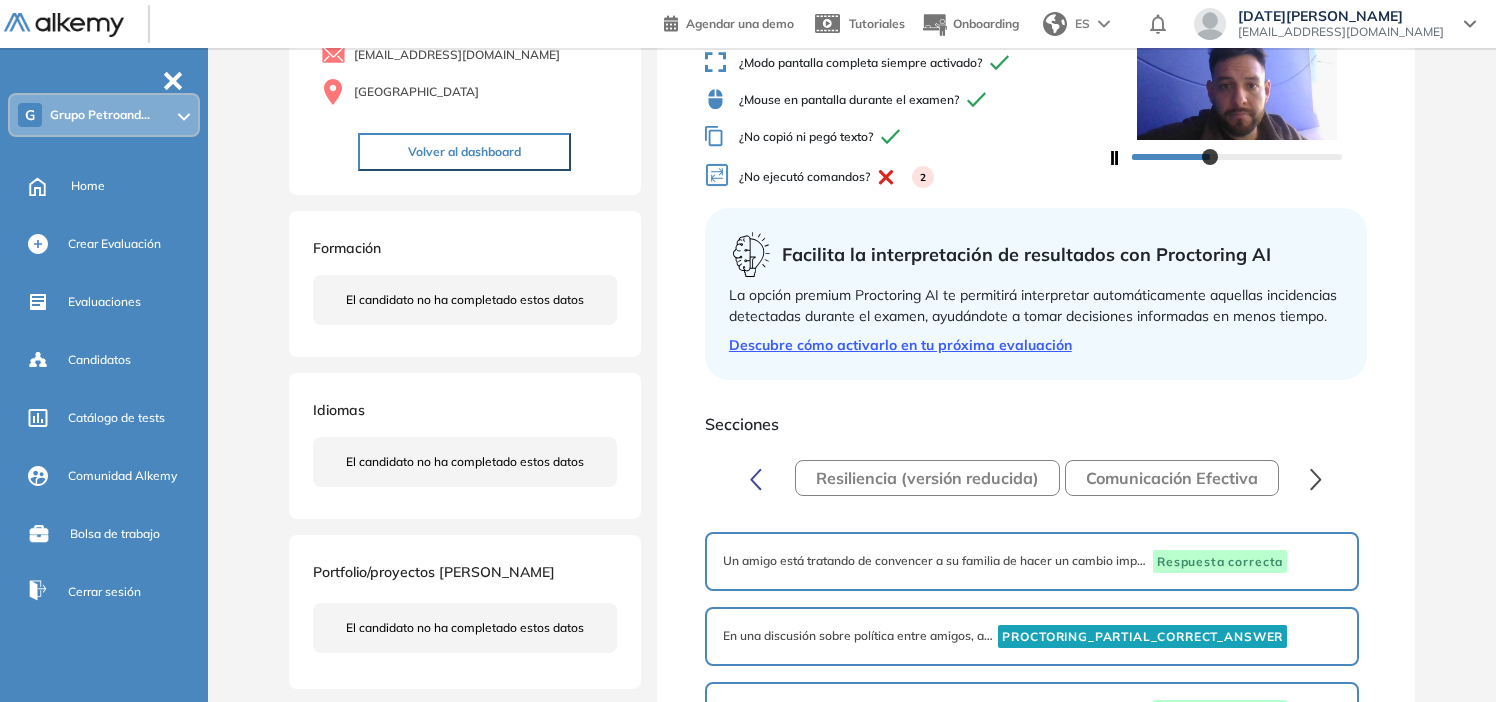 click 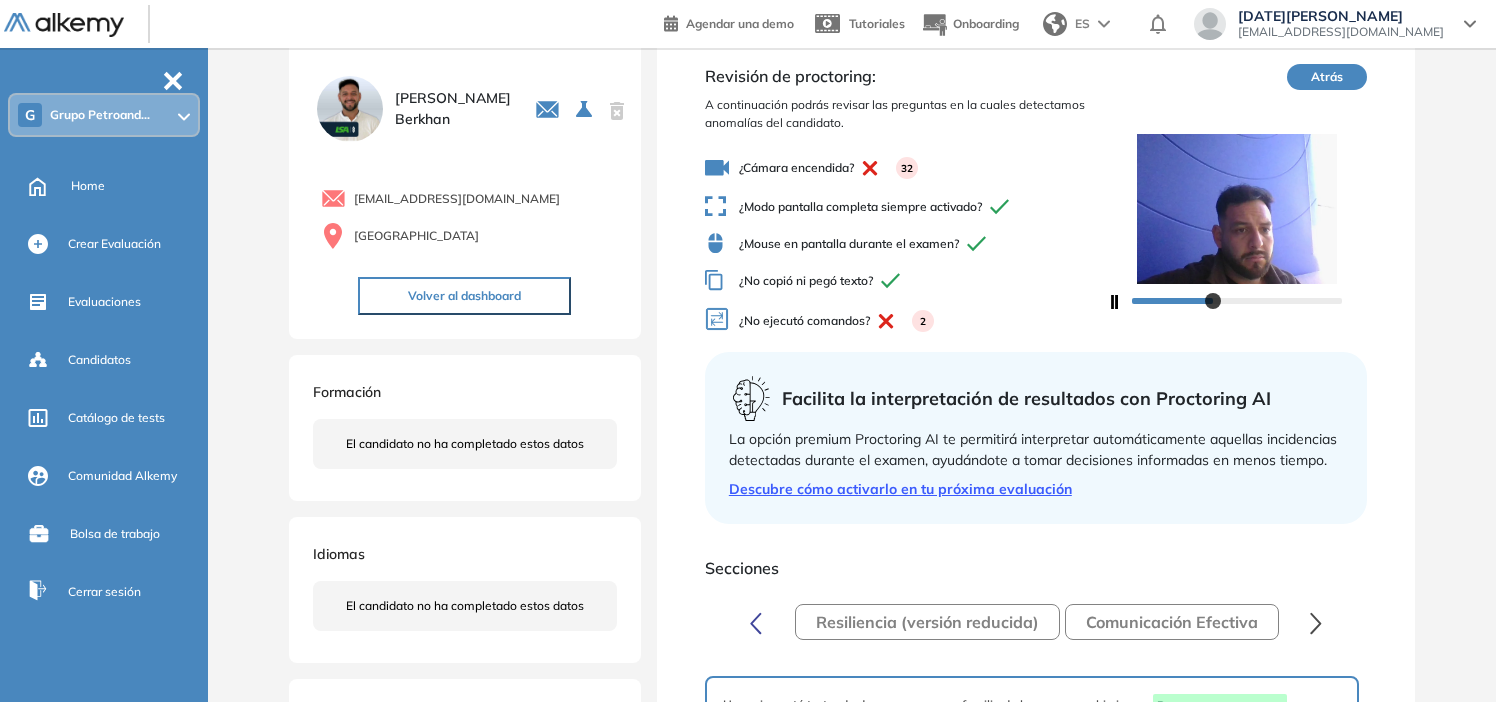 scroll, scrollTop: 0, scrollLeft: 0, axis: both 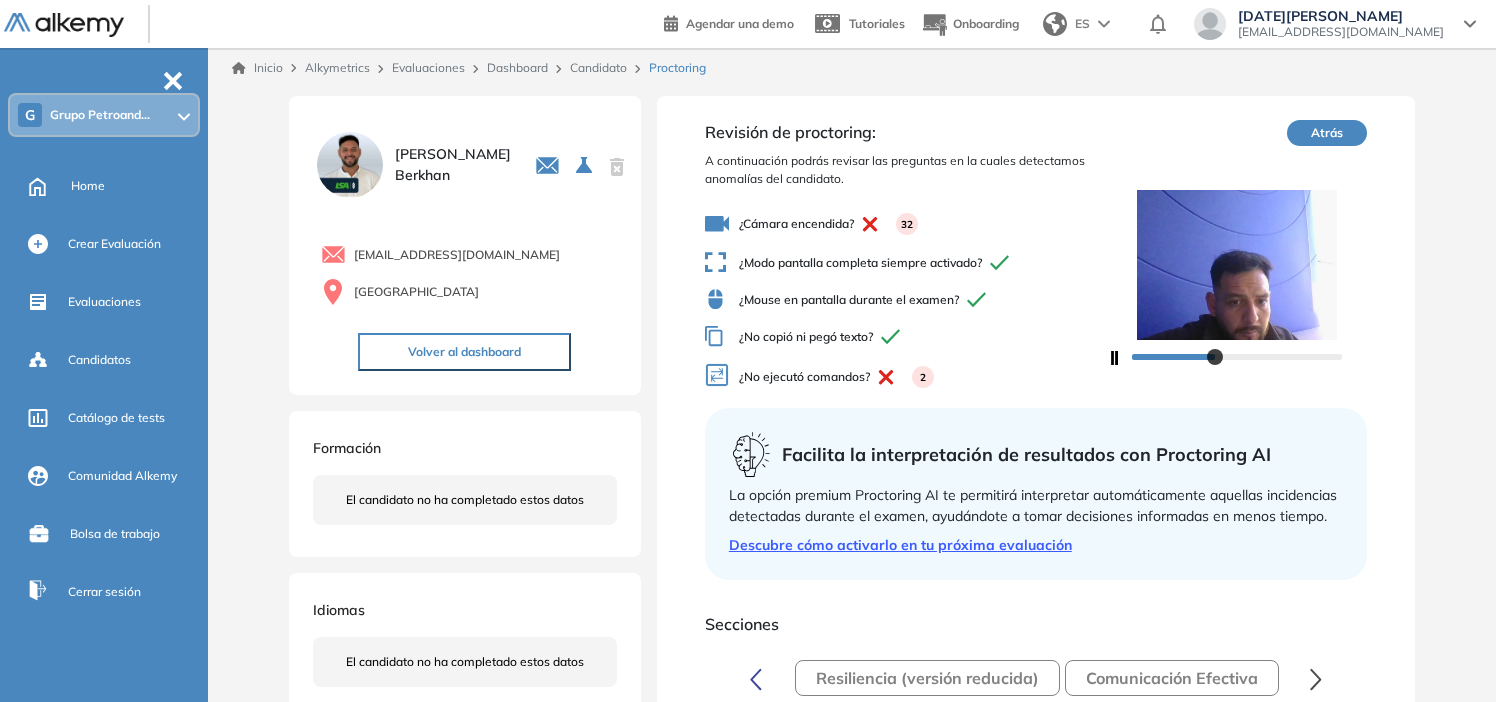 click on "Atrás" at bounding box center (1327, 133) 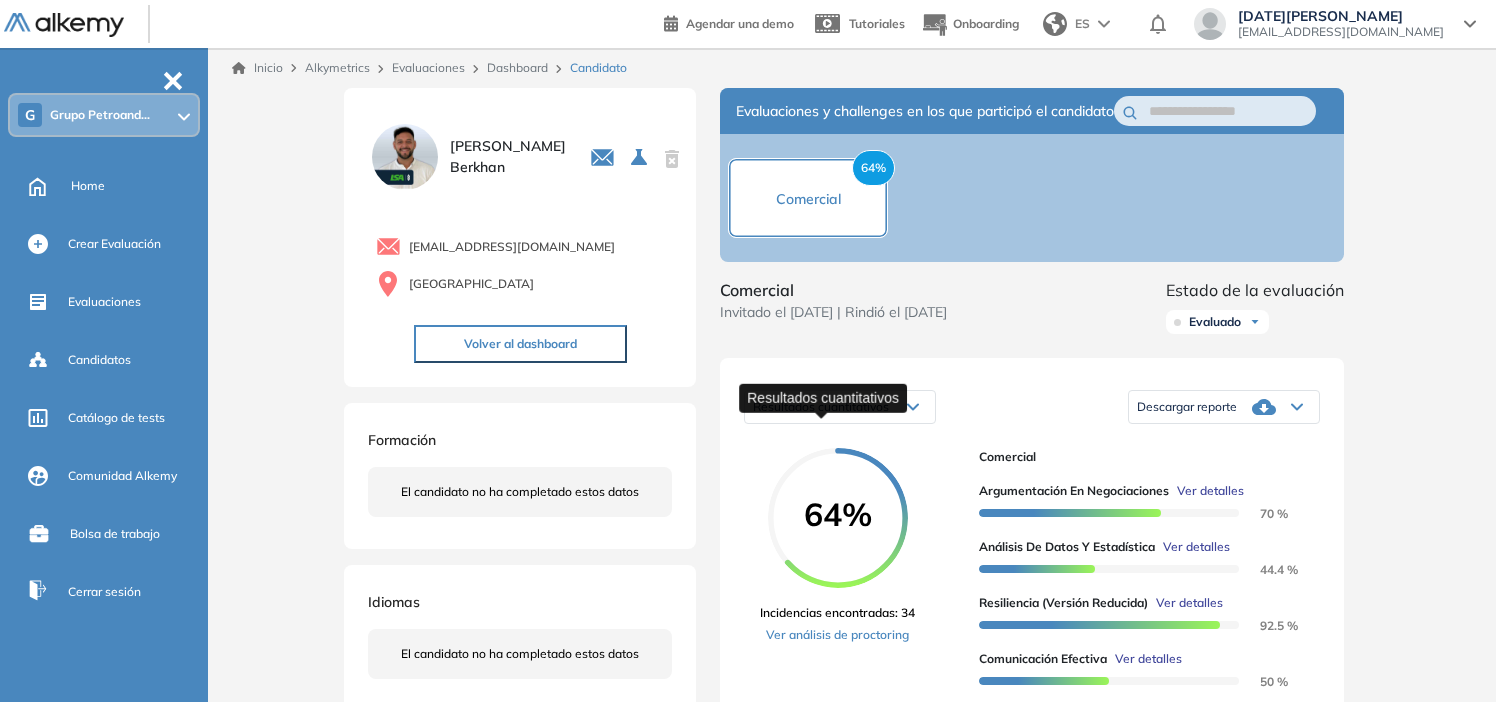 click on "Resultados cuantitativos" at bounding box center (821, 406) 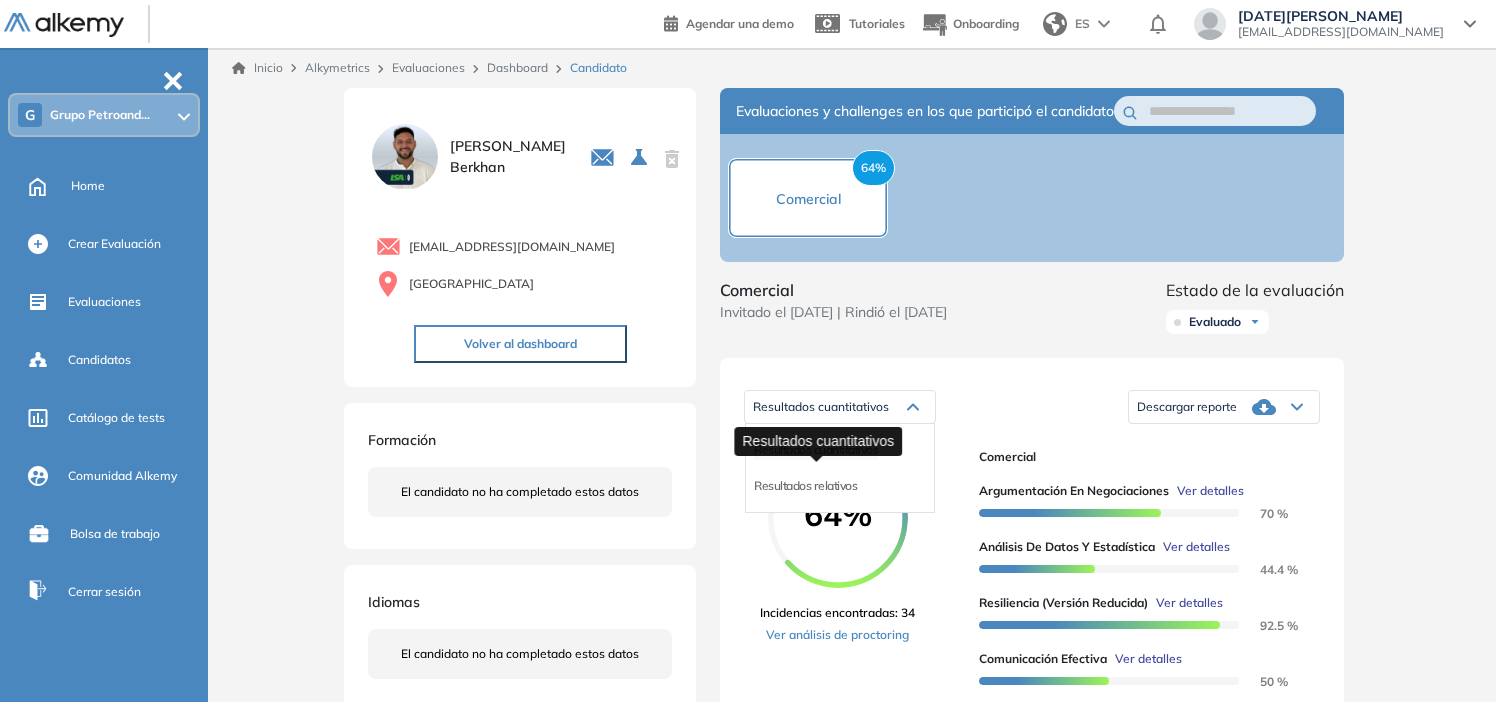 click on "Resultados cuantitativos" at bounding box center [816, 449] 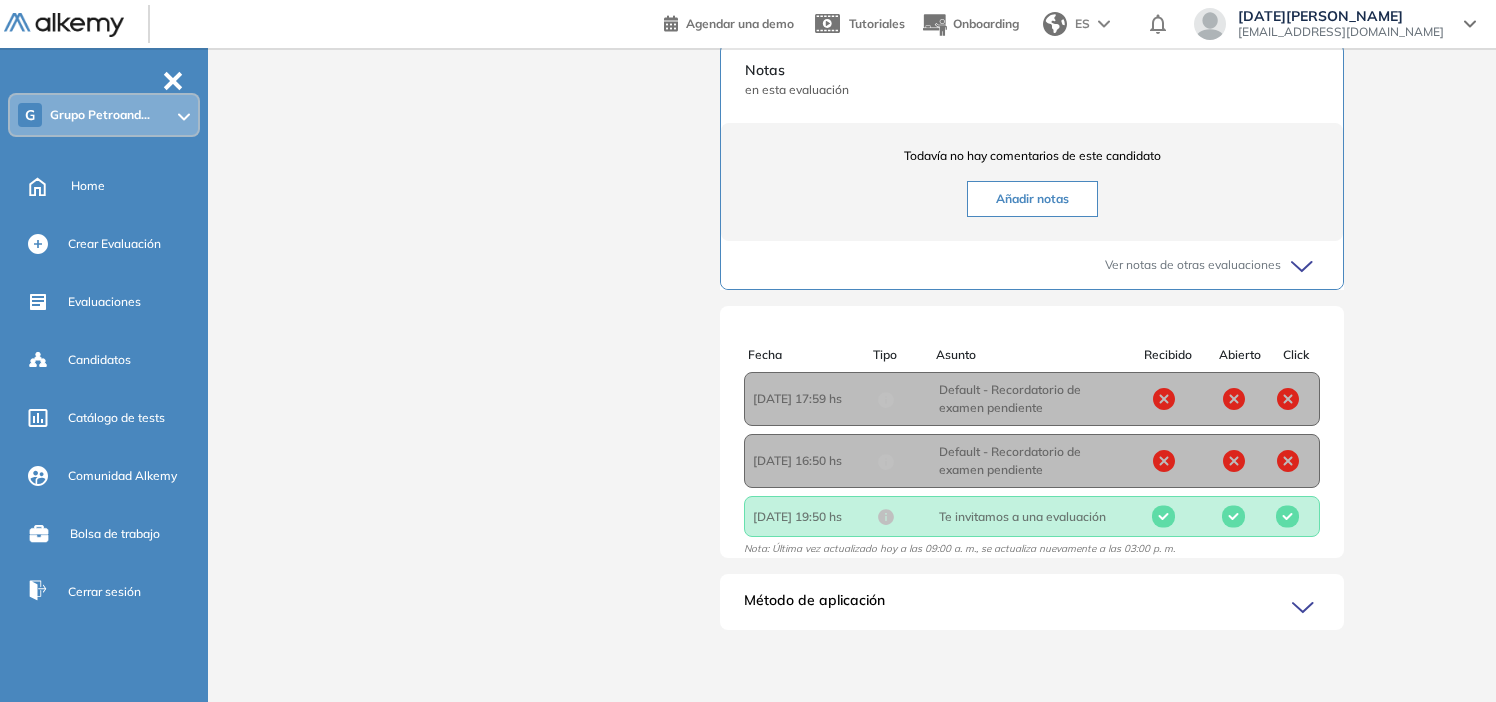 scroll, scrollTop: 1061, scrollLeft: 0, axis: vertical 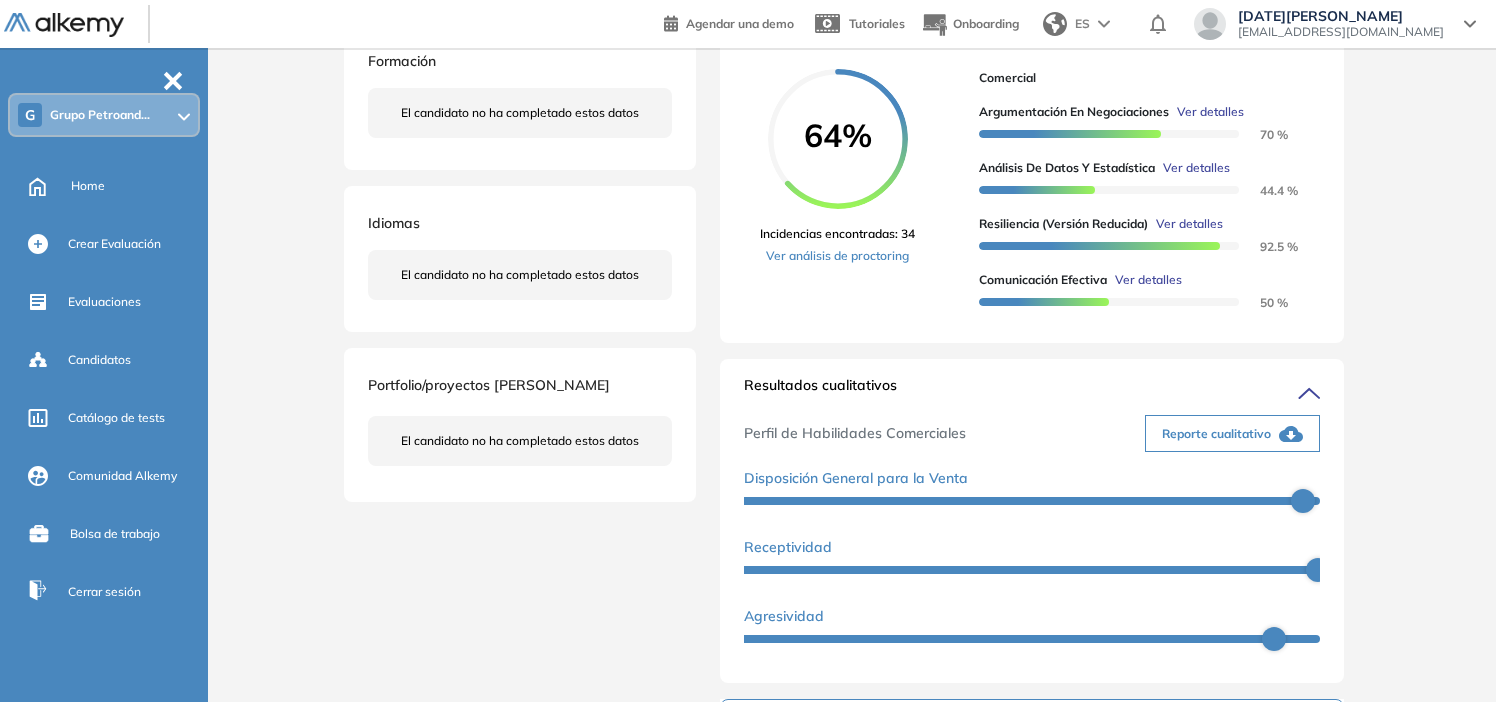 click on "Reporte cualitativo" at bounding box center [1216, 434] 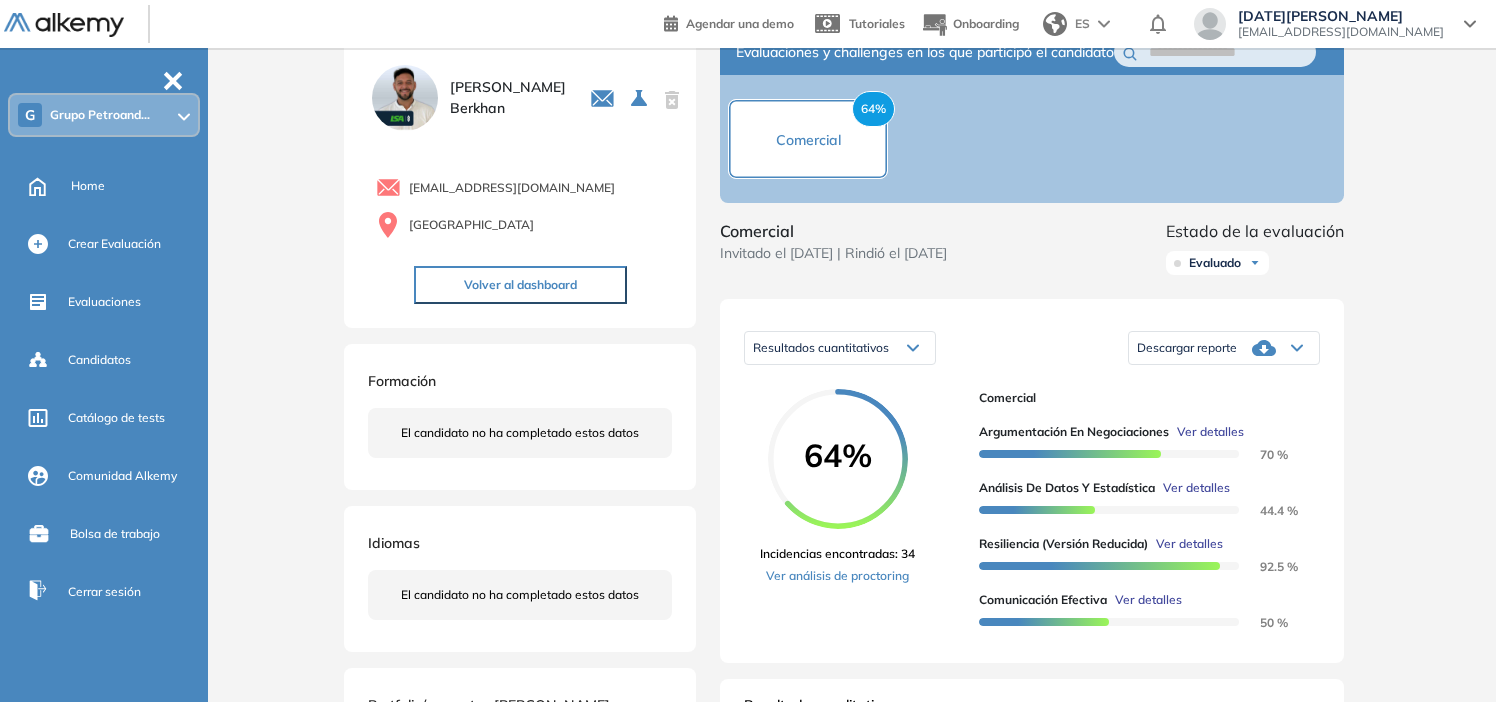 scroll, scrollTop: 0, scrollLeft: 0, axis: both 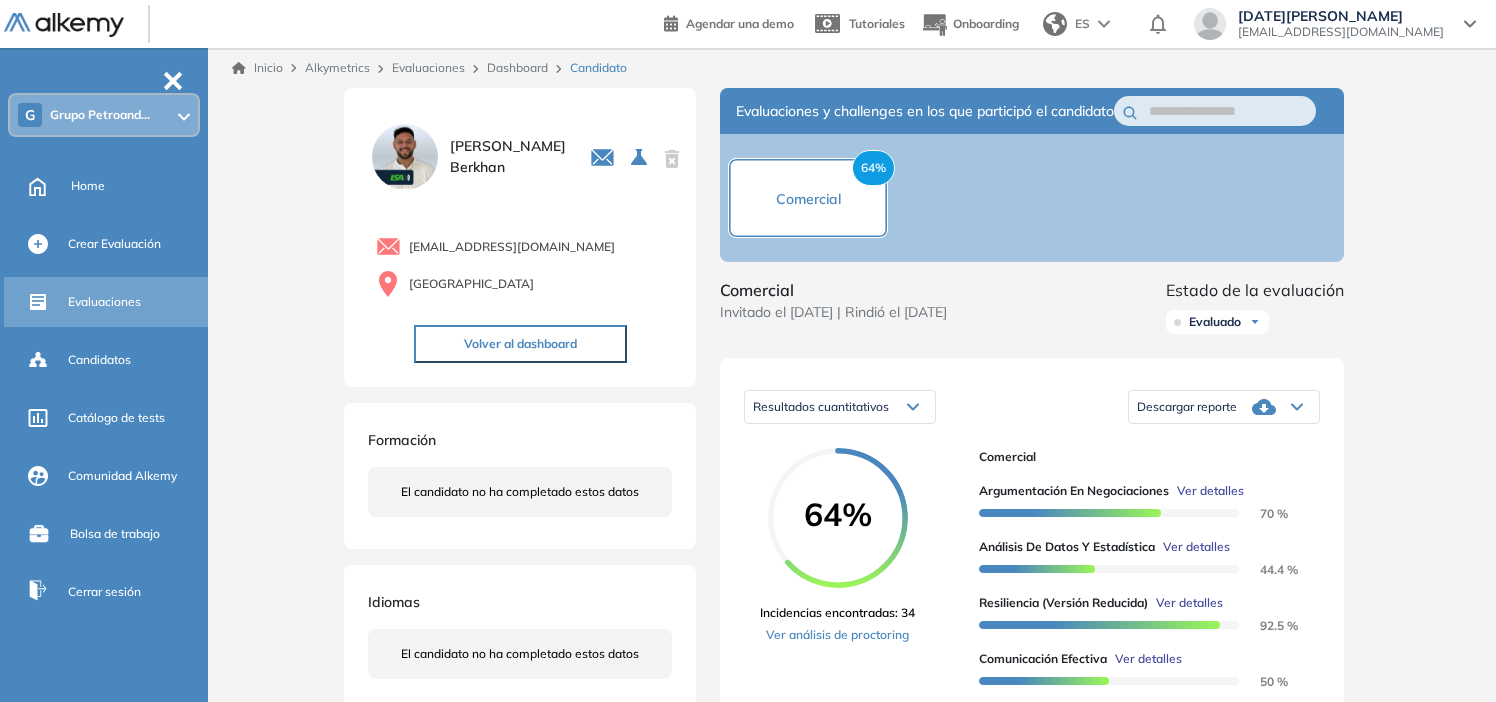 click on "Evaluaciones" at bounding box center [104, 302] 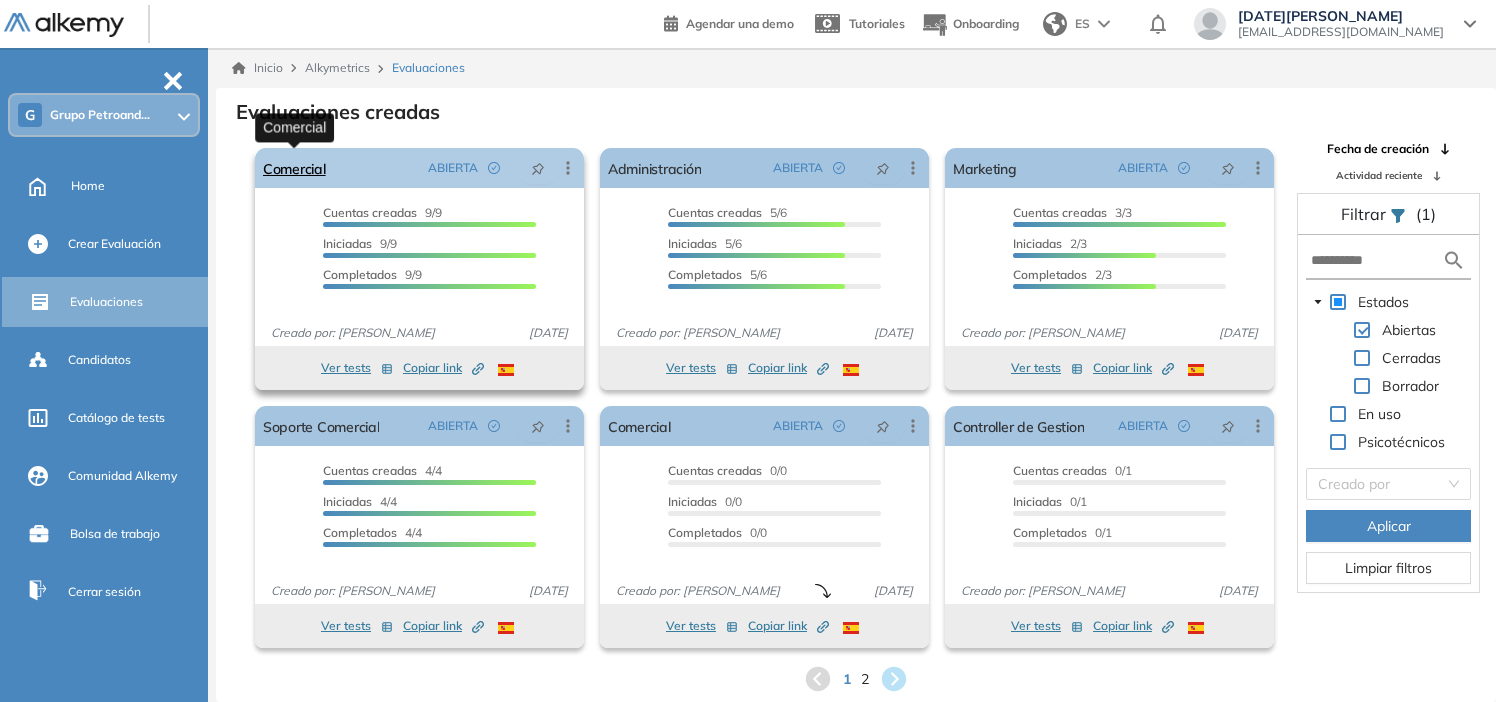 click on "Comercial" at bounding box center (294, 168) 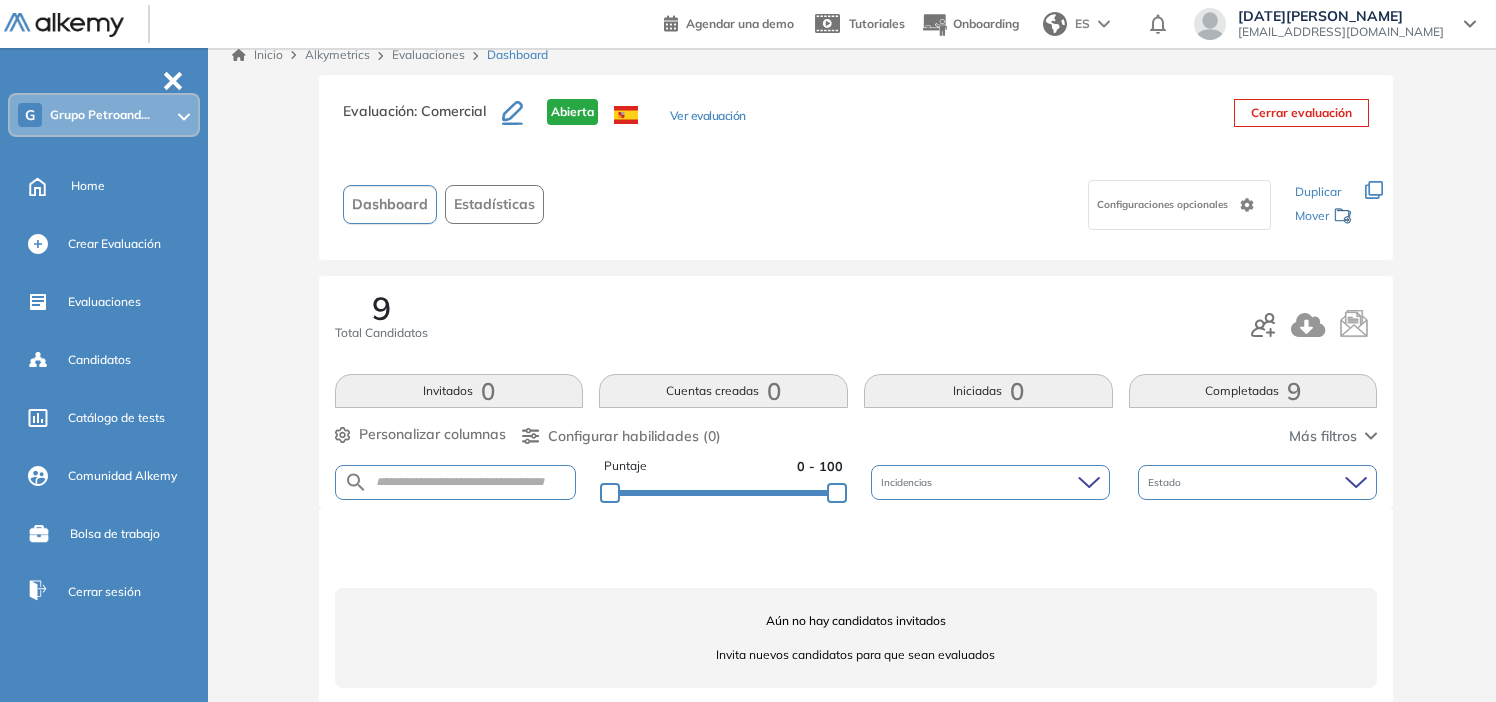 scroll, scrollTop: 0, scrollLeft: 0, axis: both 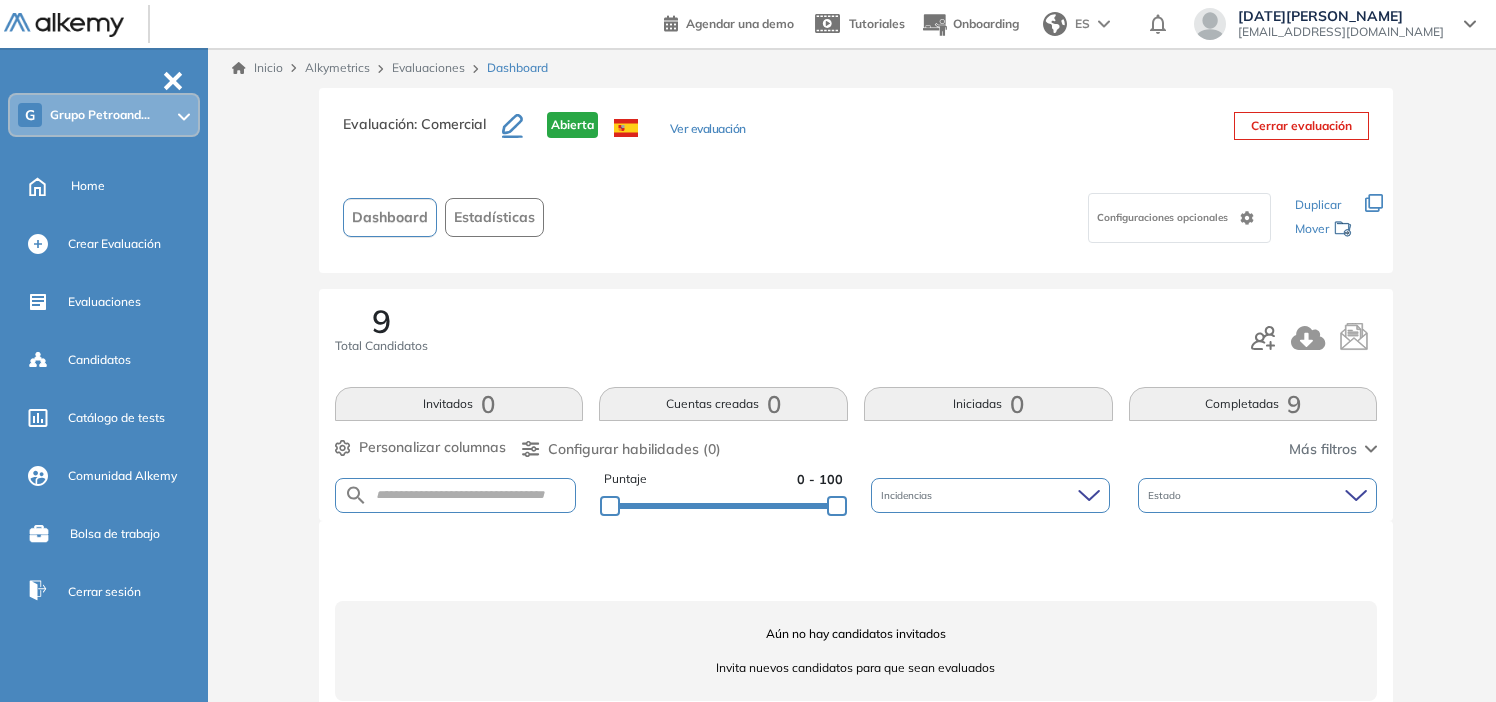 click on "Más filtros" at bounding box center (1323, 449) 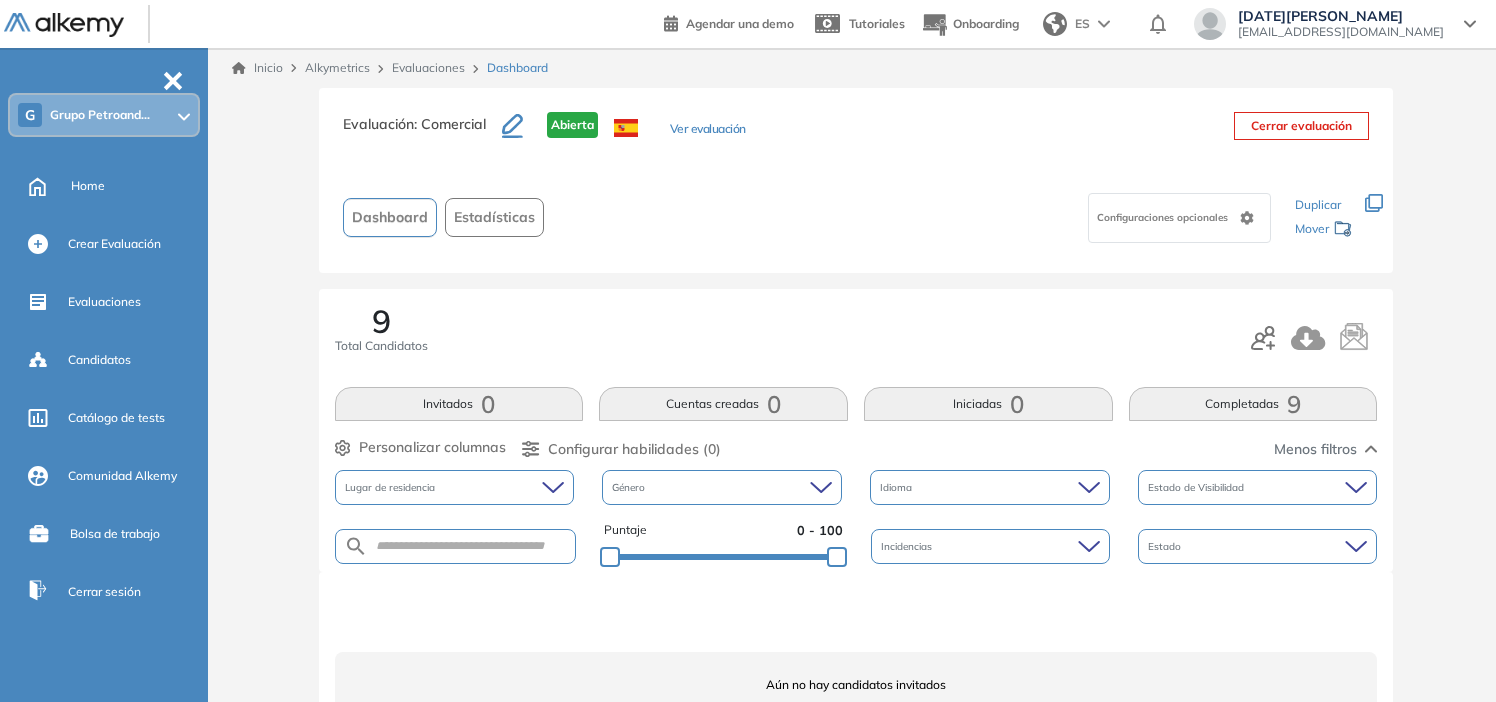 click on "Menos filtros" at bounding box center [1315, 449] 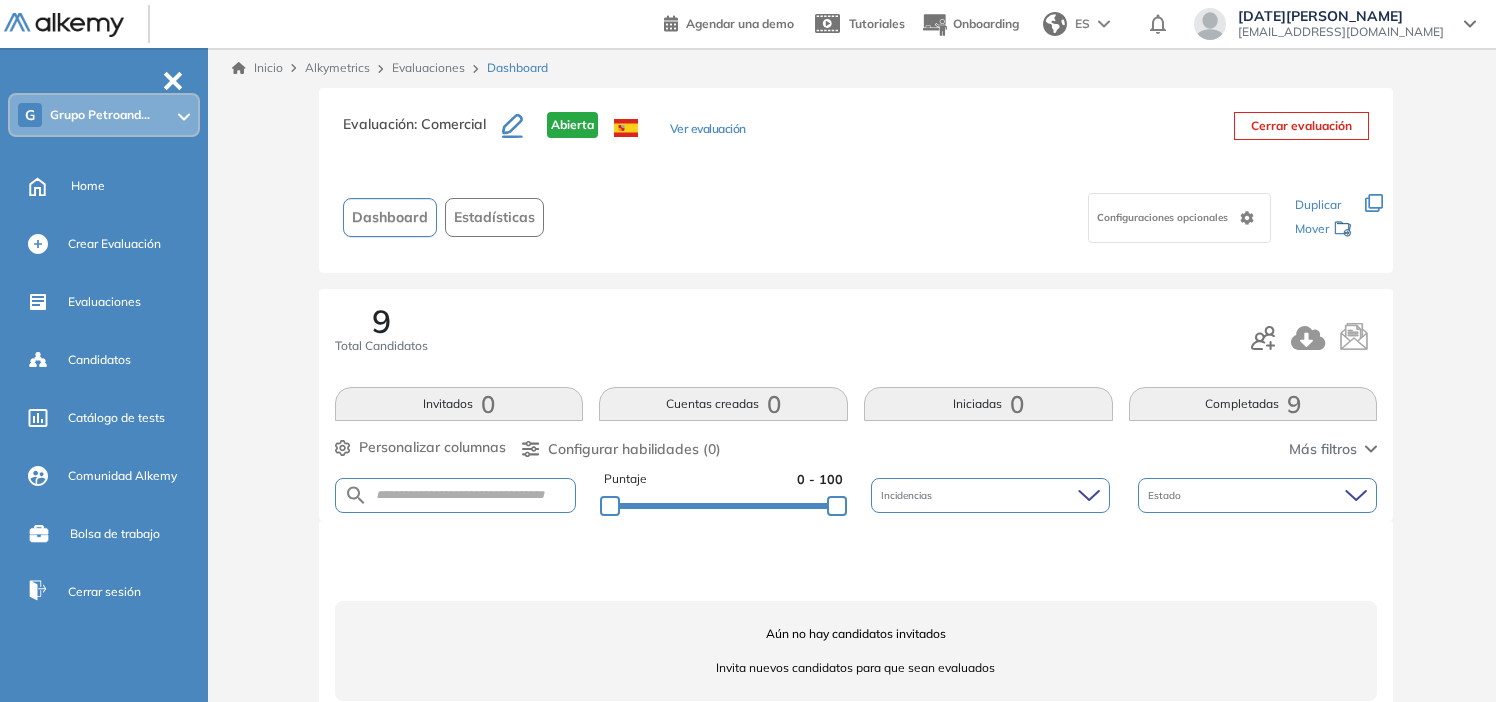 click on "Completadas 9" at bounding box center [1253, 404] 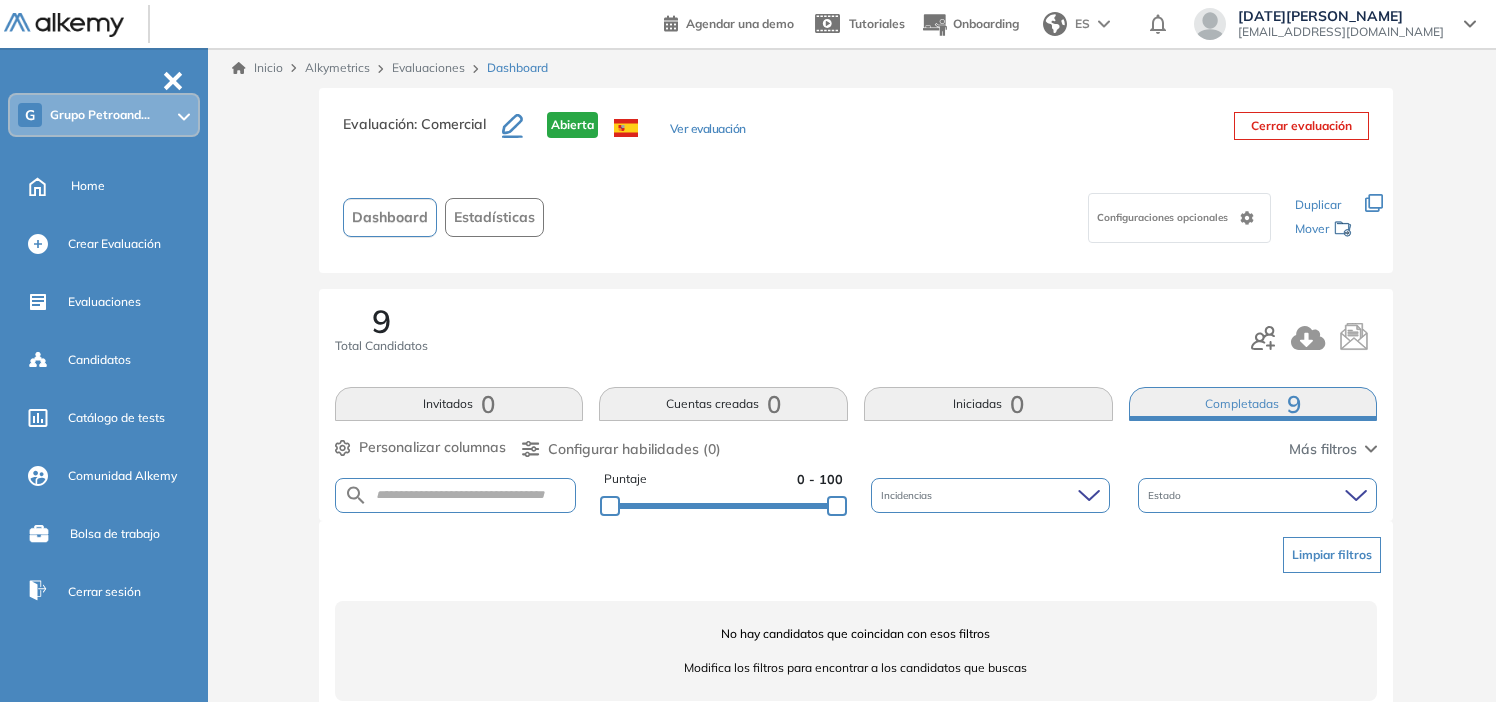 click on "Completadas 9" at bounding box center (1253, 404) 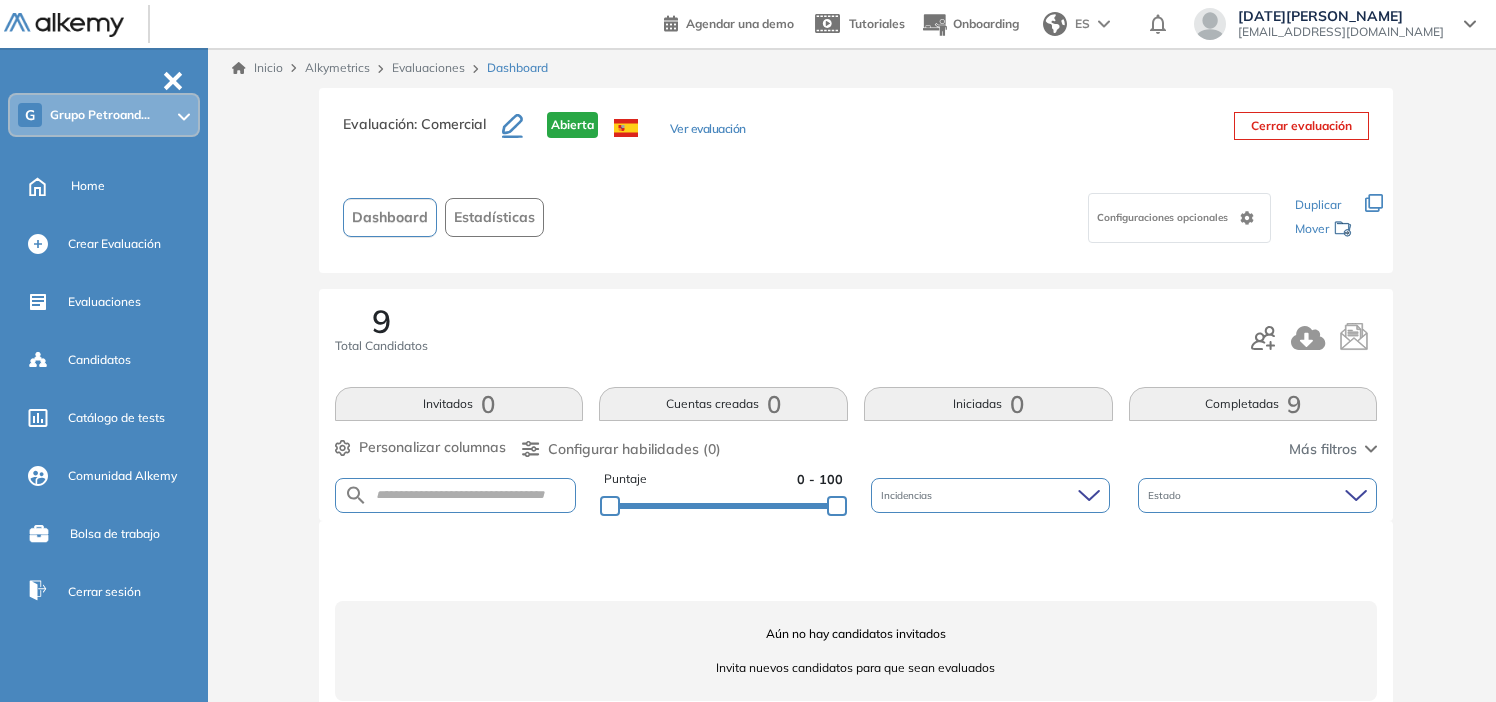 click on "Completadas 9" at bounding box center [1253, 404] 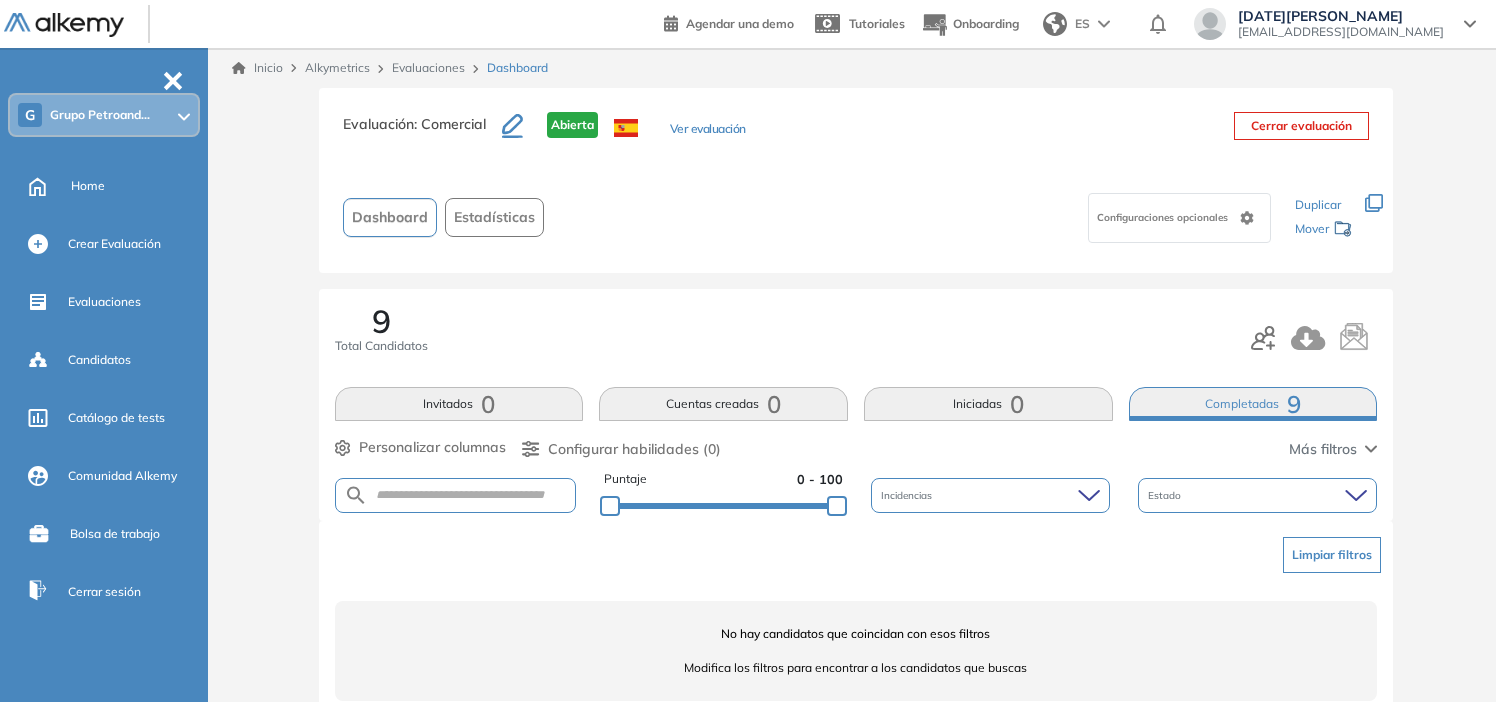 click on "Completadas 9" at bounding box center [1253, 404] 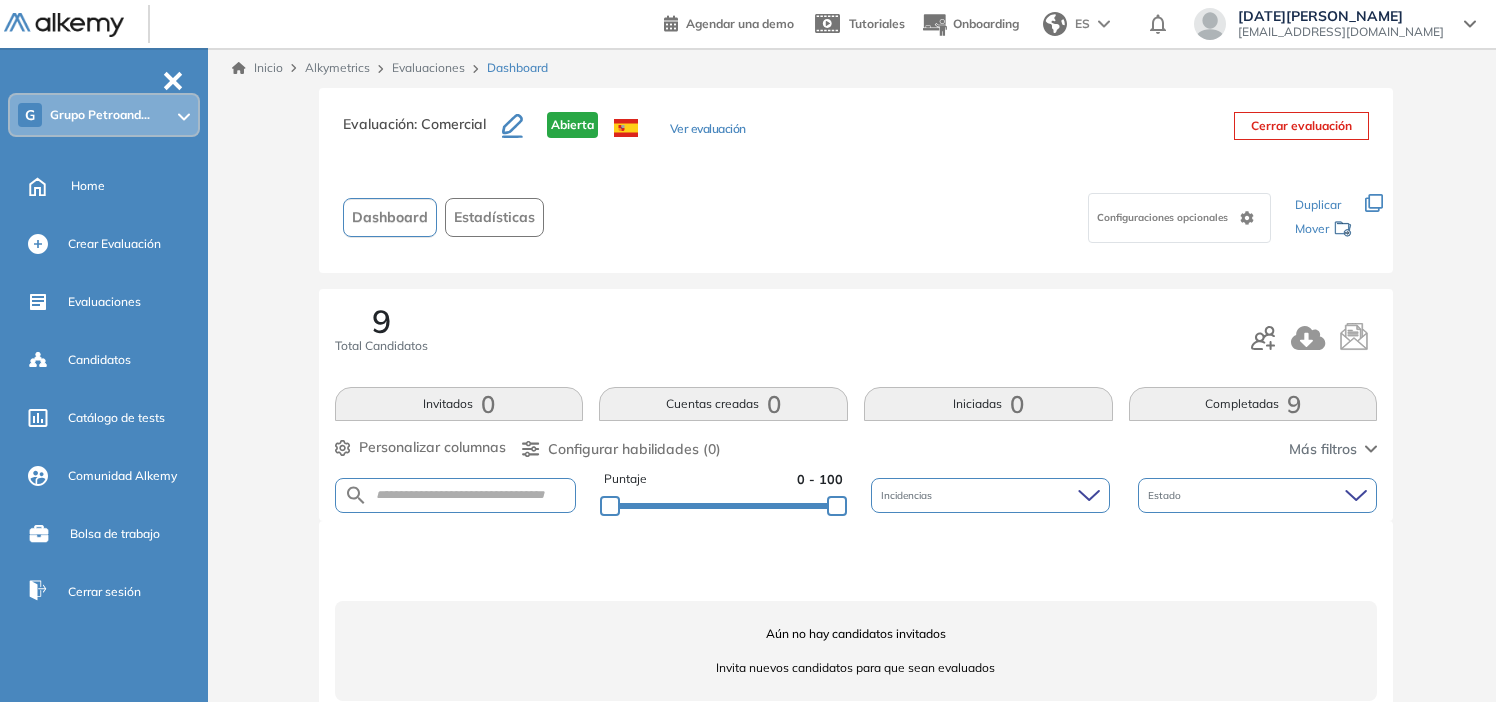 click on "Completadas 9" at bounding box center (1253, 404) 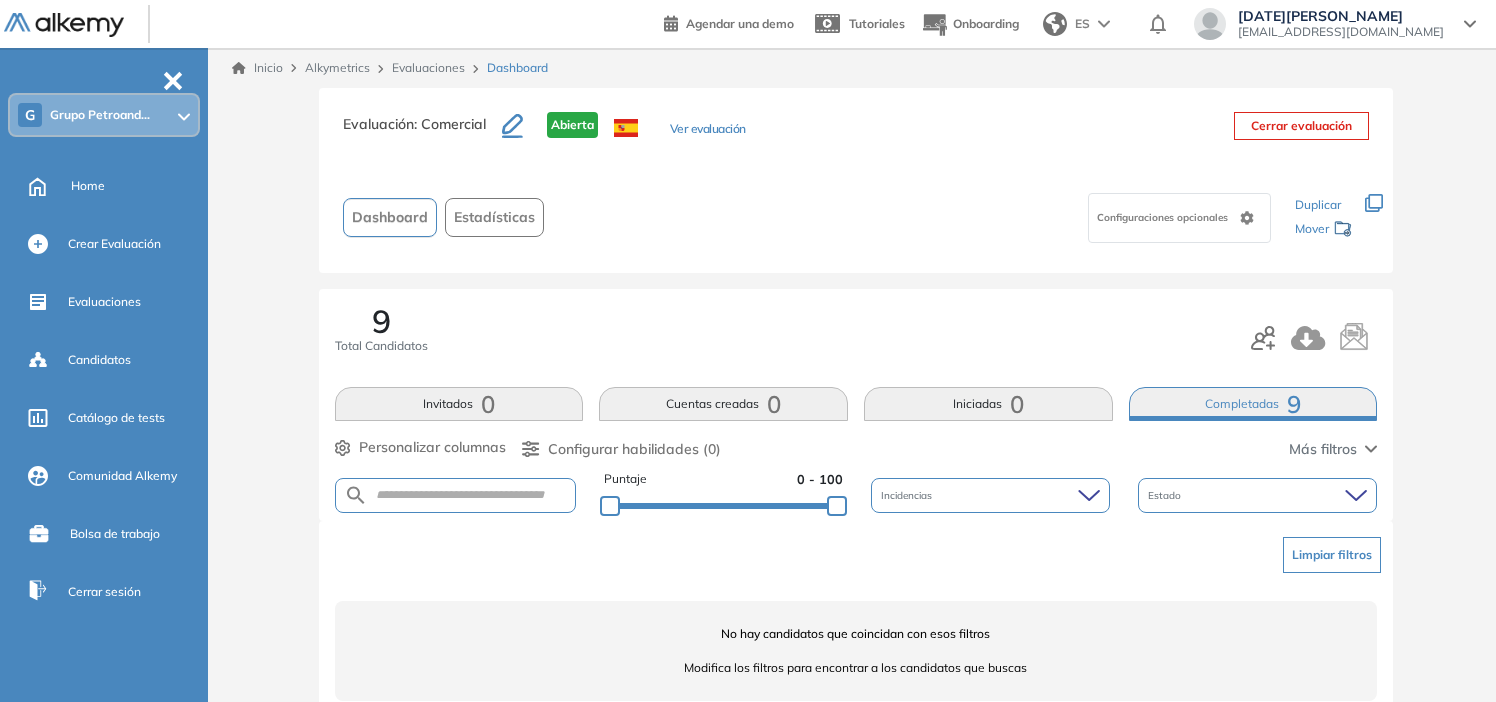click on "Completadas 9" at bounding box center (1253, 404) 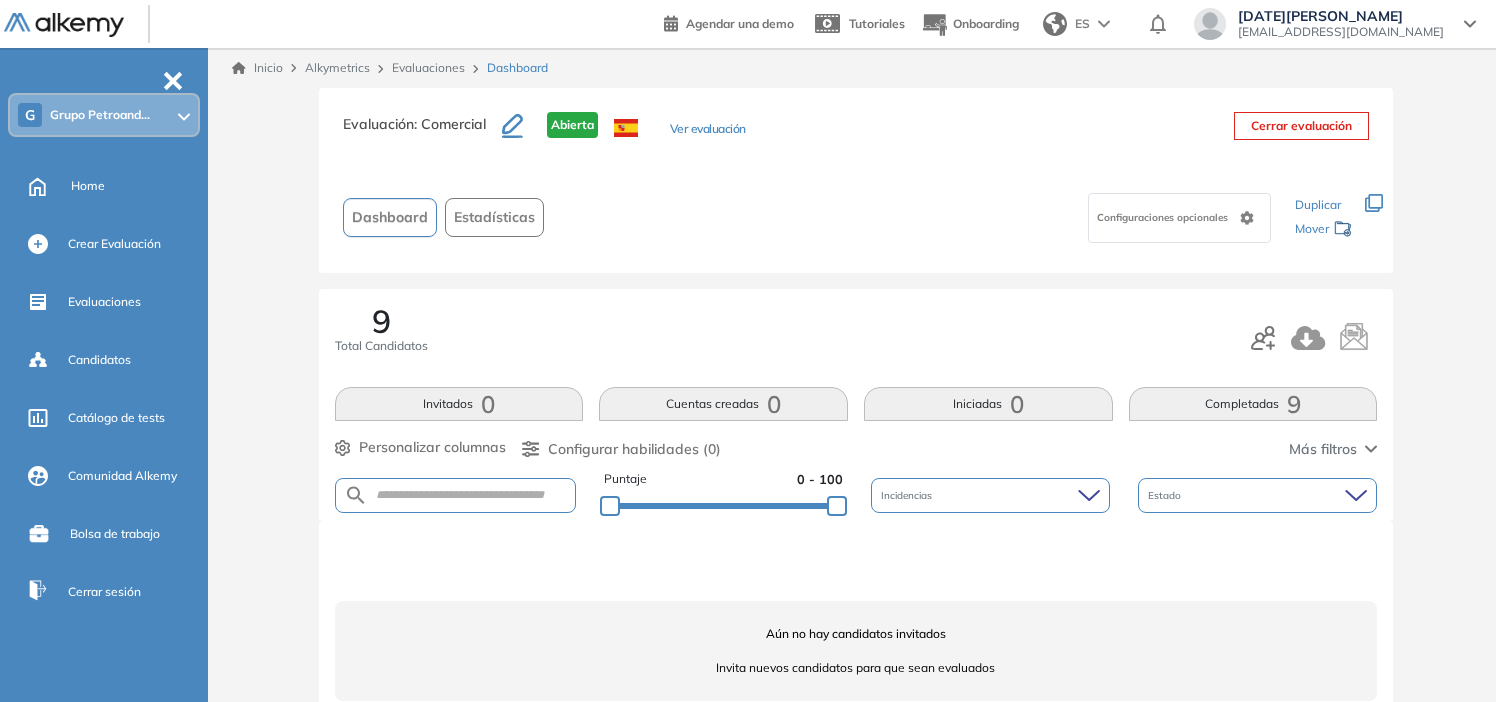 click on "0" at bounding box center (488, 404) 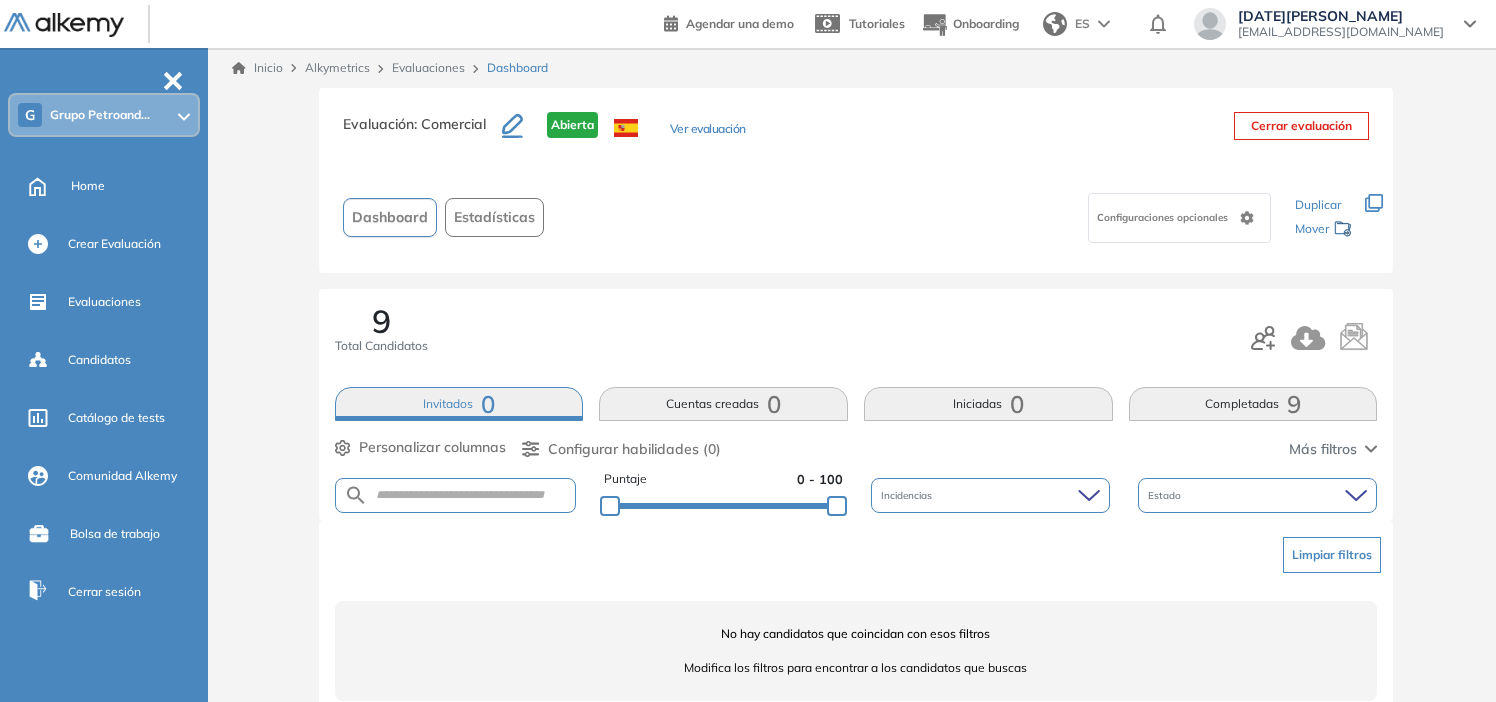 click on "Personalizar columnas" at bounding box center (432, 447) 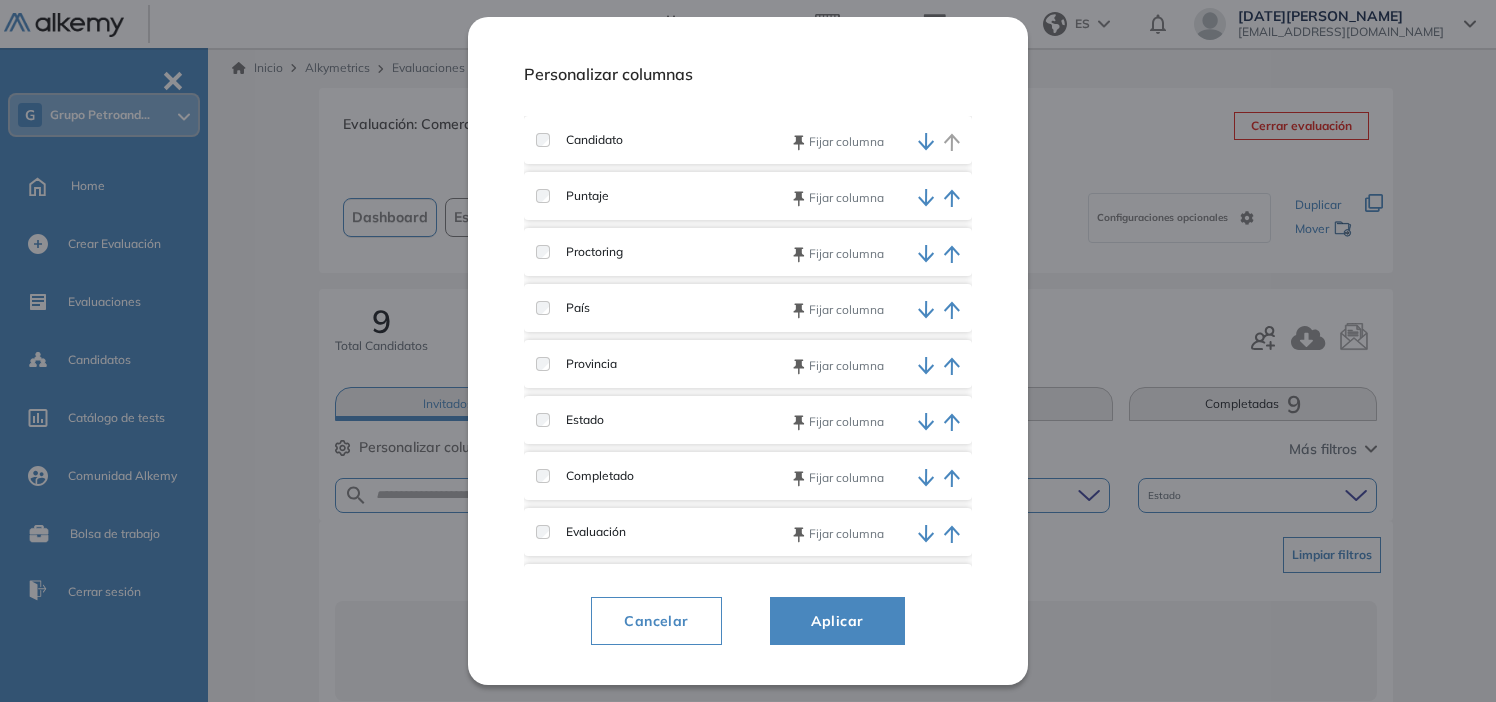 click on "Cancelar" at bounding box center [656, 621] 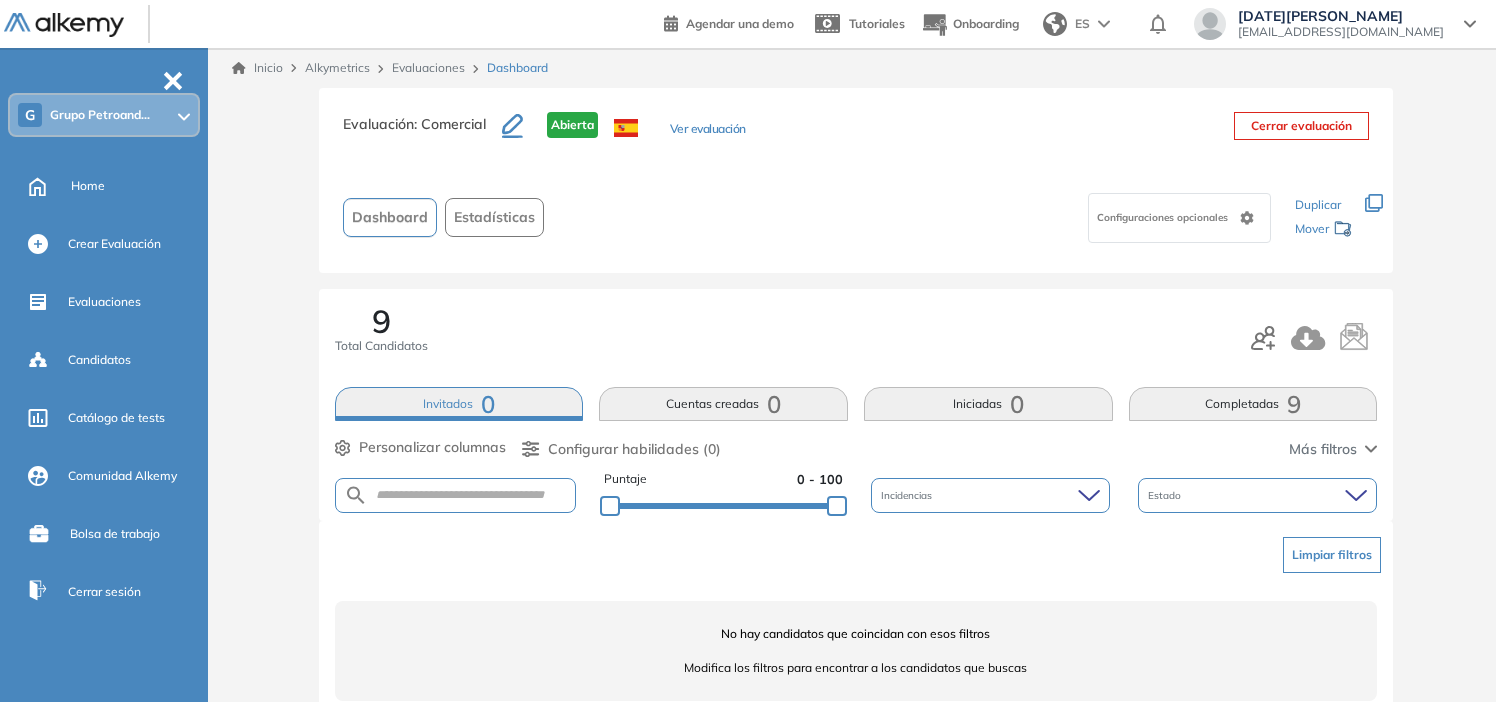 click on "Limpiar filtros" at bounding box center [1332, 555] 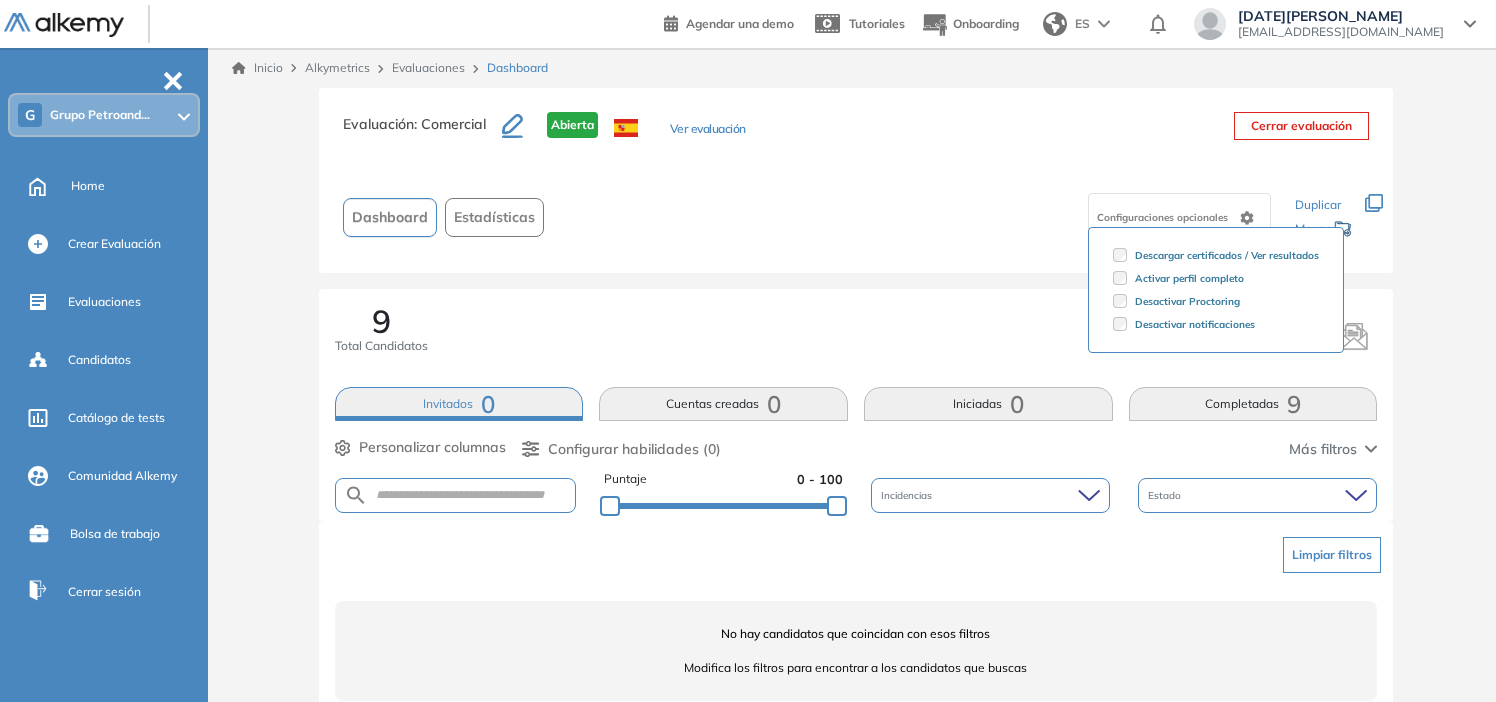 click on "Configuraciones opcionales" at bounding box center (1164, 217) 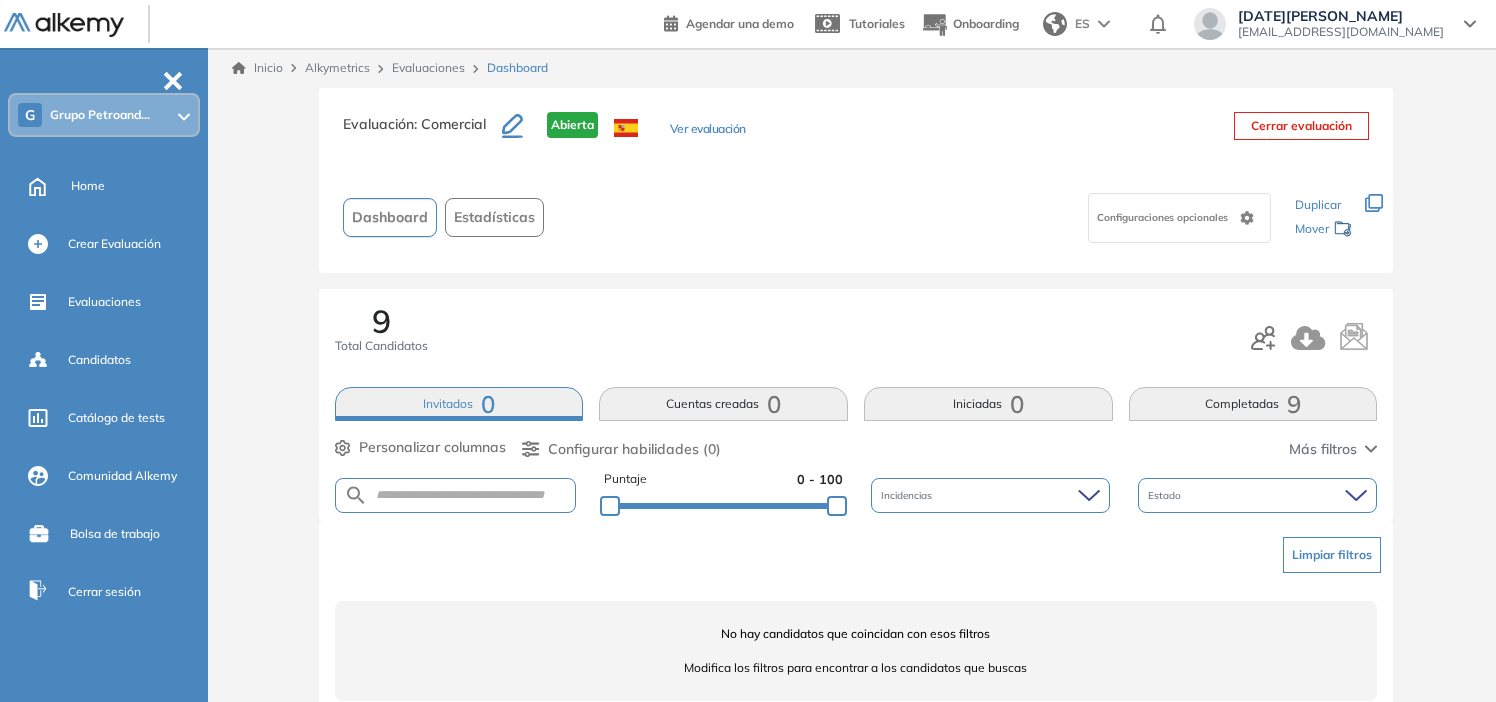 click on "Completadas 9" at bounding box center [1253, 404] 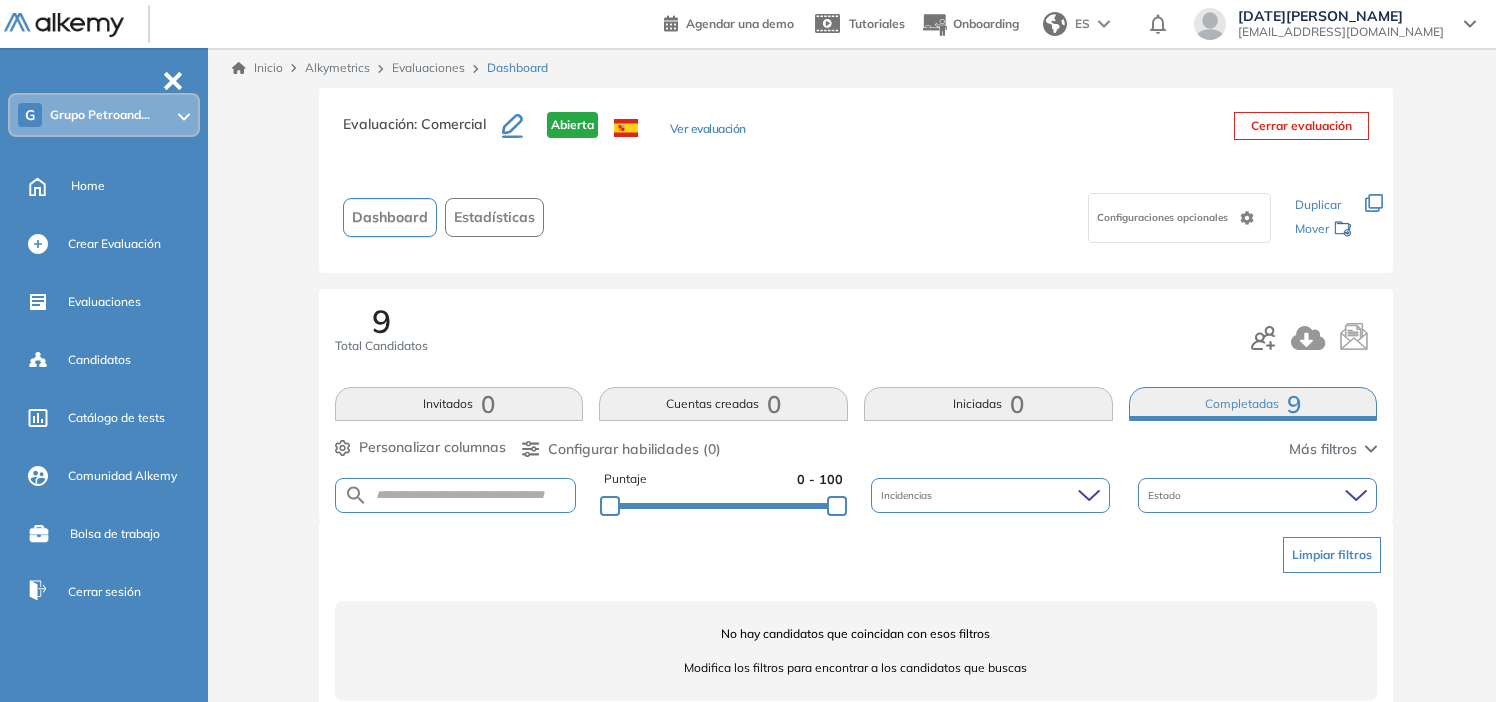 click on "9" at bounding box center [1294, 404] 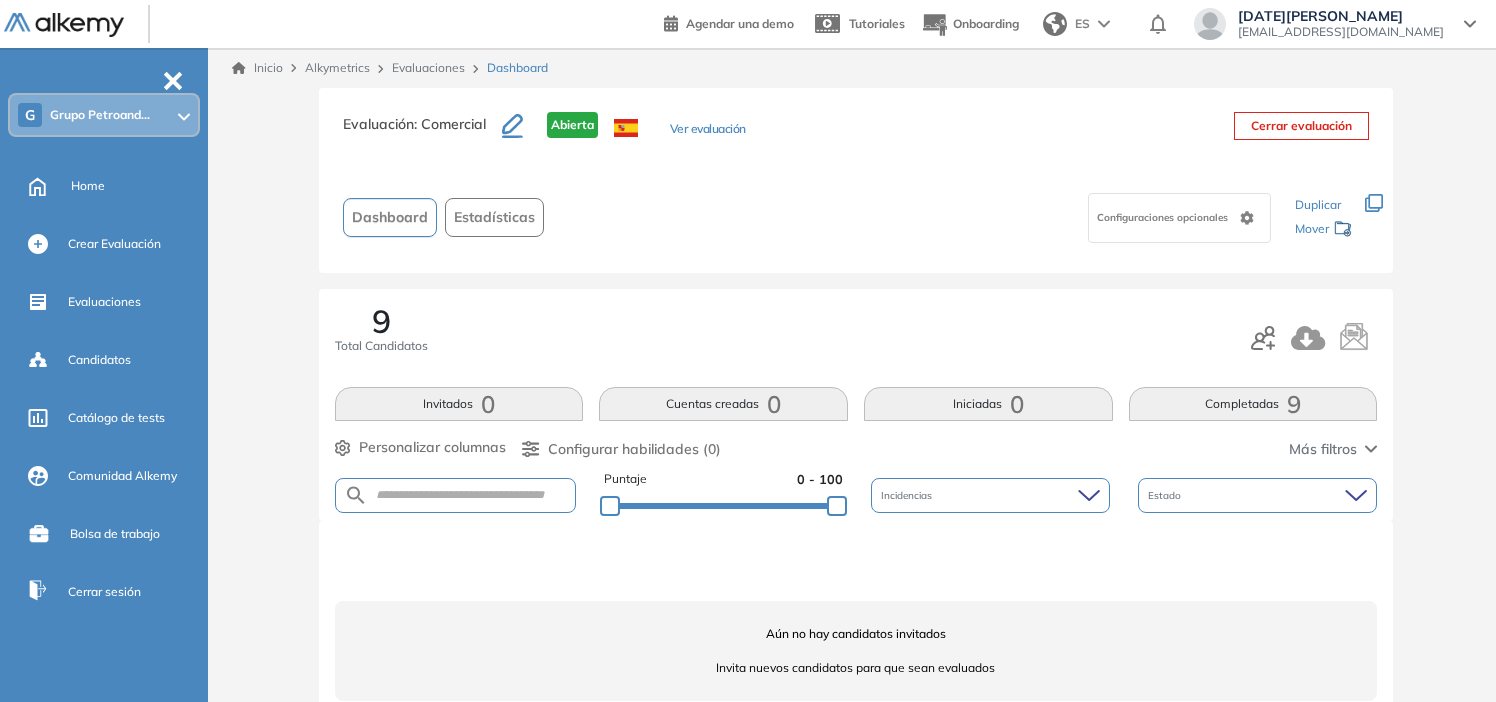 click on "9" at bounding box center [1294, 404] 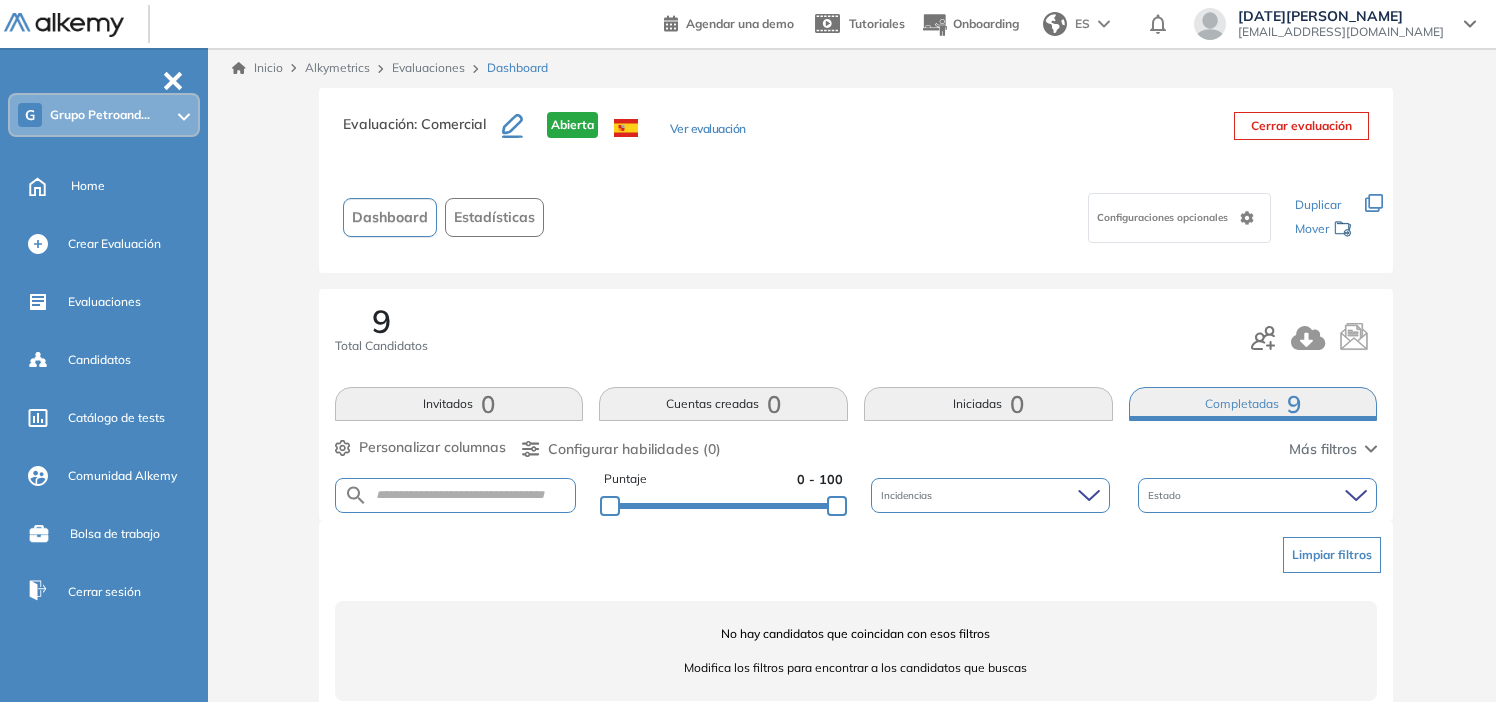 click on "Limpiar filtros" at bounding box center (1332, 555) 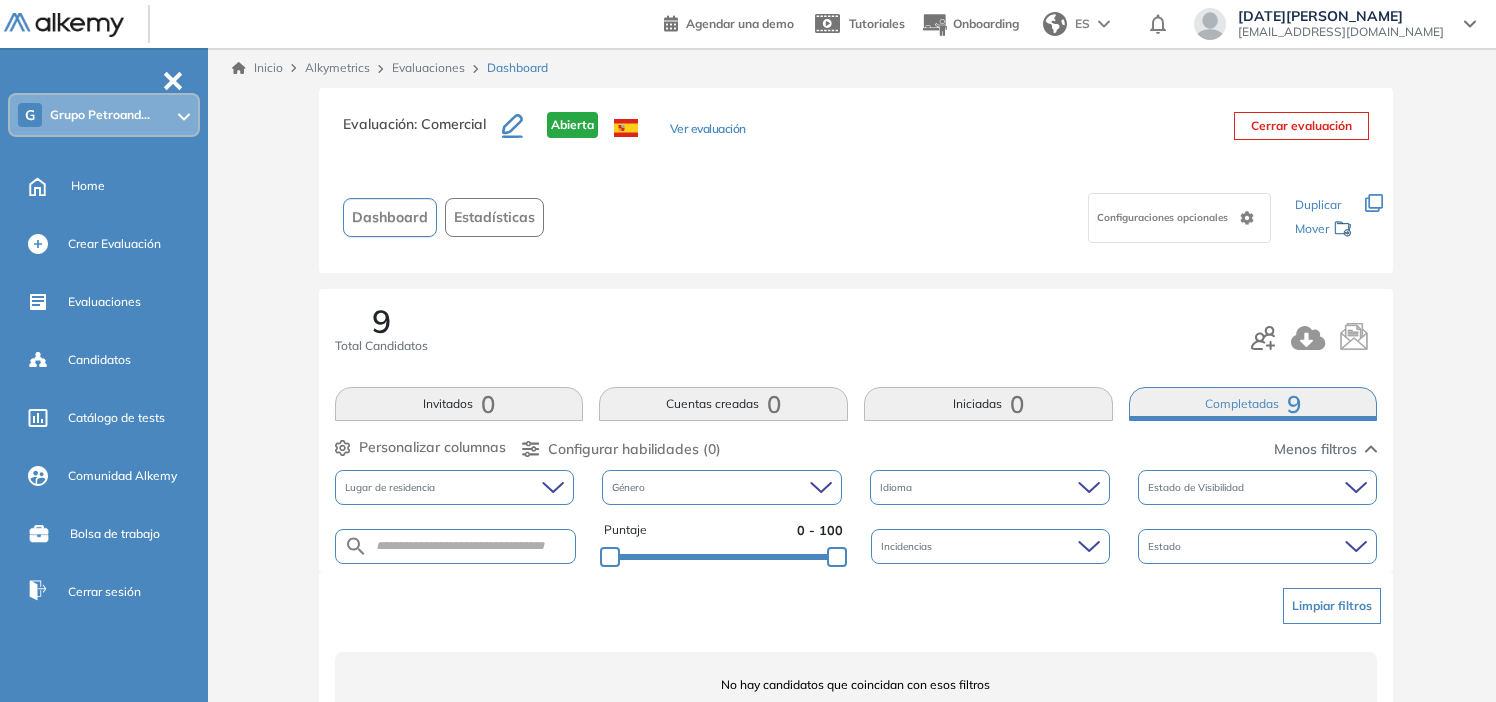 click on "Menos filtros" at bounding box center [1325, 449] 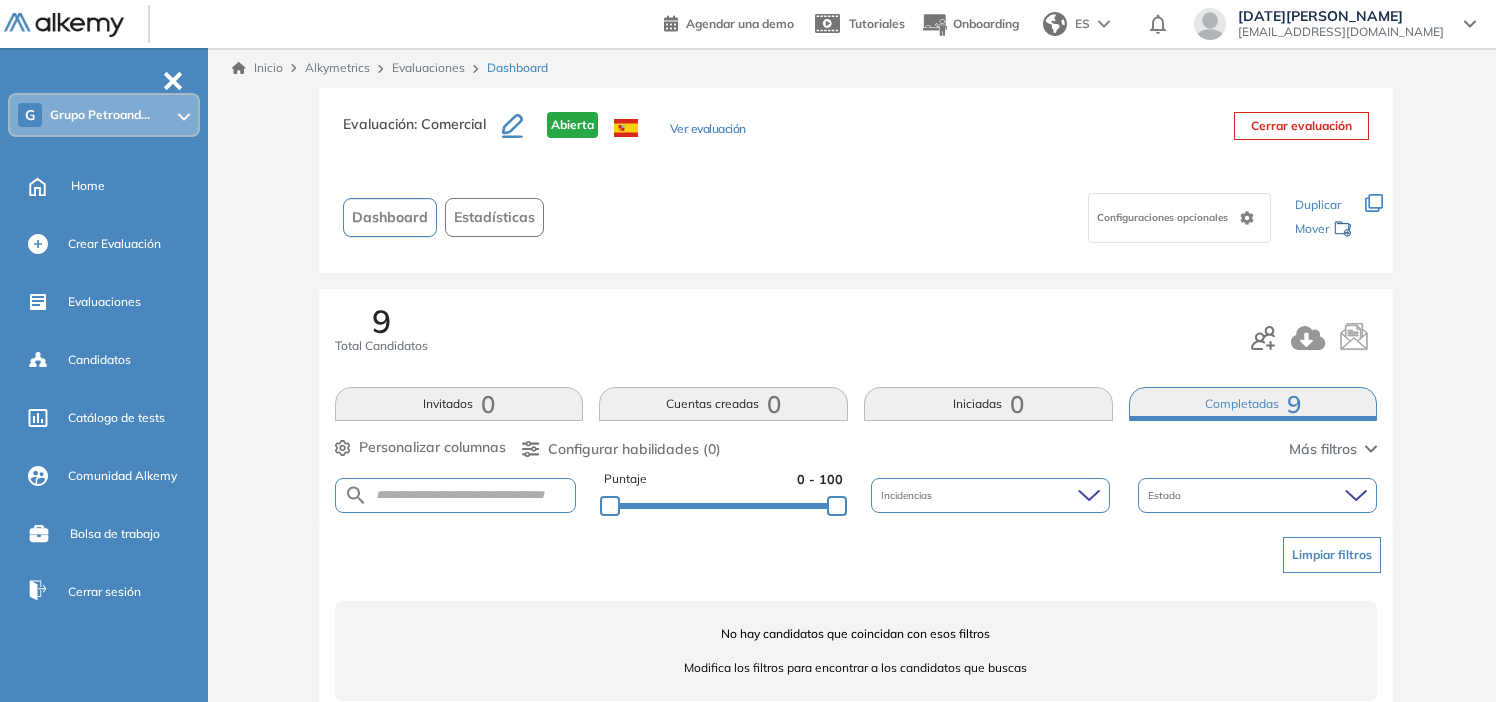 click on "Más filtros" at bounding box center [1333, 449] 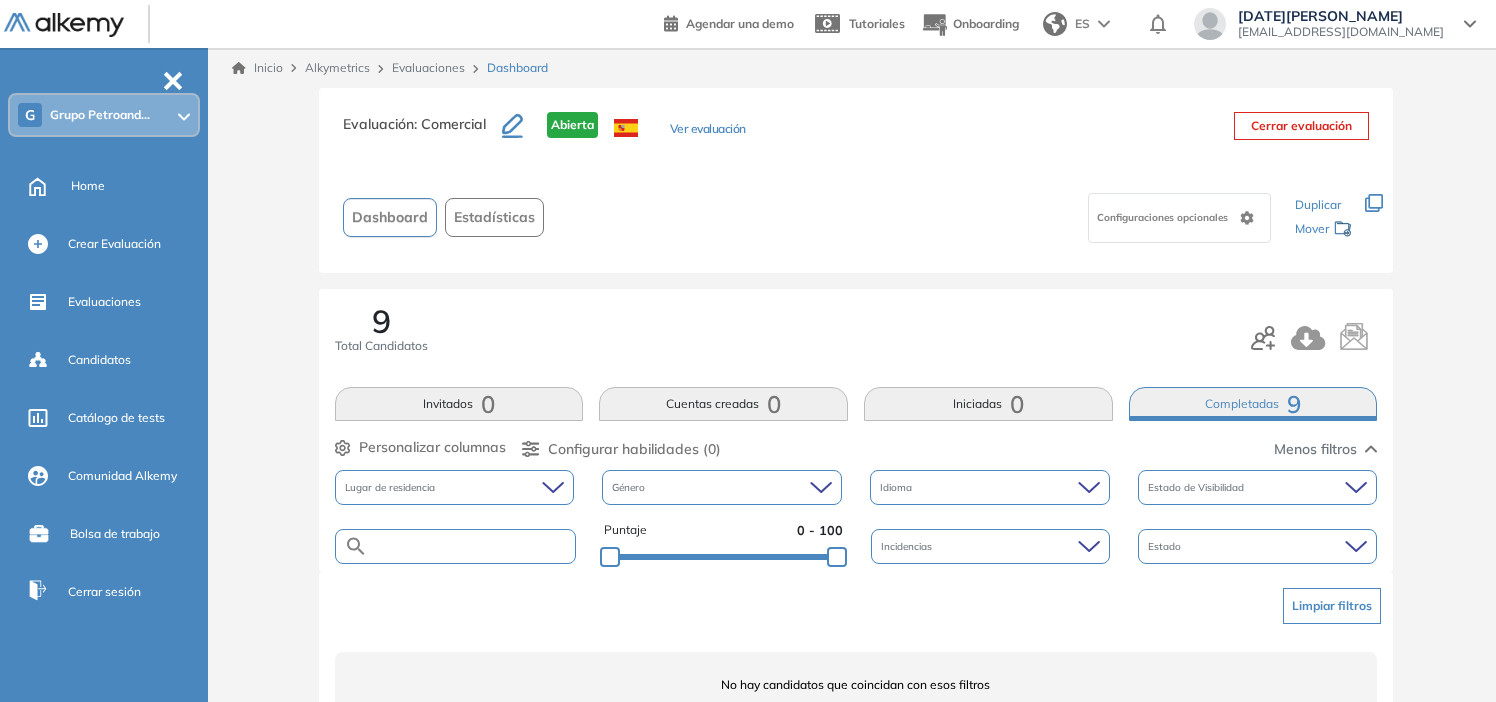 click at bounding box center [471, 546] 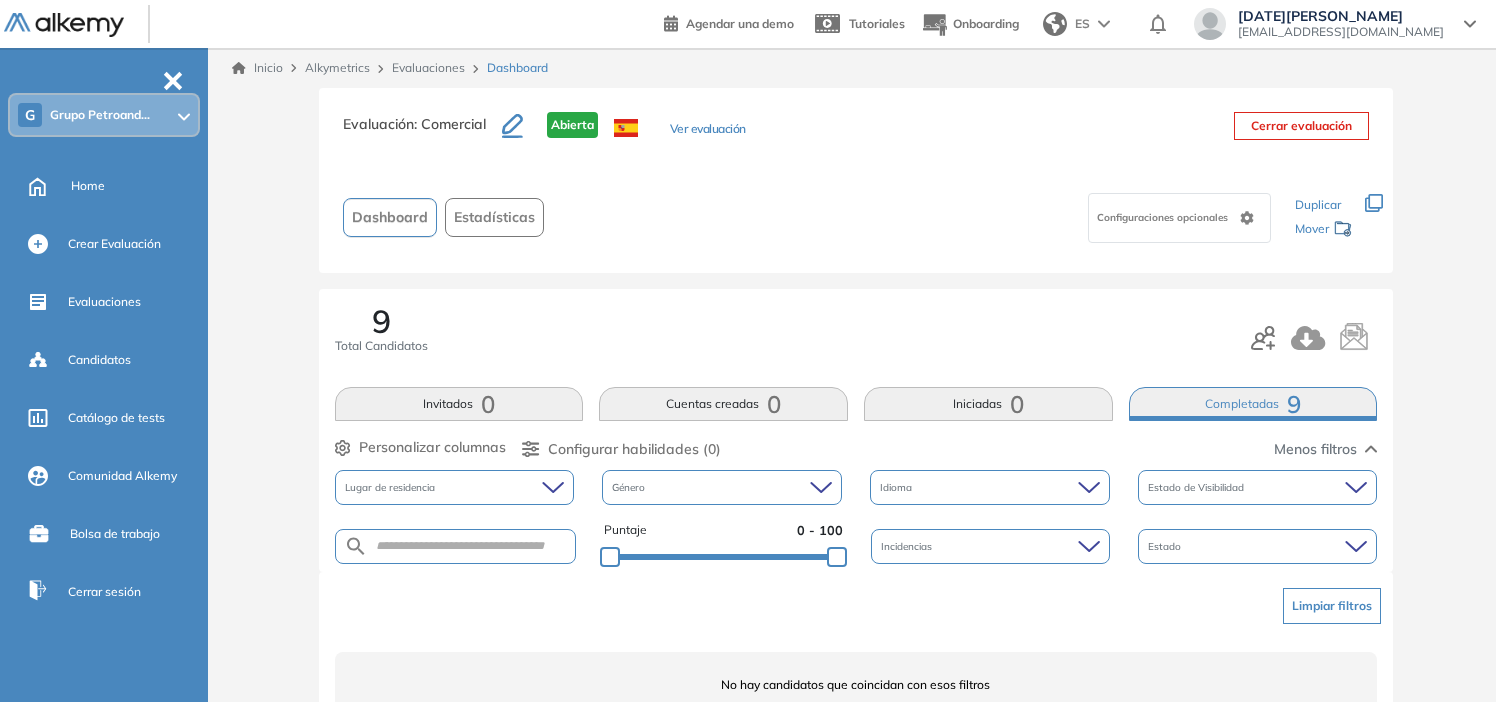 click on "Lugar de residencia" at bounding box center [455, 487] 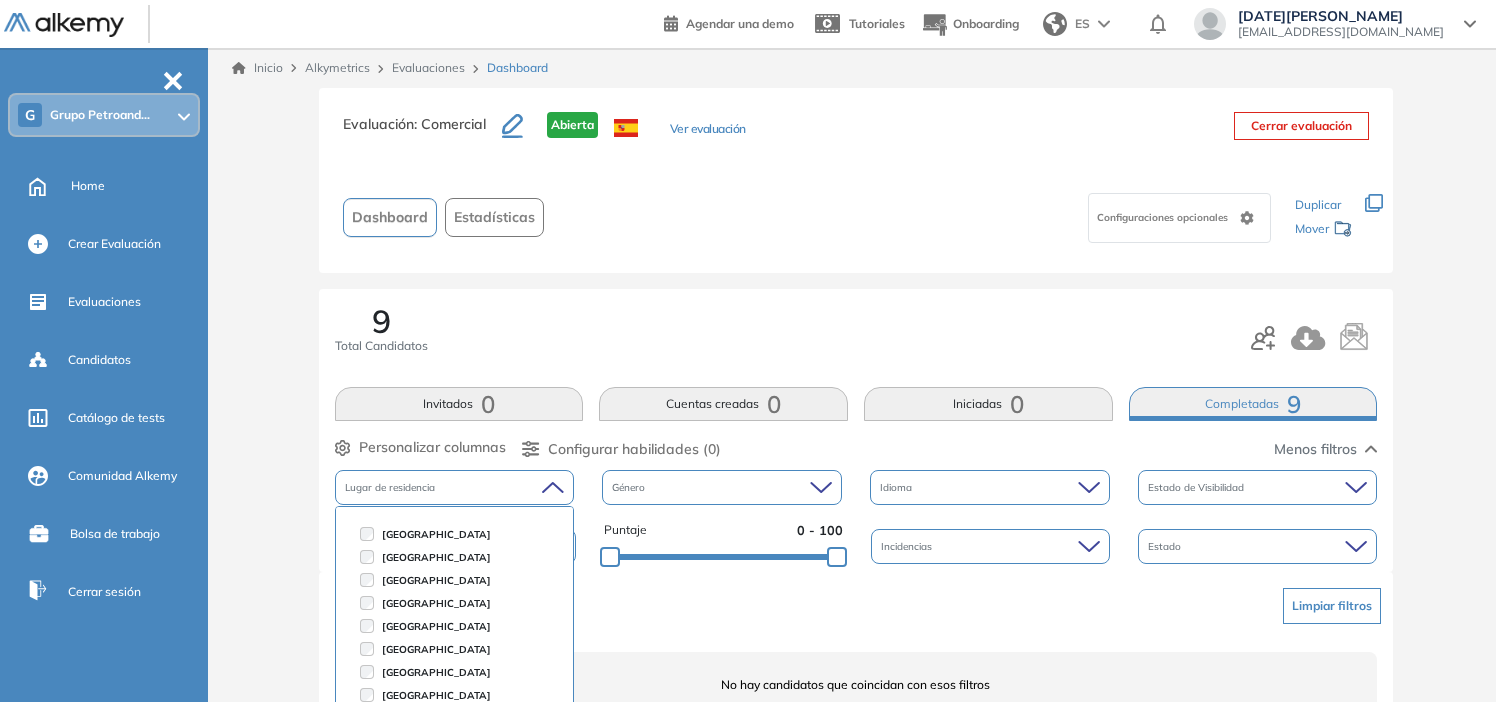 click on "[GEOGRAPHIC_DATA]" at bounding box center [436, 534] 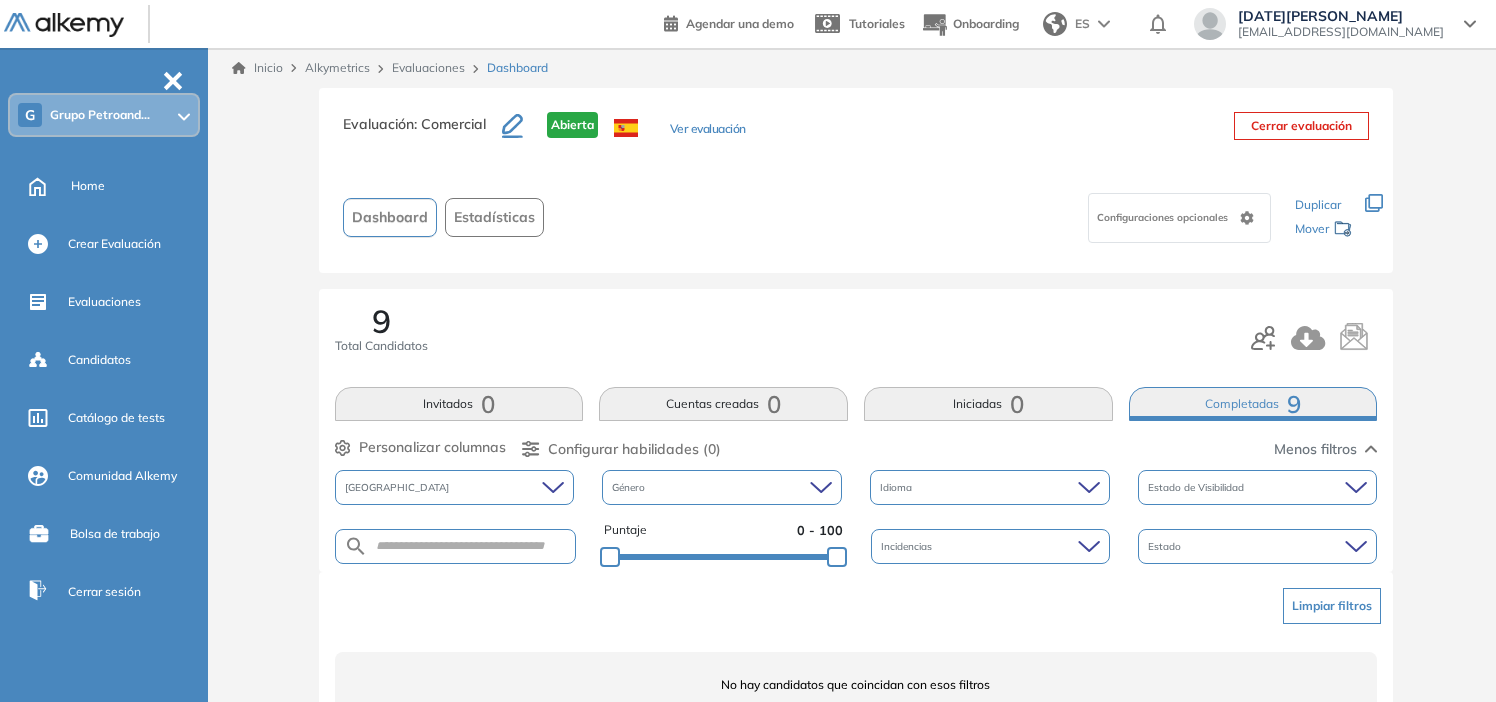 click on "Limpiar filtros" at bounding box center [1332, 606] 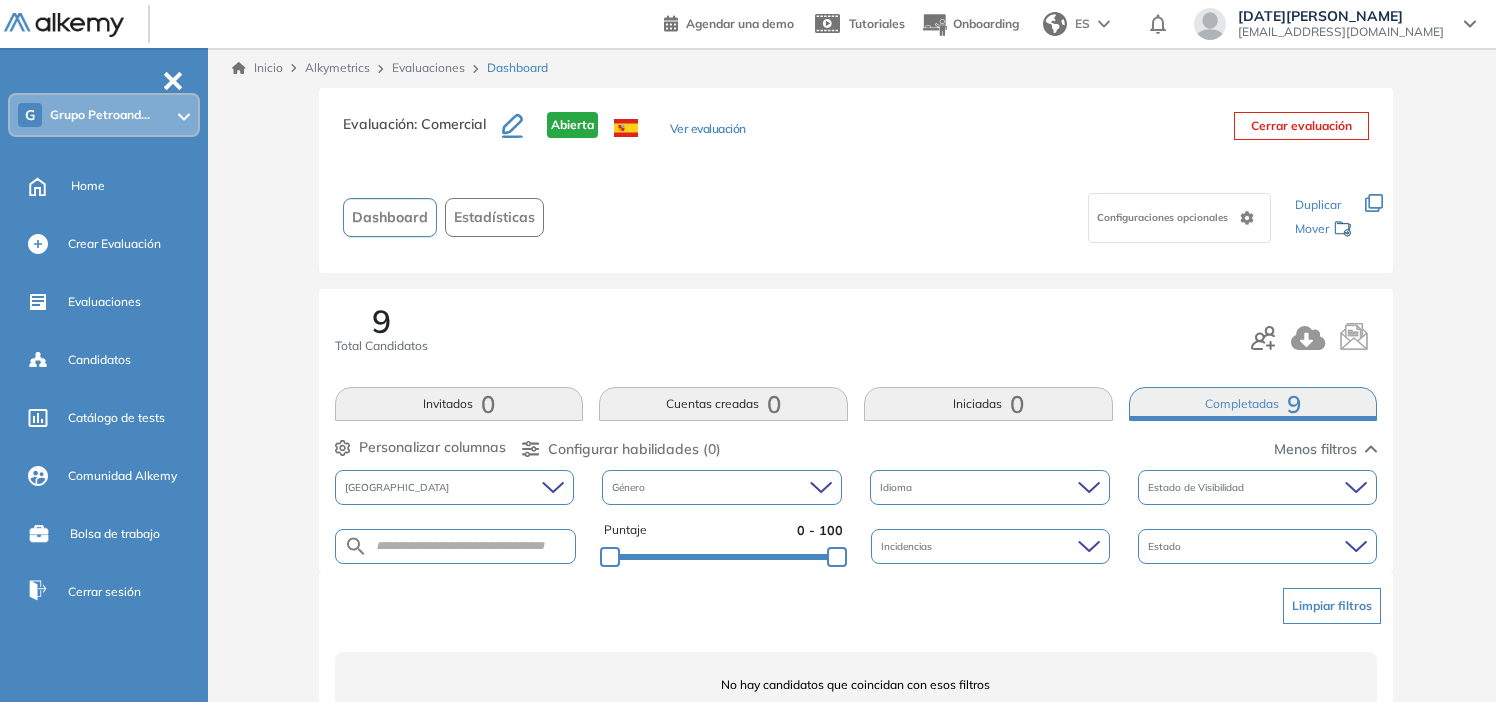 click on "Género" at bounding box center [722, 487] 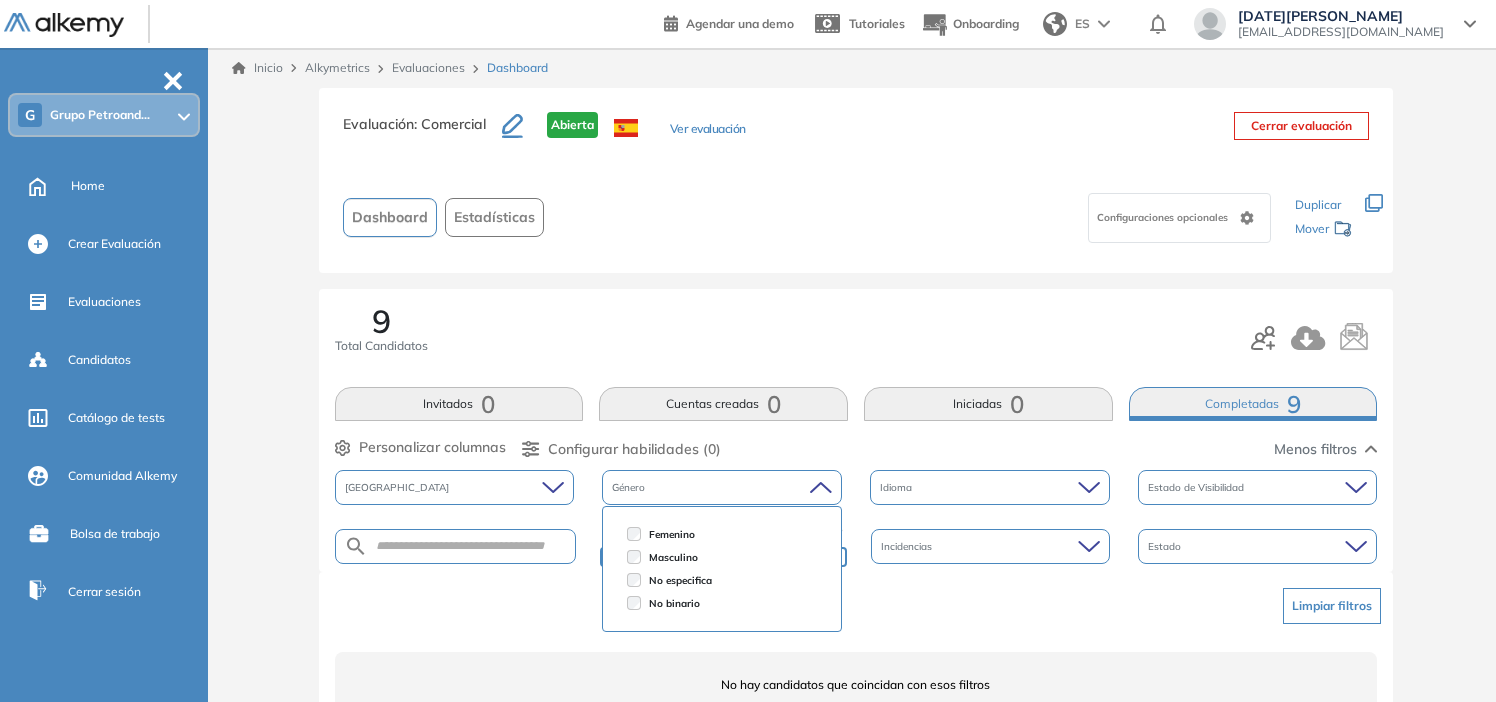 click on "Género" at bounding box center (722, 487) 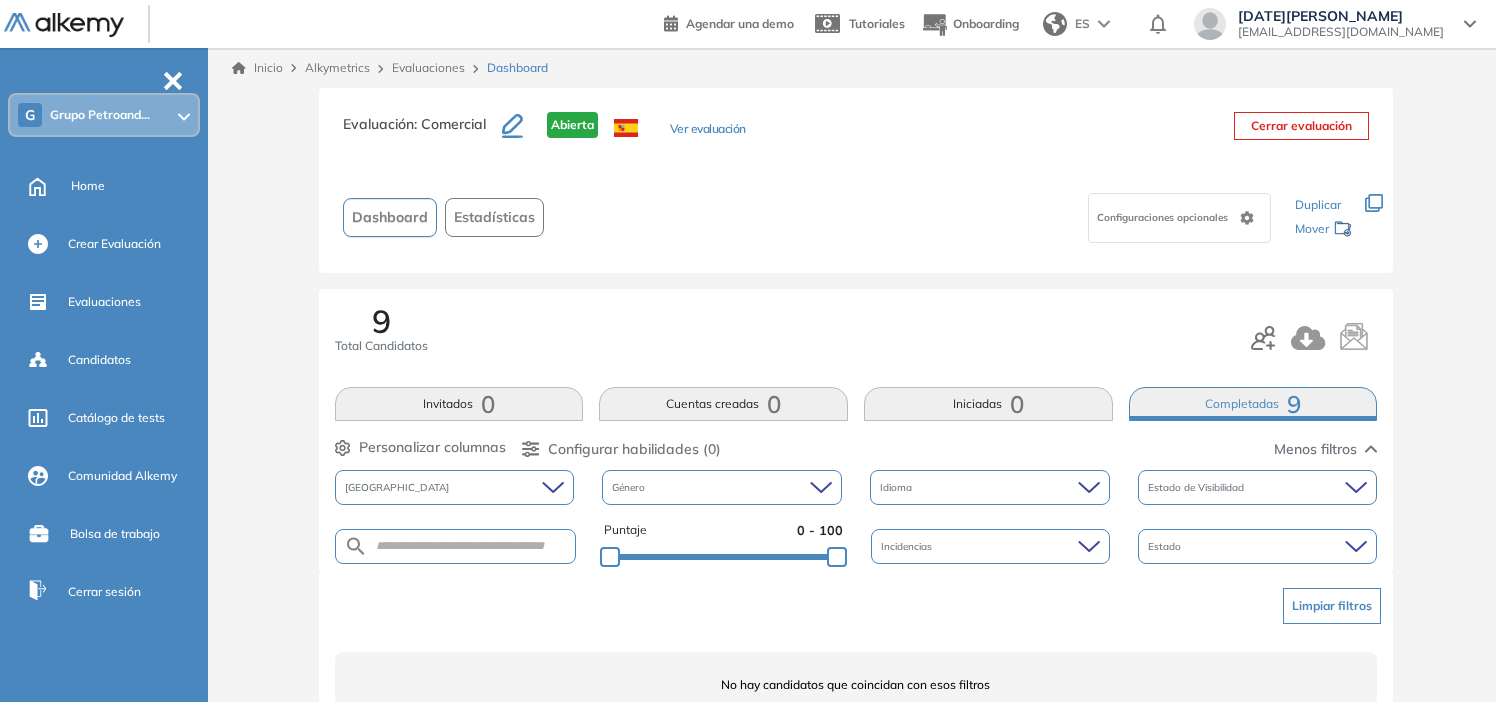 click on "Total Candidatos" at bounding box center [381, 346] 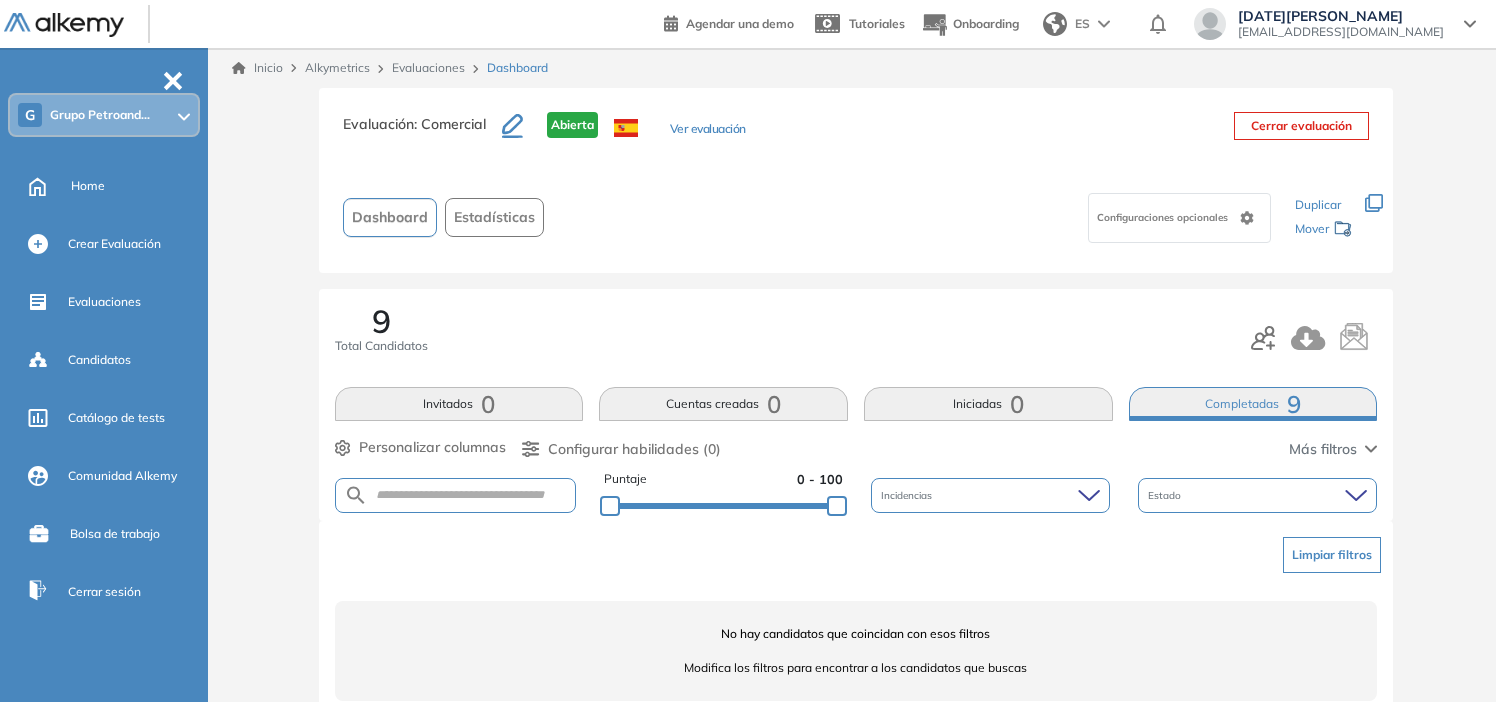 drag, startPoint x: 590, startPoint y: 506, endPoint x: 600, endPoint y: 505, distance: 10.049875 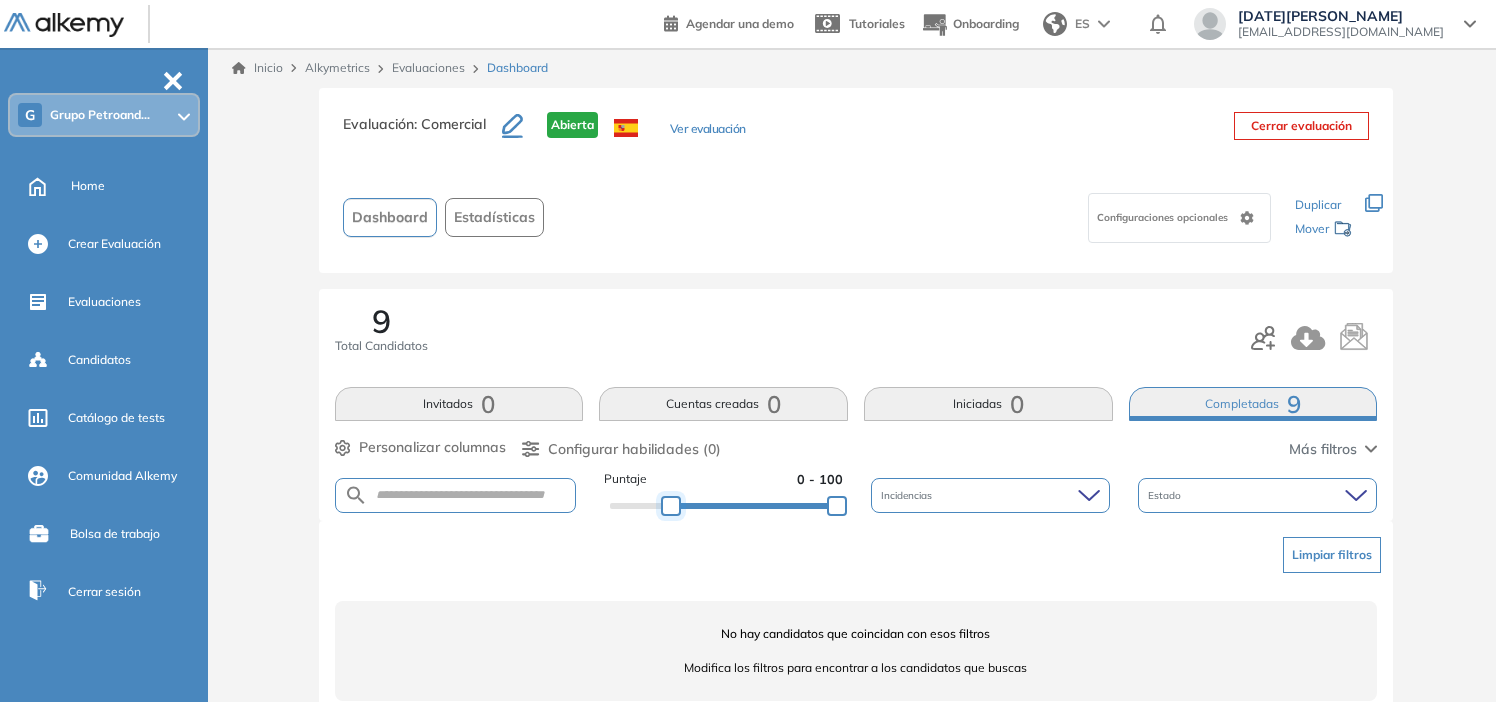 click at bounding box center [671, 506] 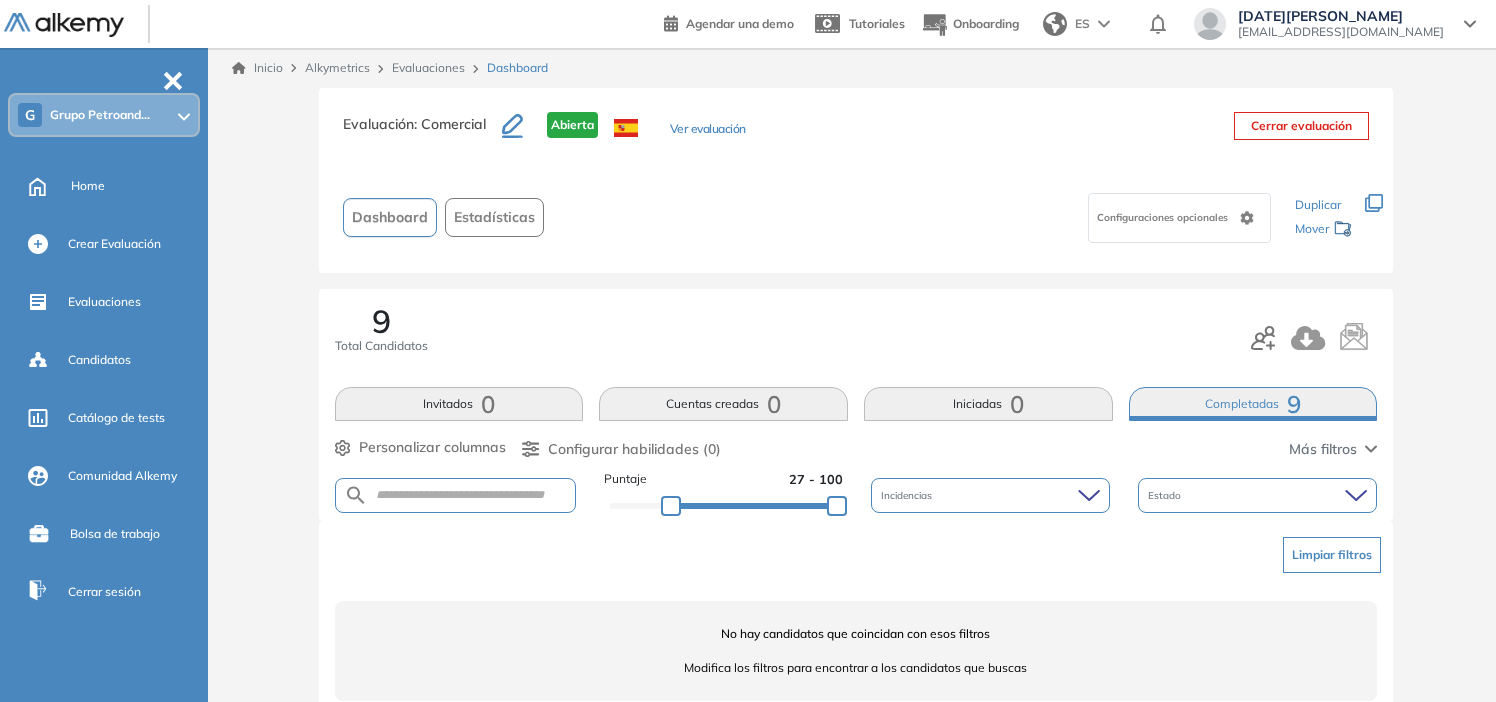 click on "Estado" at bounding box center (1257, 495) 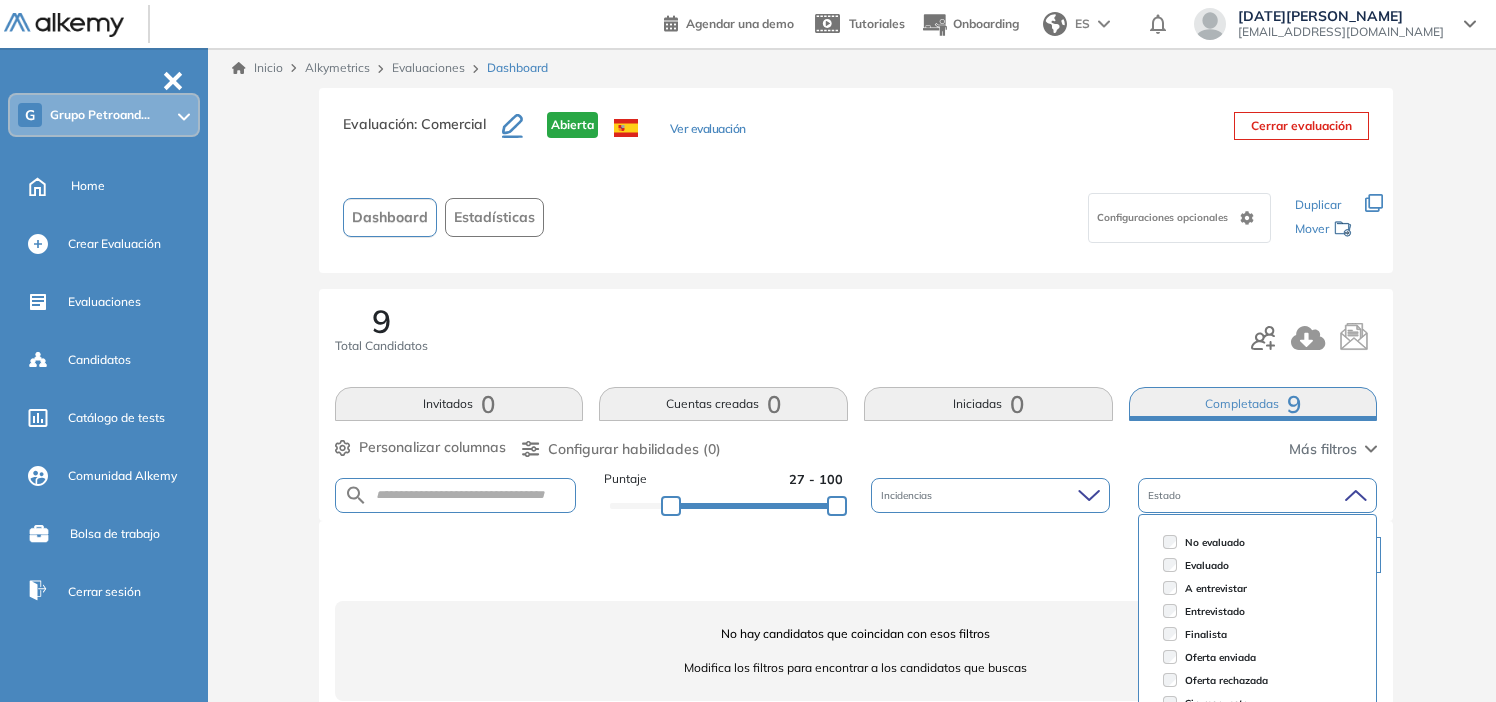 click on "Evaluado" at bounding box center (1207, 565) 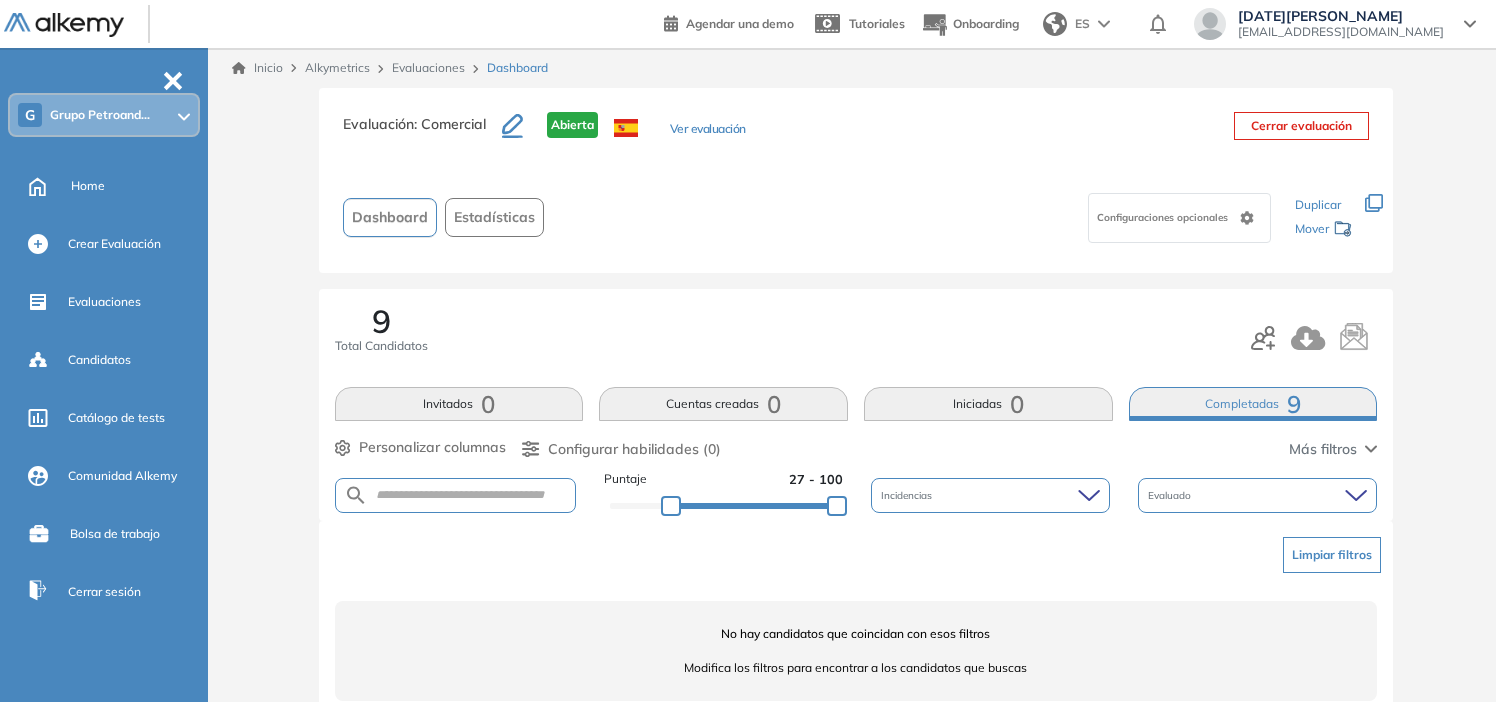 click on "Limpiar filtros" at bounding box center (860, 555) 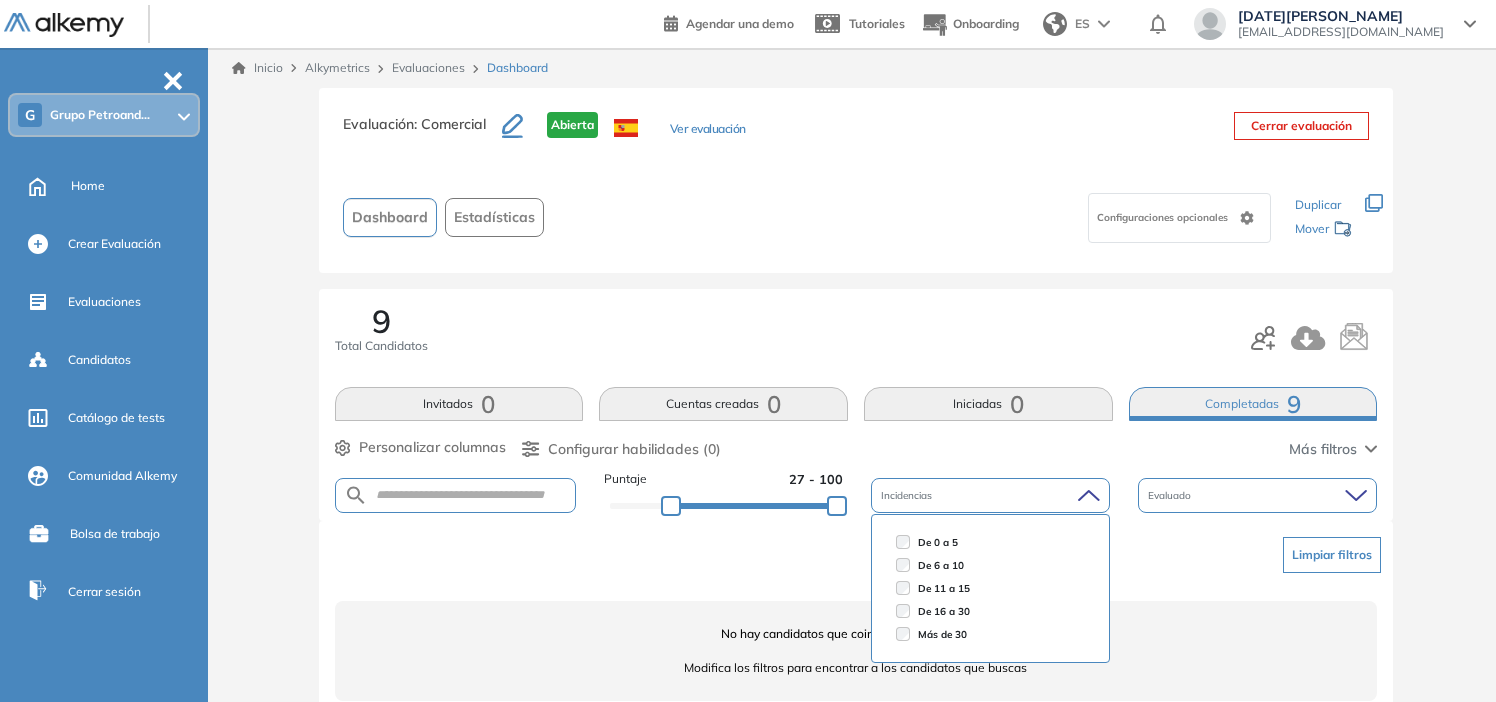 click on "Limpiar filtros" at bounding box center (860, 555) 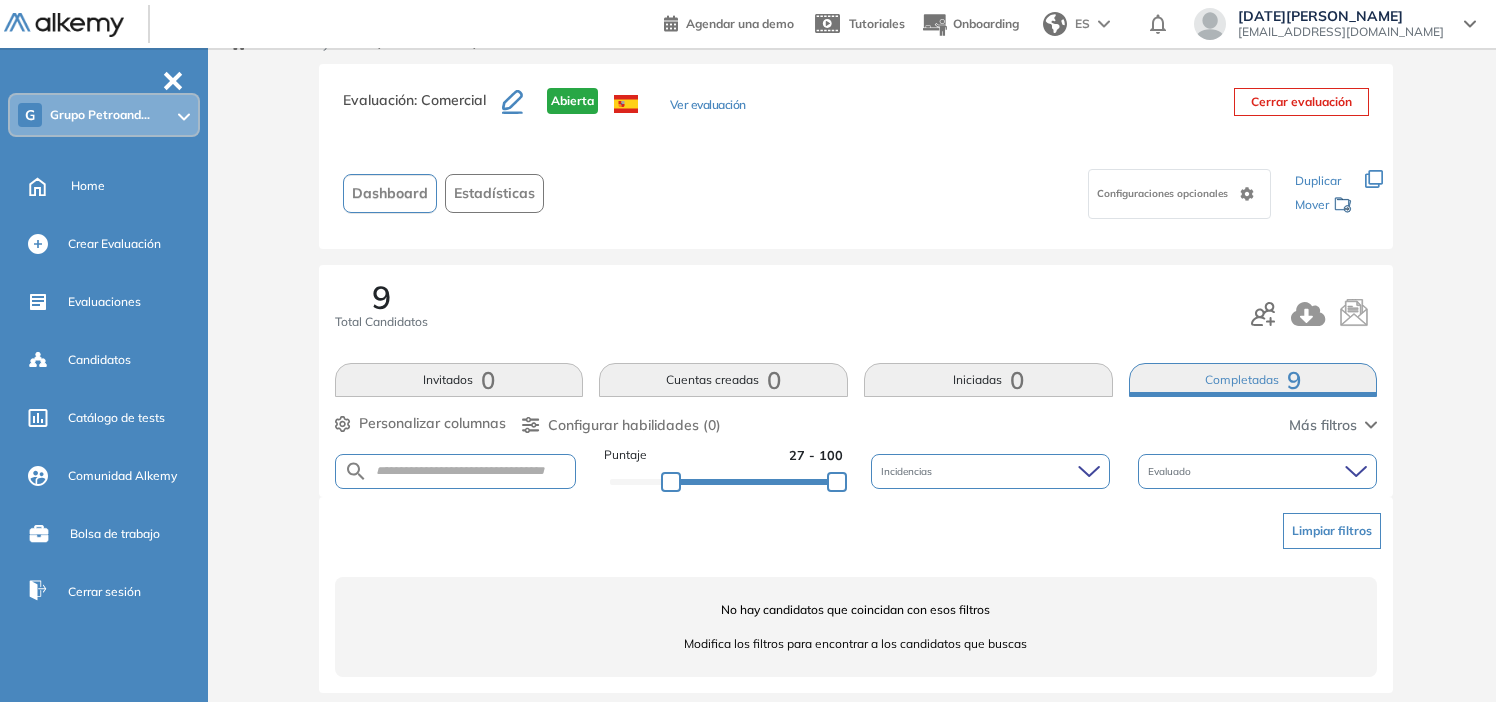 scroll, scrollTop: 38, scrollLeft: 0, axis: vertical 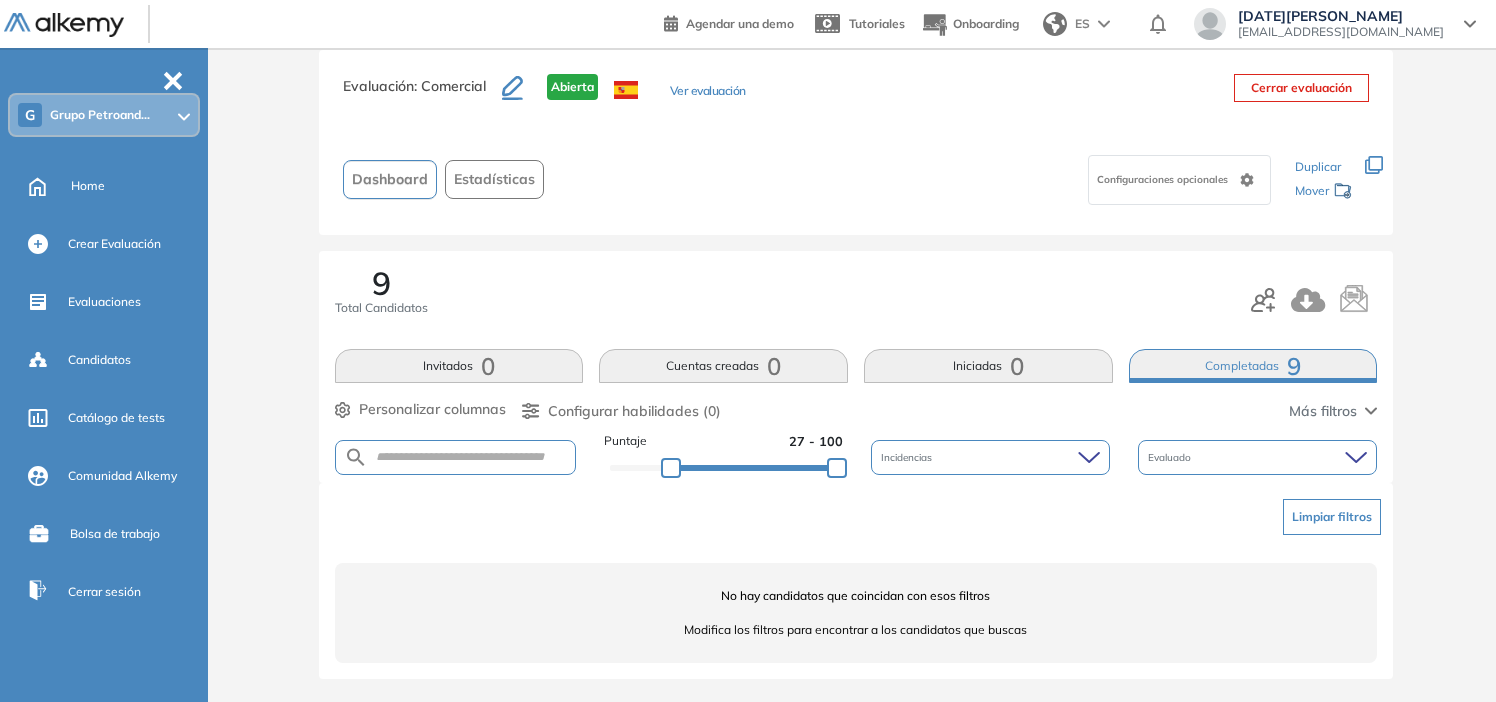 click on "Limpiar filtros" at bounding box center [1332, 517] 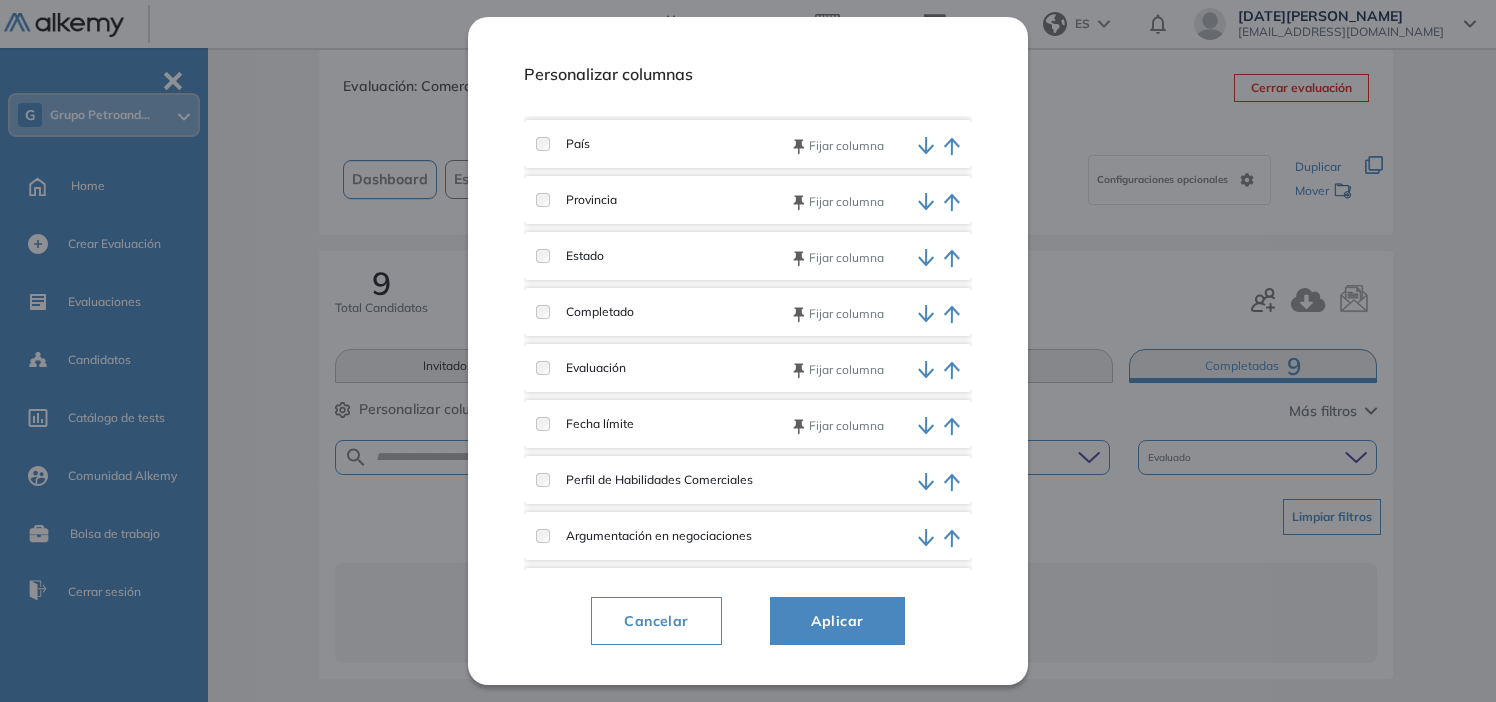 scroll, scrollTop: 352, scrollLeft: 0, axis: vertical 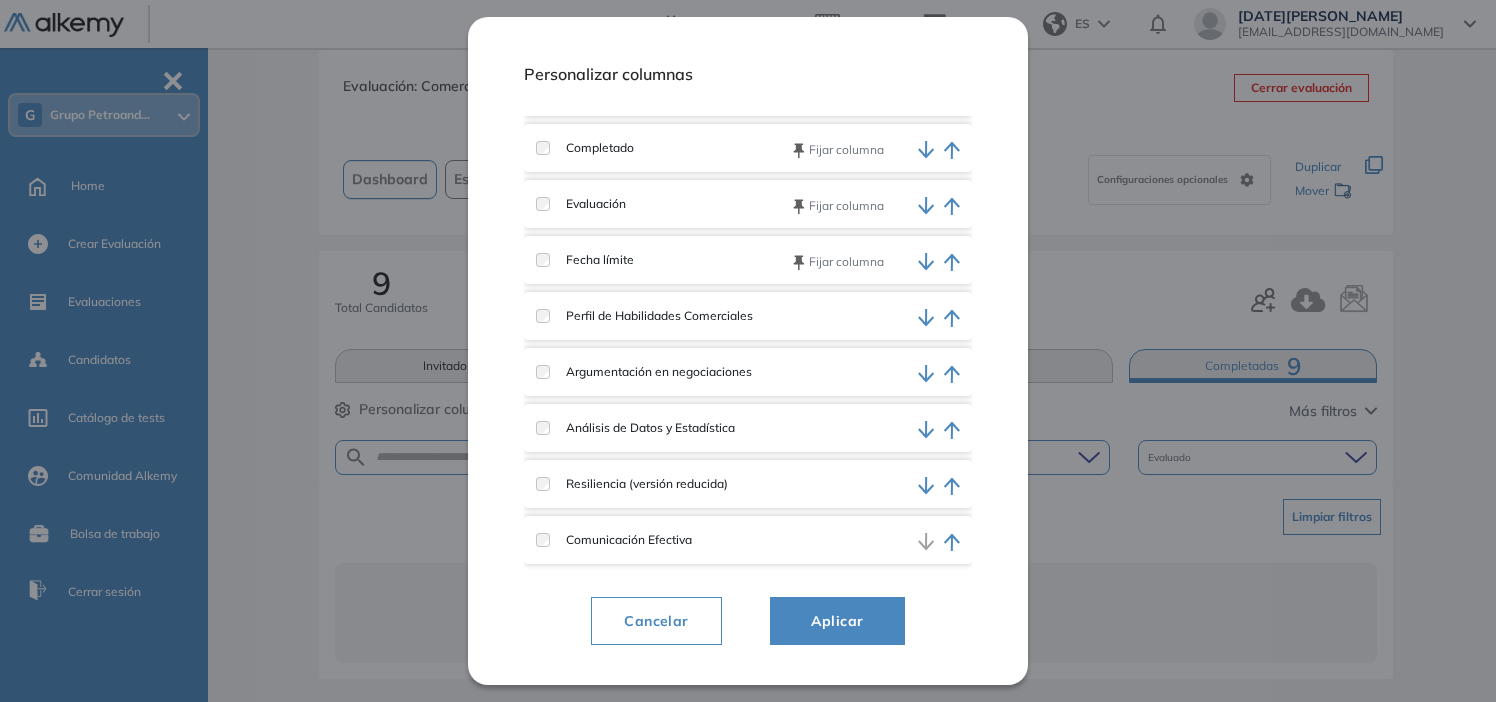 click on "Cancelar" at bounding box center (656, 621) 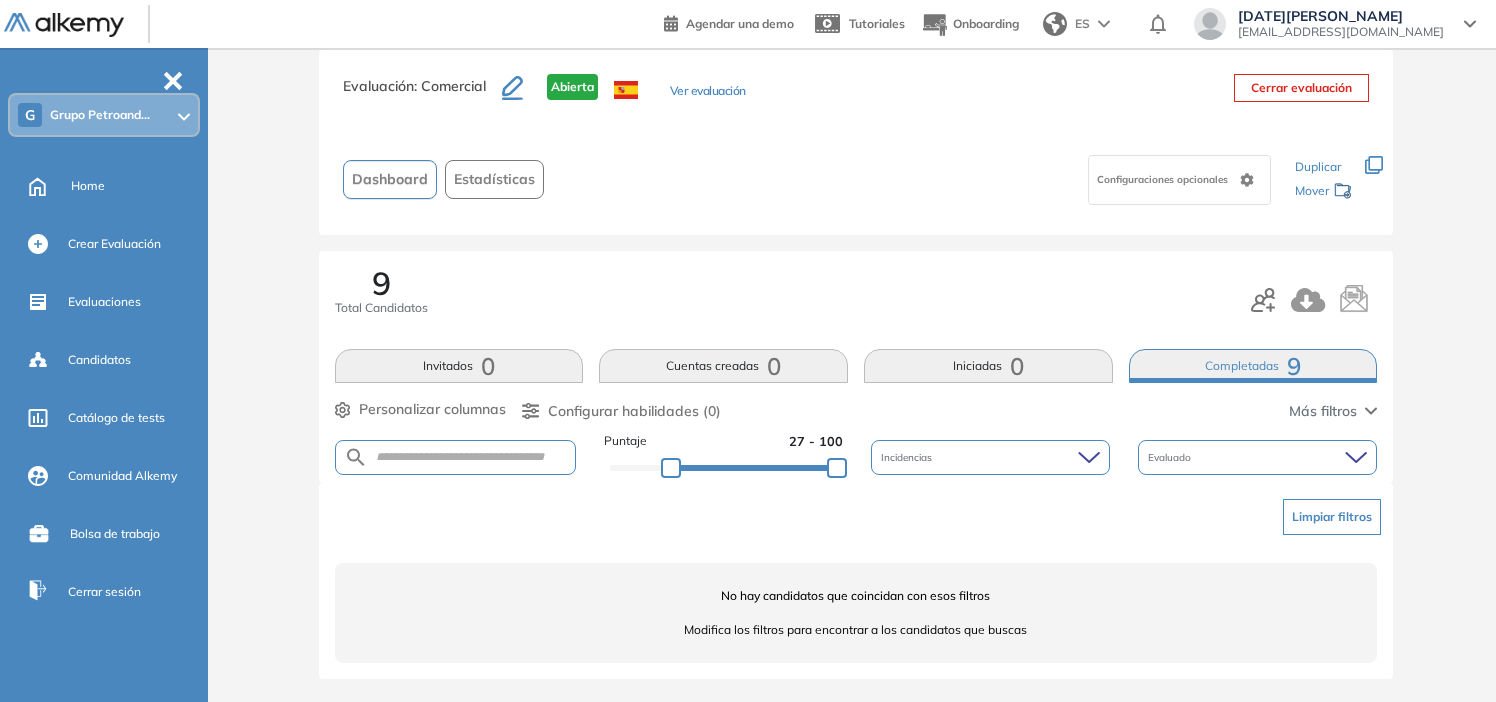click on "9" at bounding box center (1294, 366) 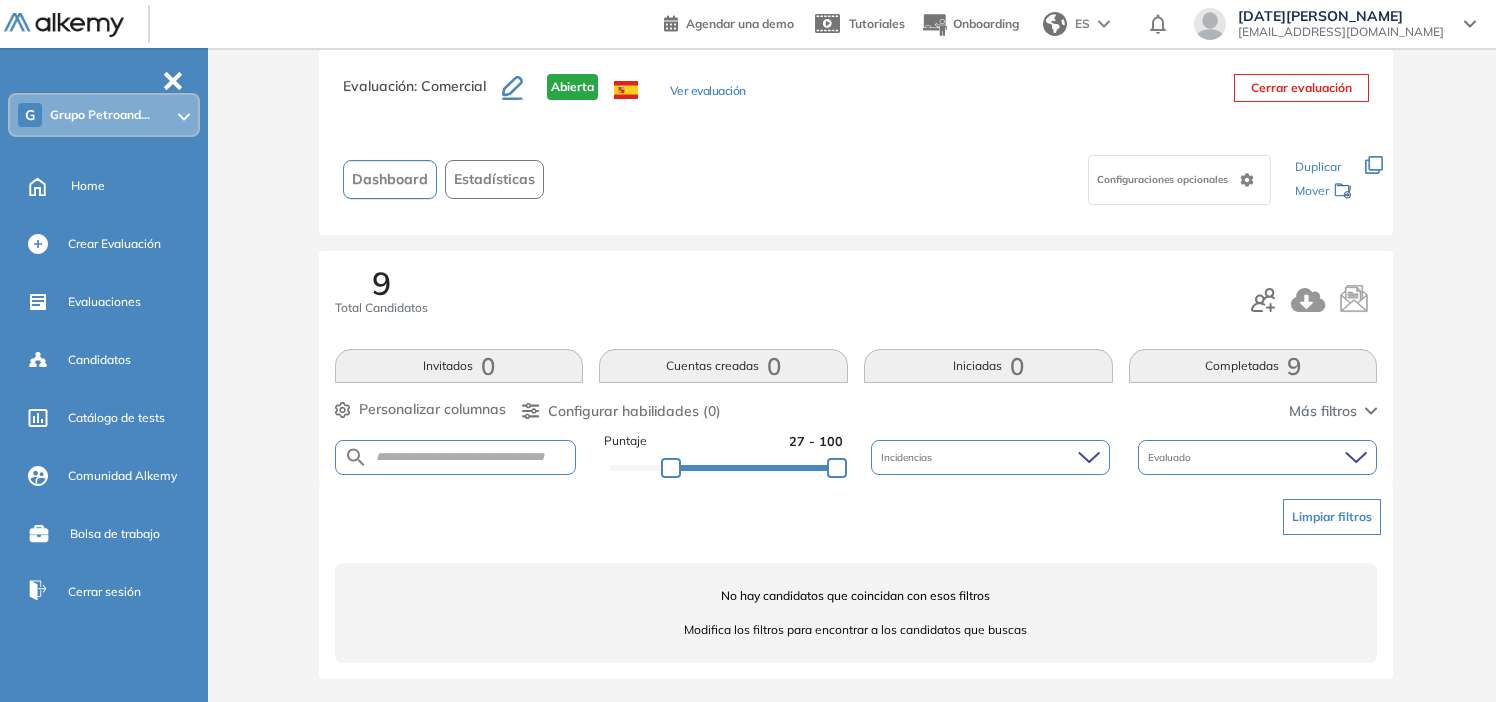 click on "9" at bounding box center (1294, 366) 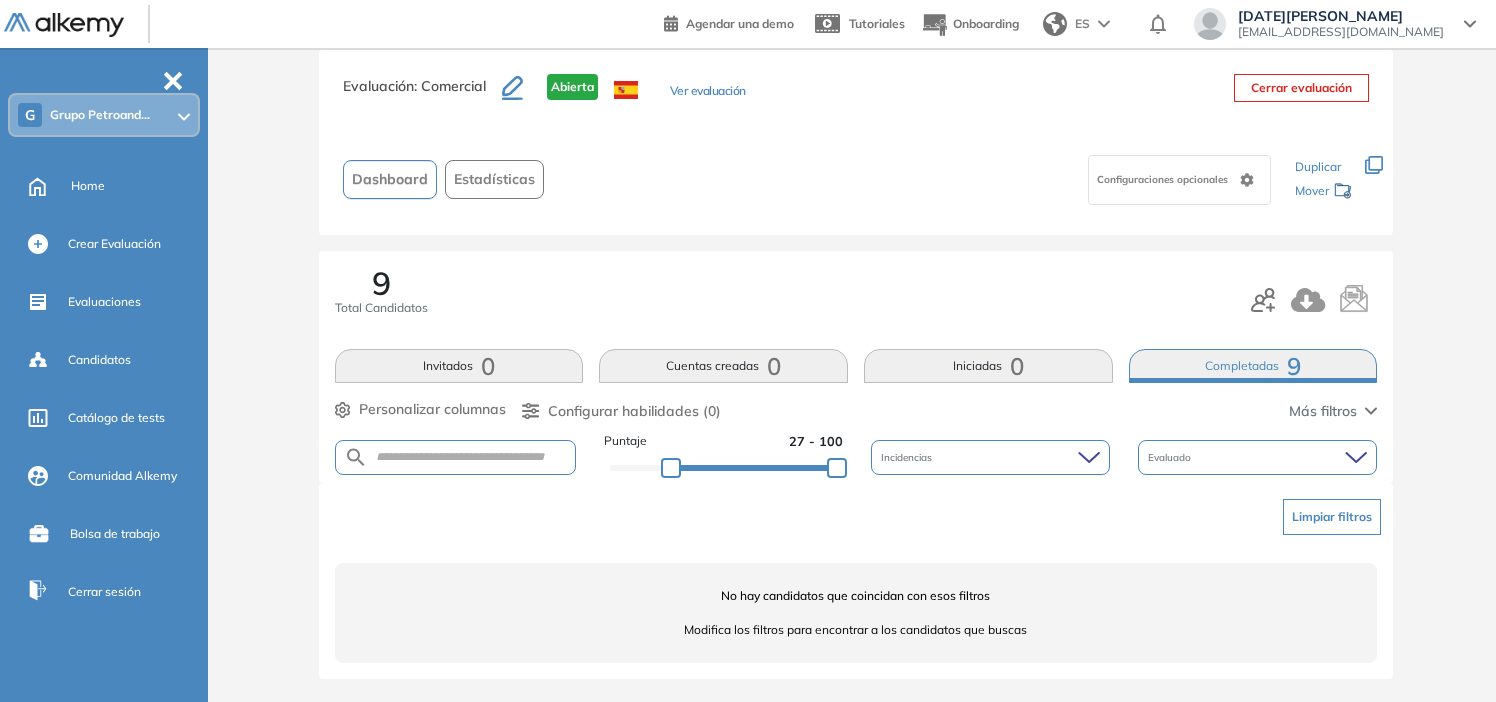 click on "9" at bounding box center [1294, 366] 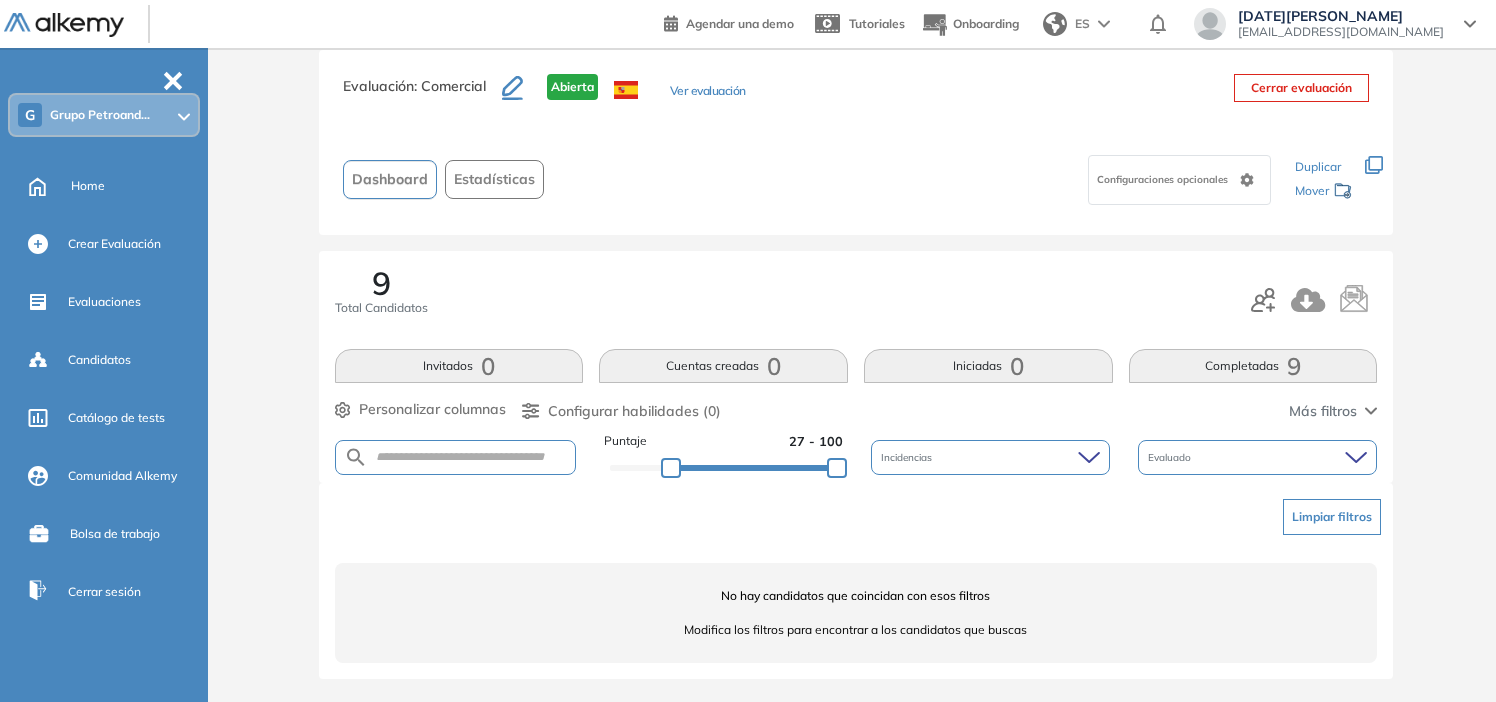 click on "9" at bounding box center (1294, 366) 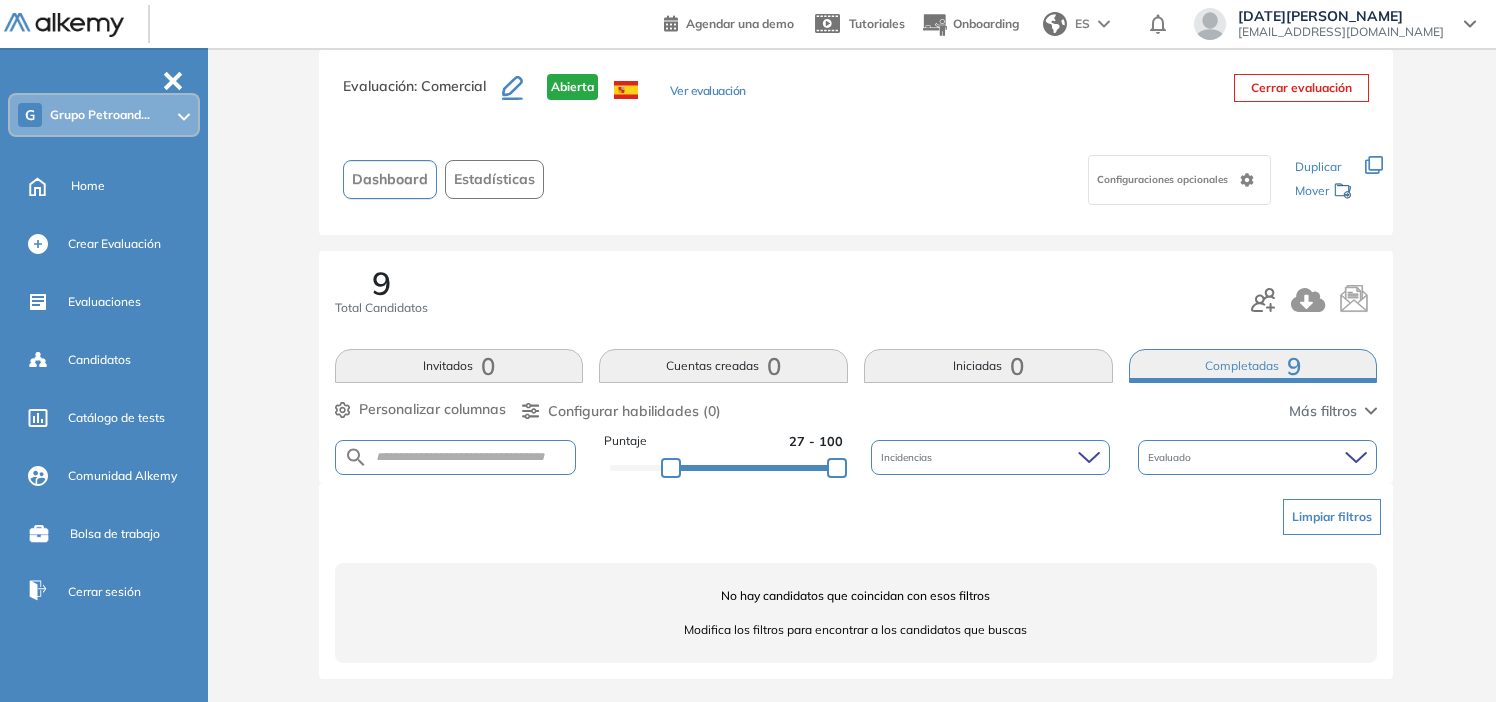 click on "9" at bounding box center (1294, 366) 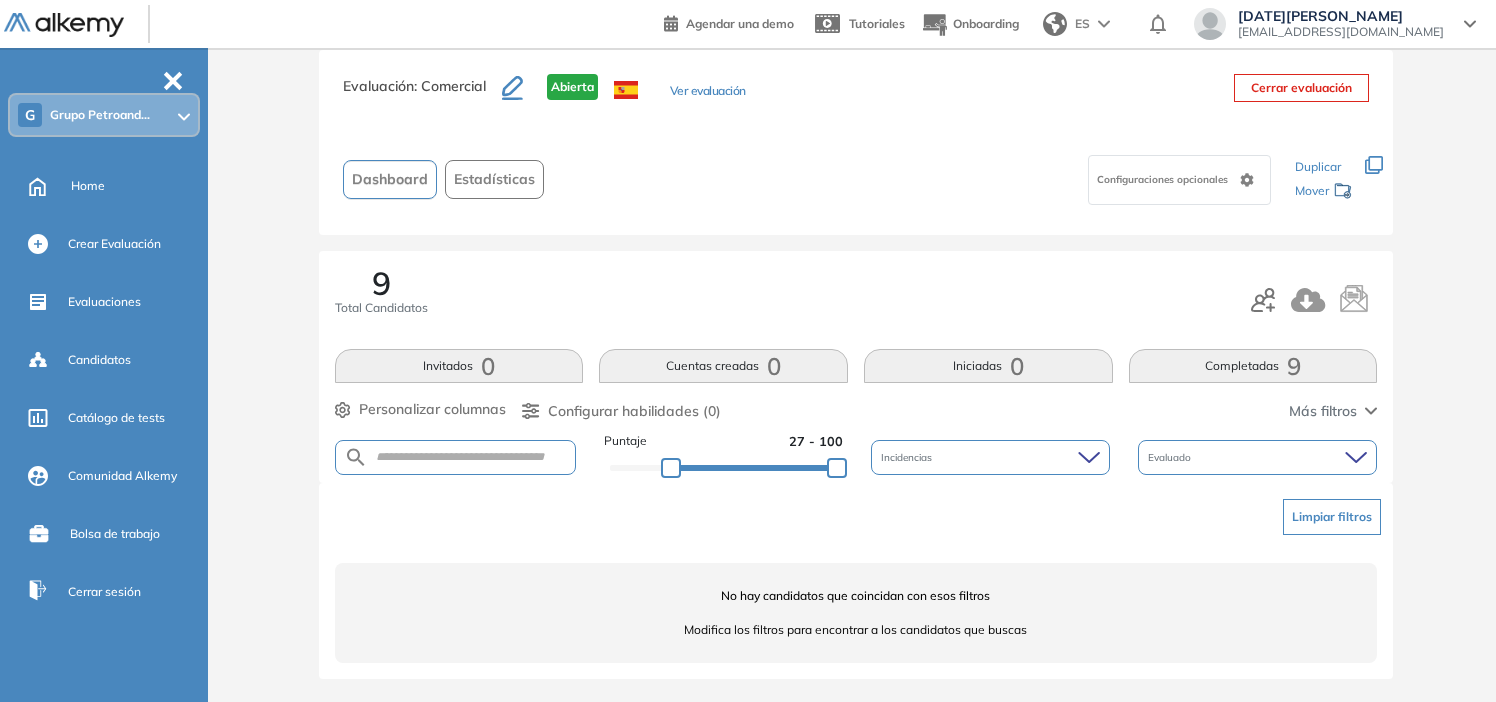 click on "Más filtros" at bounding box center (1323, 411) 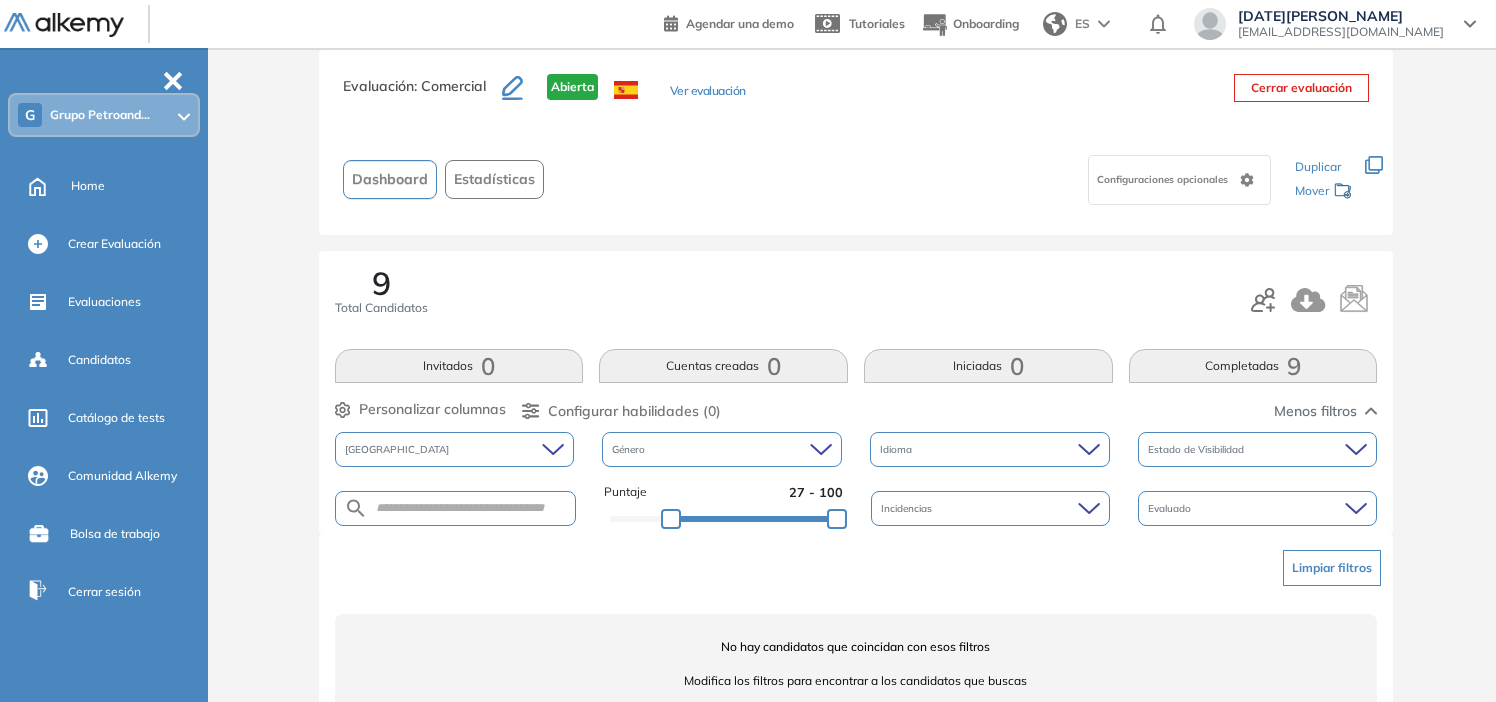 click 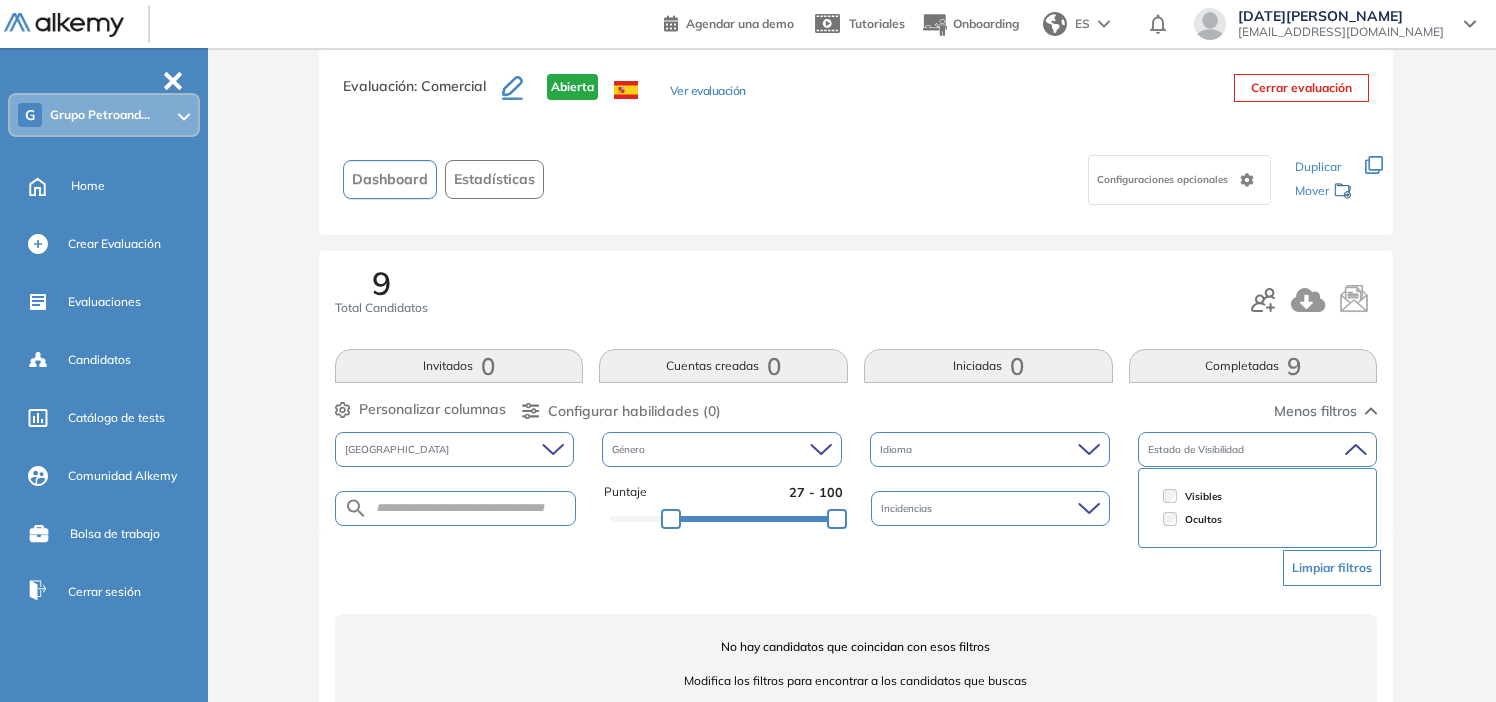 click on "Visibles" at bounding box center (1258, 496) 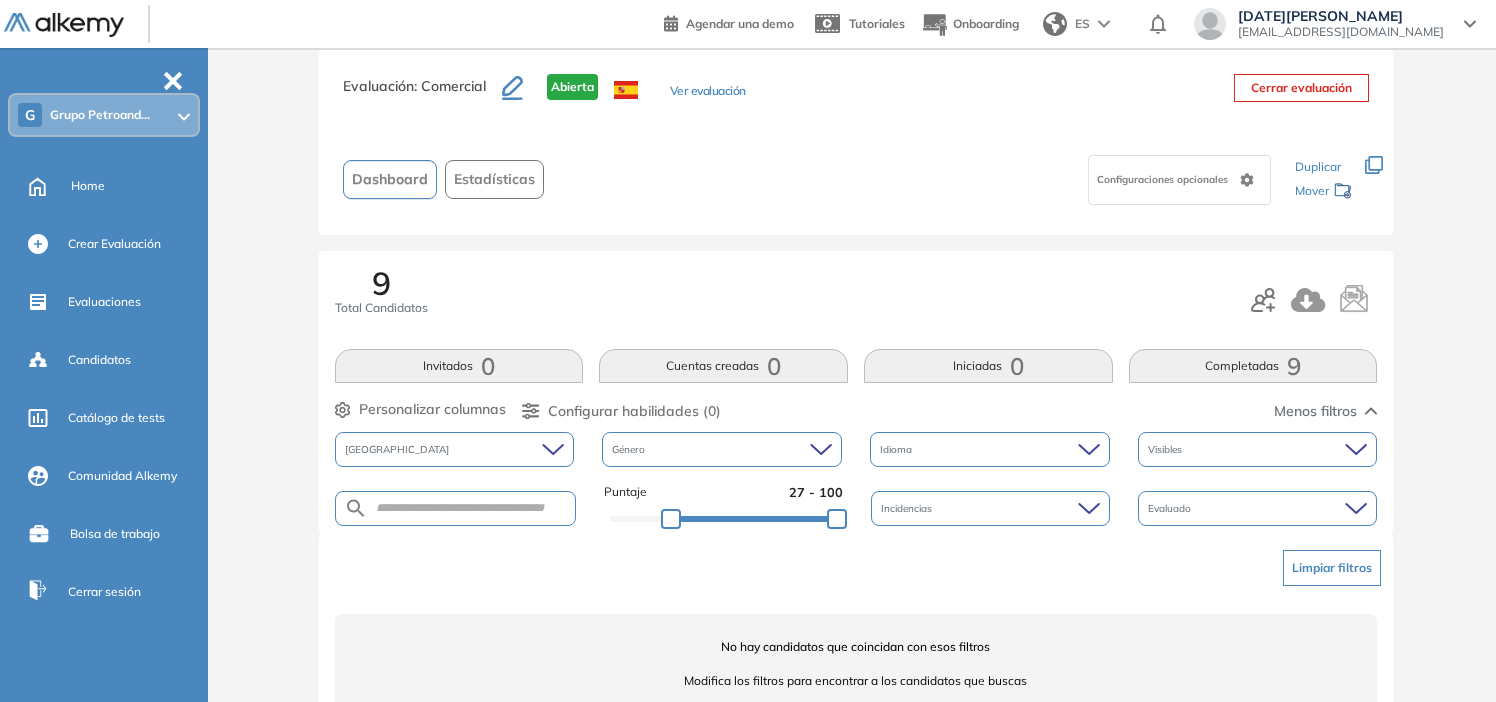click on "Limpiar filtros" at bounding box center (1332, 568) 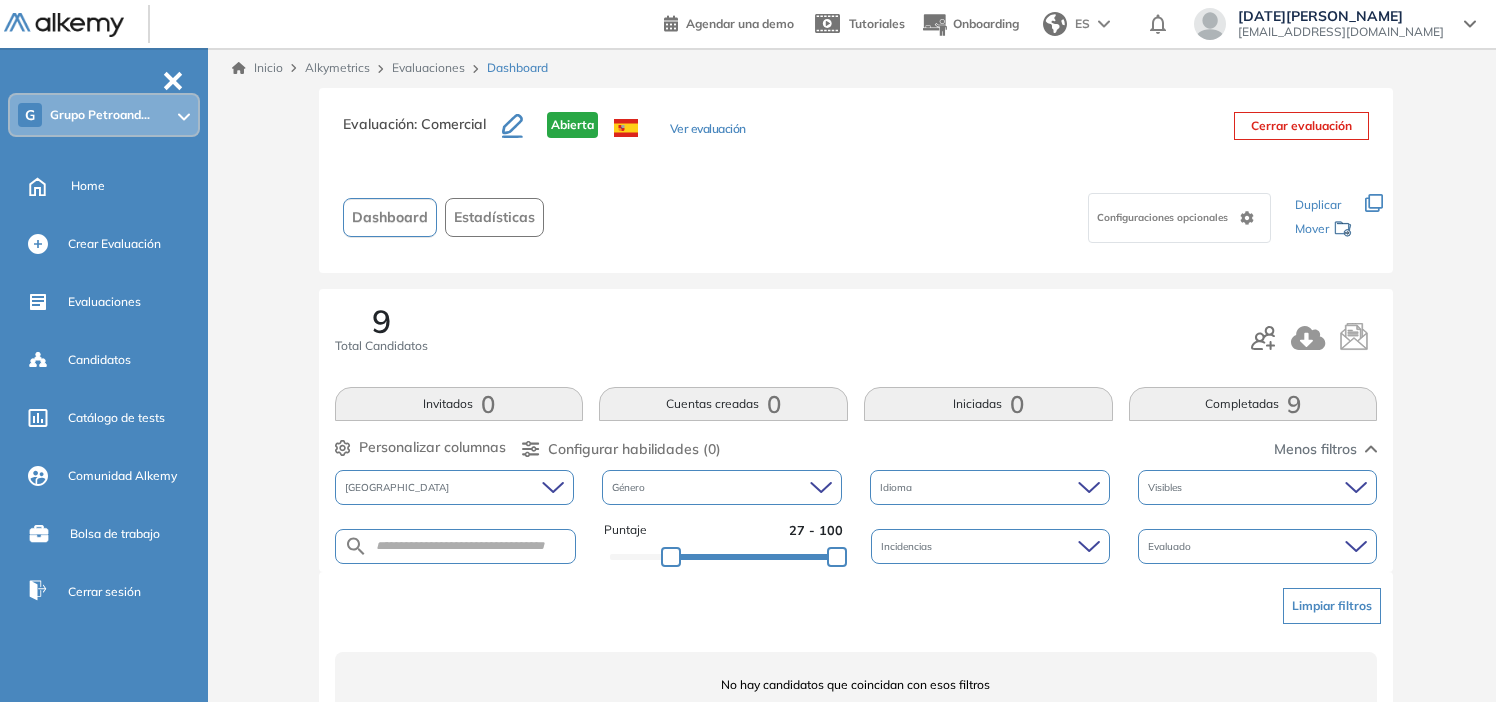 scroll, scrollTop: 0, scrollLeft: 0, axis: both 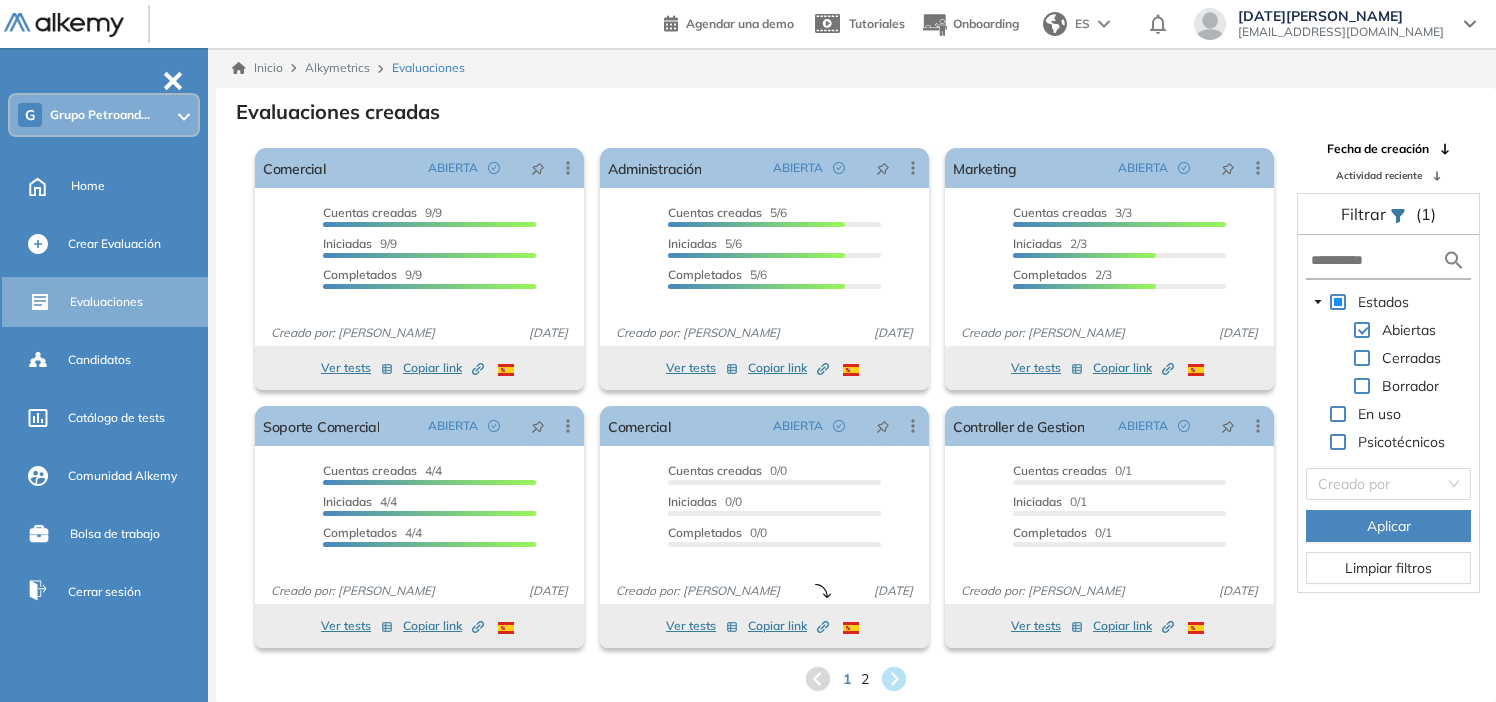 click on "Cerradas" at bounding box center [1375, 360] 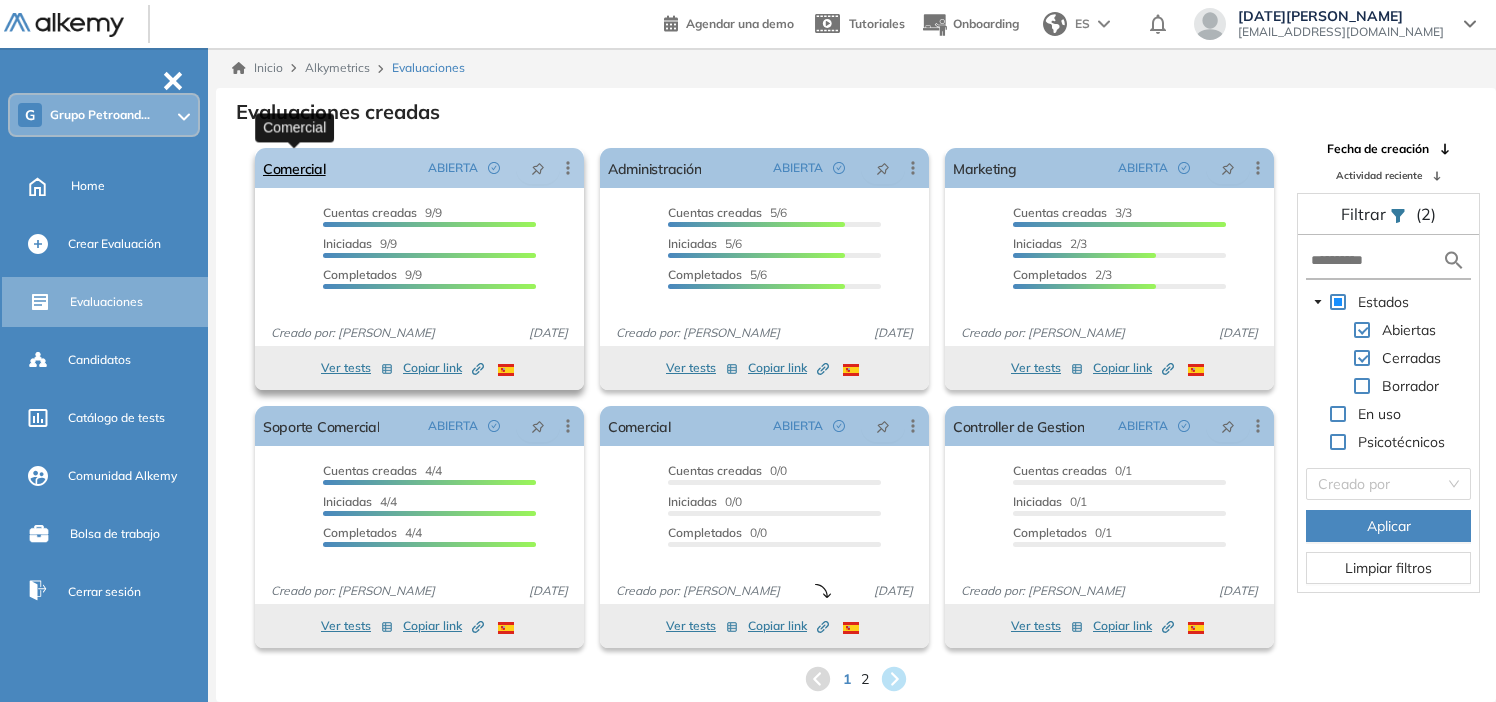click on "Comercial" at bounding box center [294, 168] 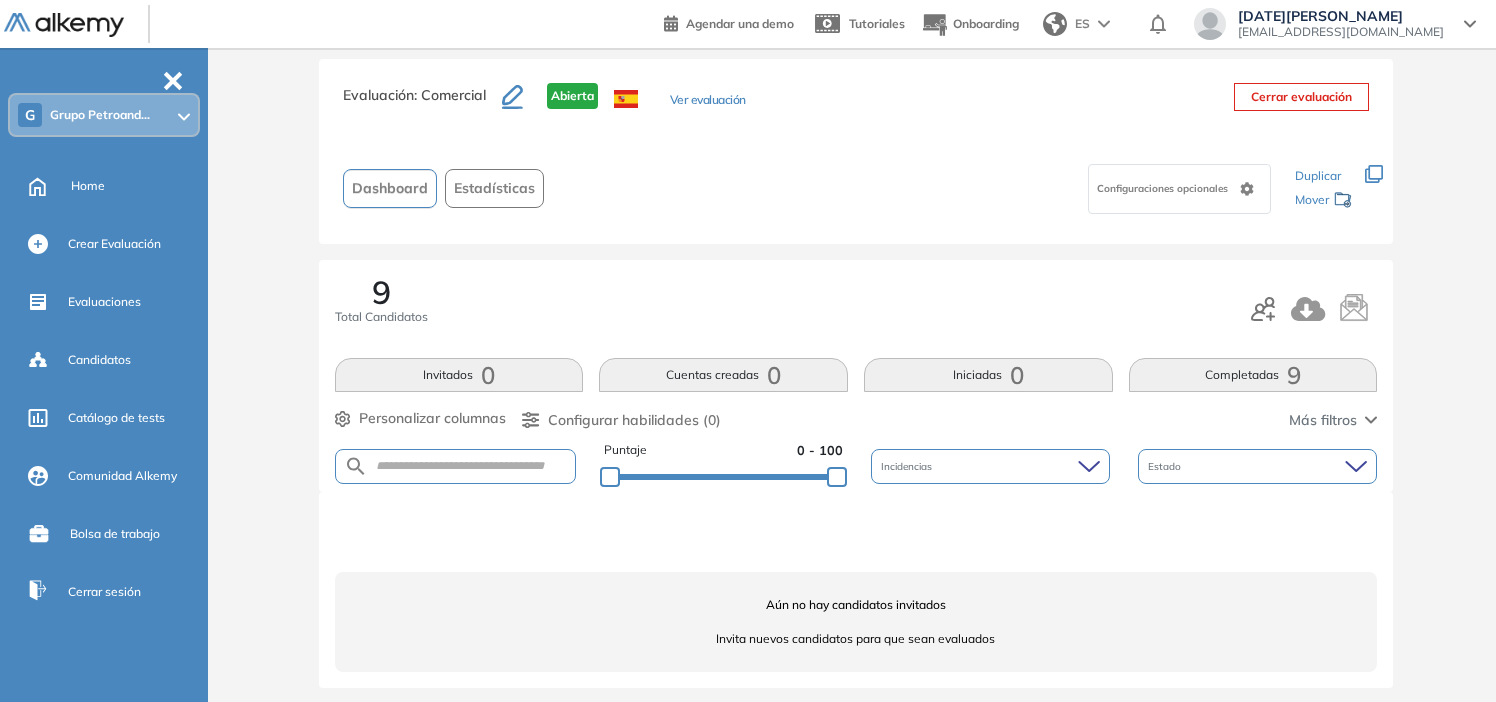 scroll, scrollTop: 38, scrollLeft: 0, axis: vertical 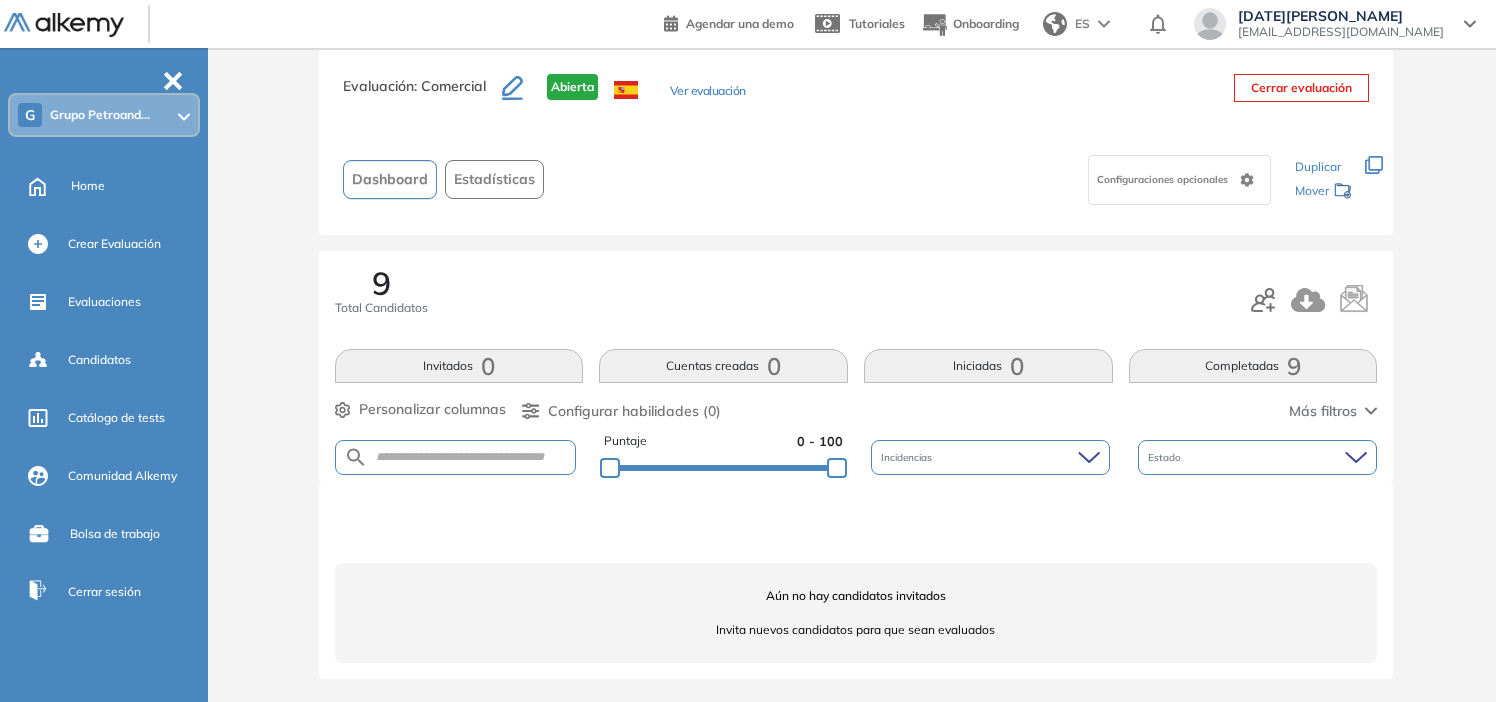 click on "Configuraciones opcionales" at bounding box center [1164, 179] 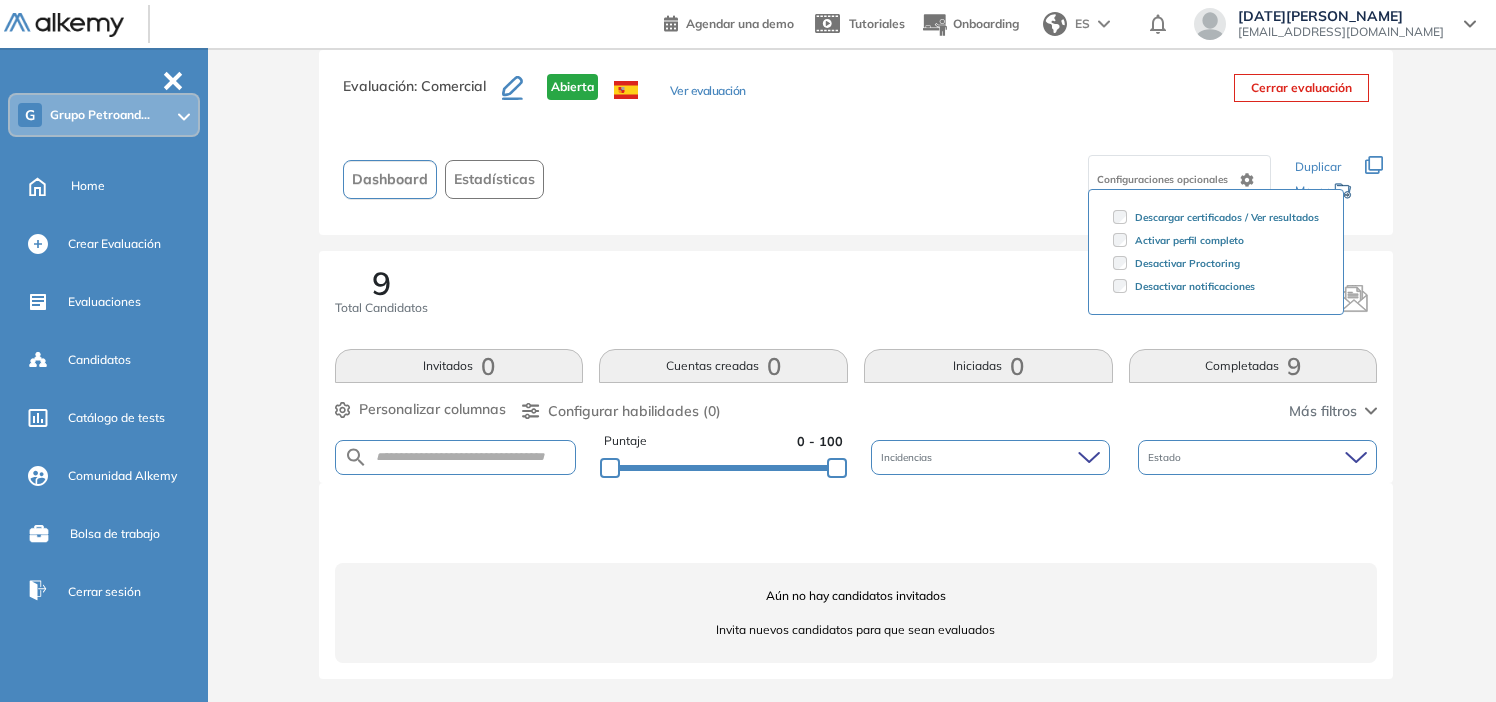 click on "Configuraciones opcionales" at bounding box center (1164, 179) 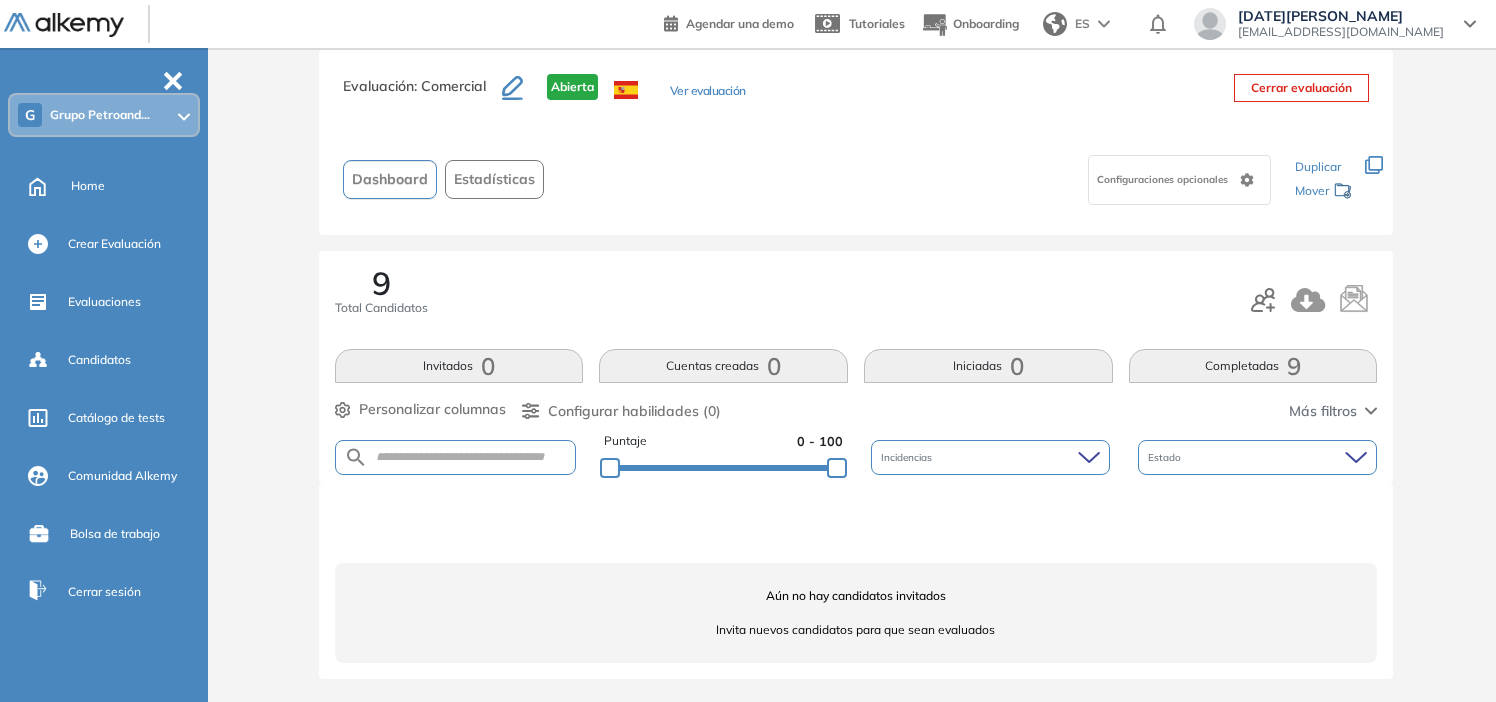 click on "Configuraciones opcionales" at bounding box center [1164, 179] 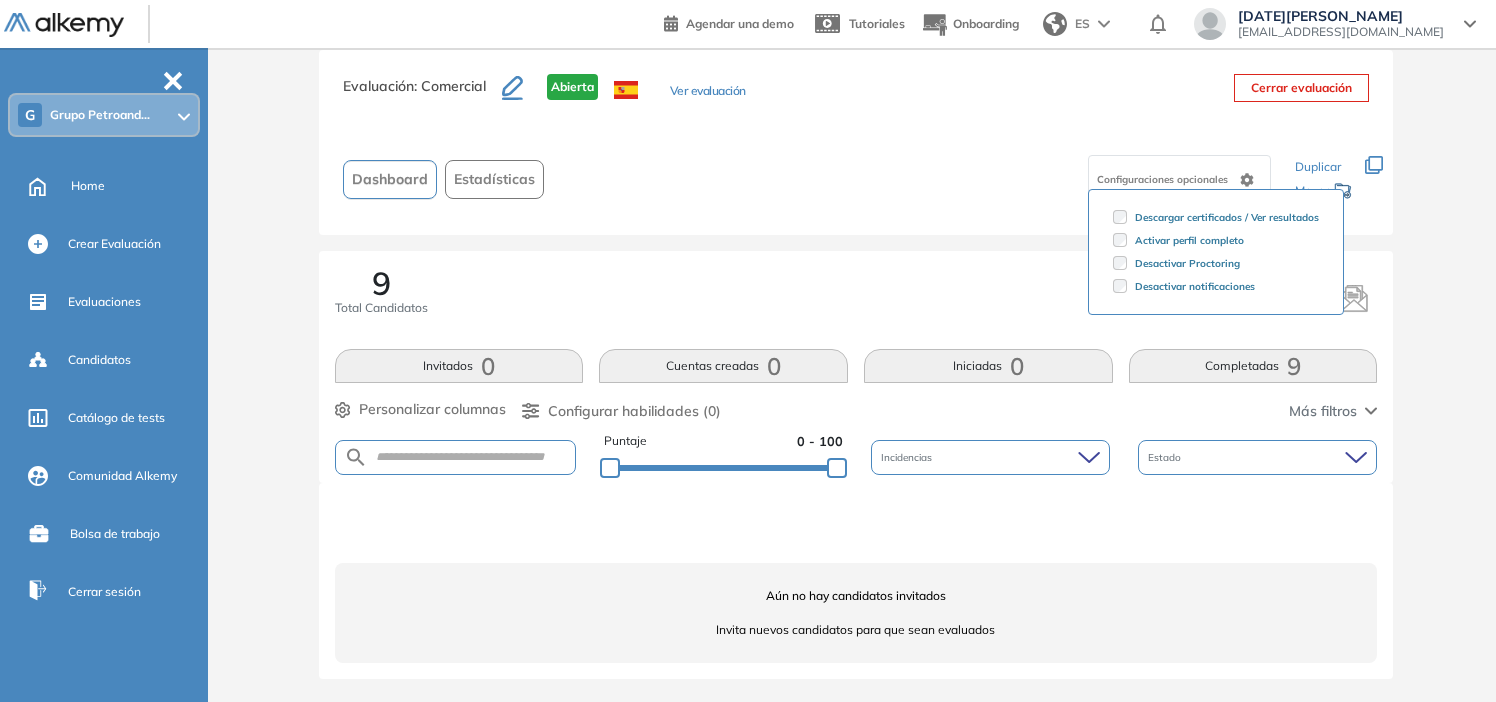 click on "Configuraciones opcionales" at bounding box center (1164, 179) 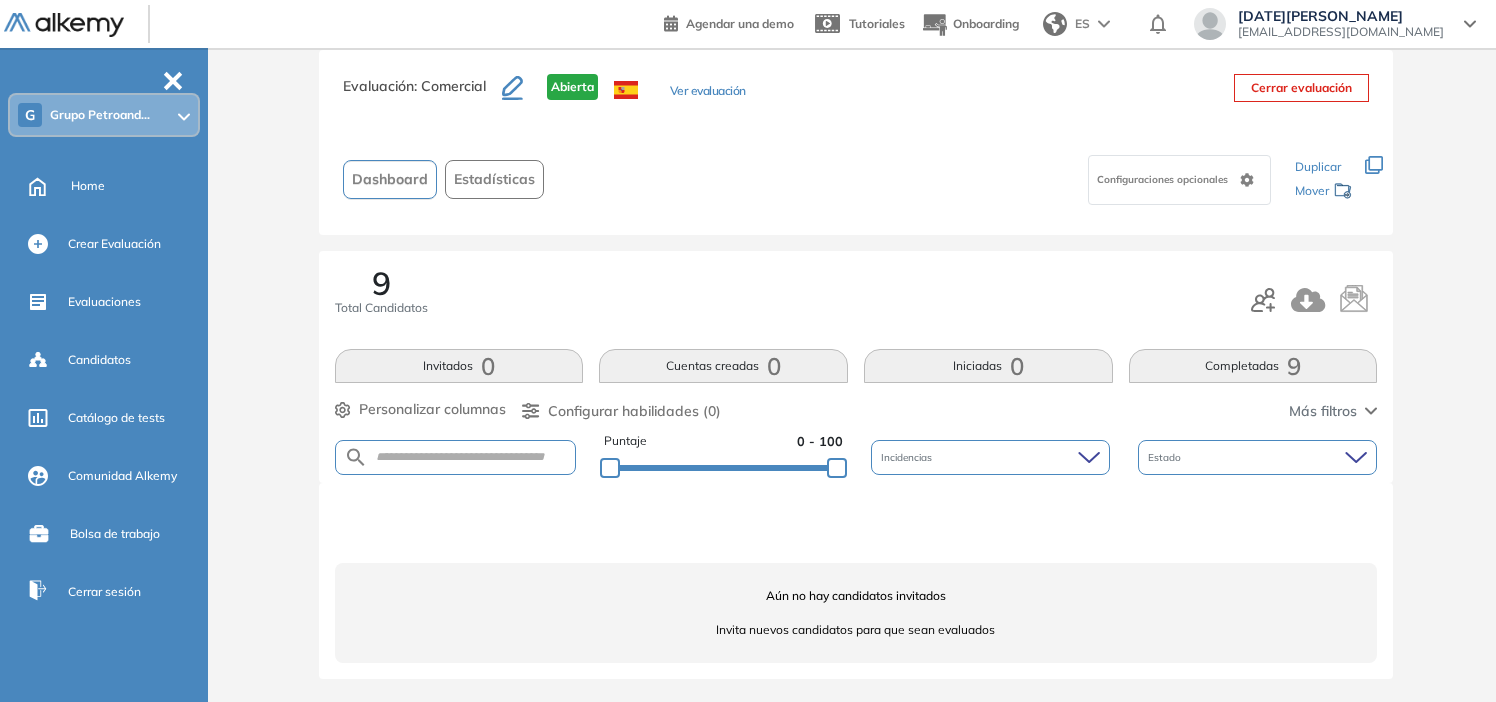 click 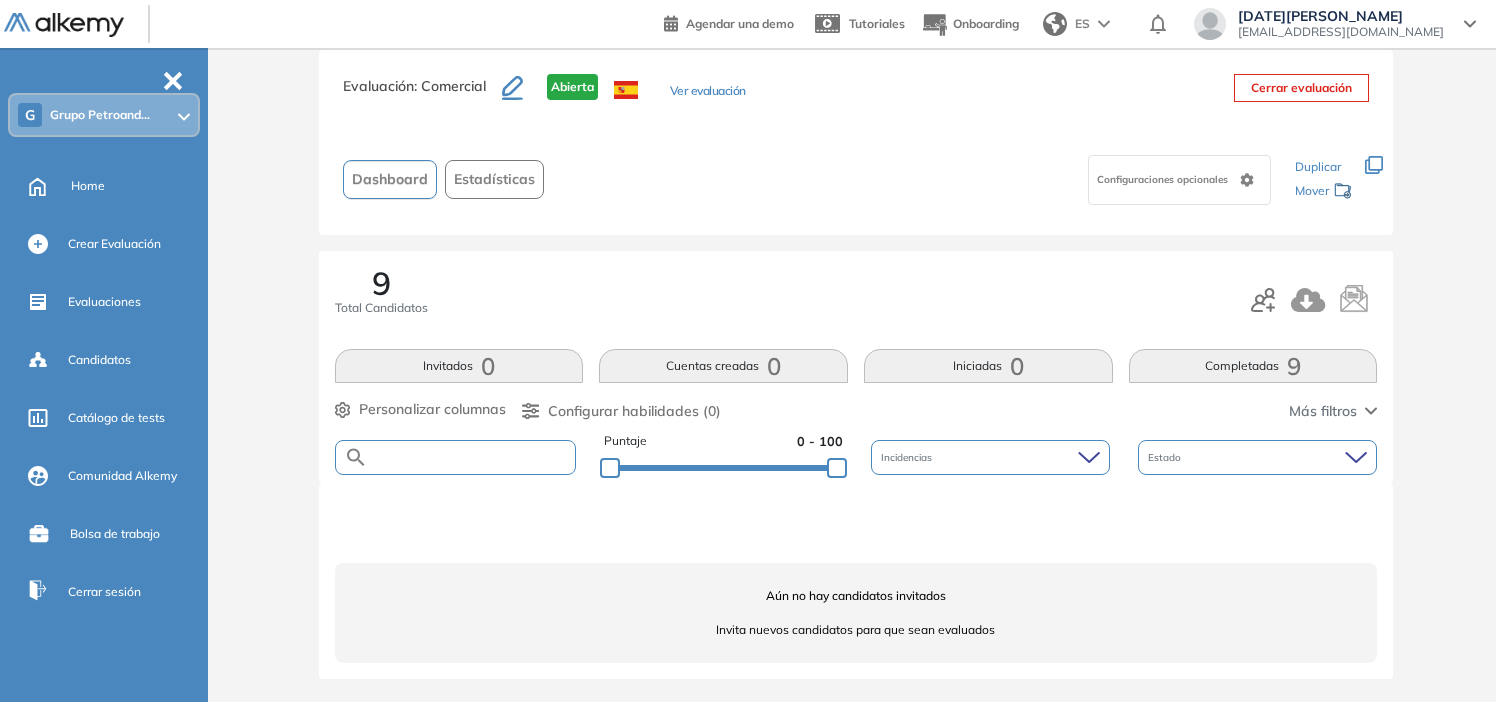 click at bounding box center (471, 457) 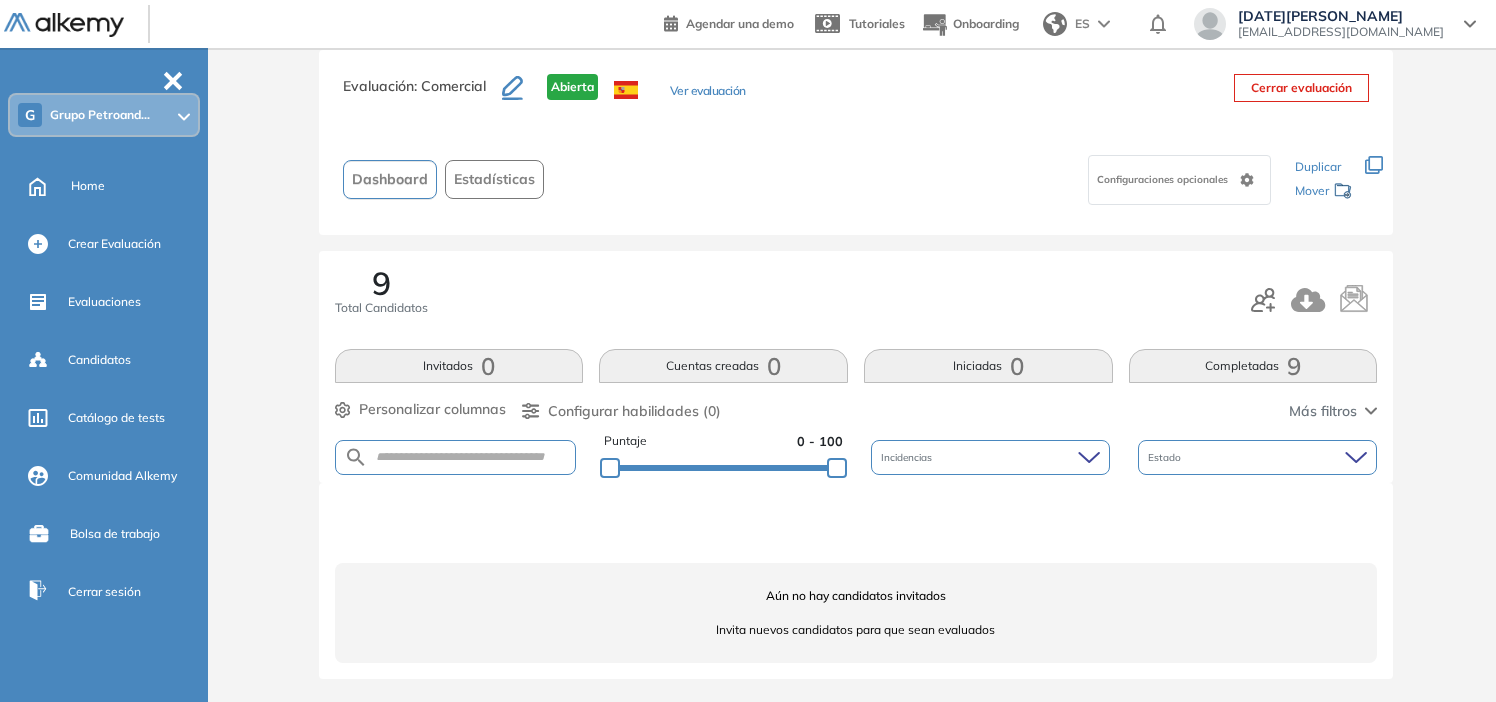 click on "Invita nuevos candidatos para que sean evaluados" at bounding box center [856, 630] 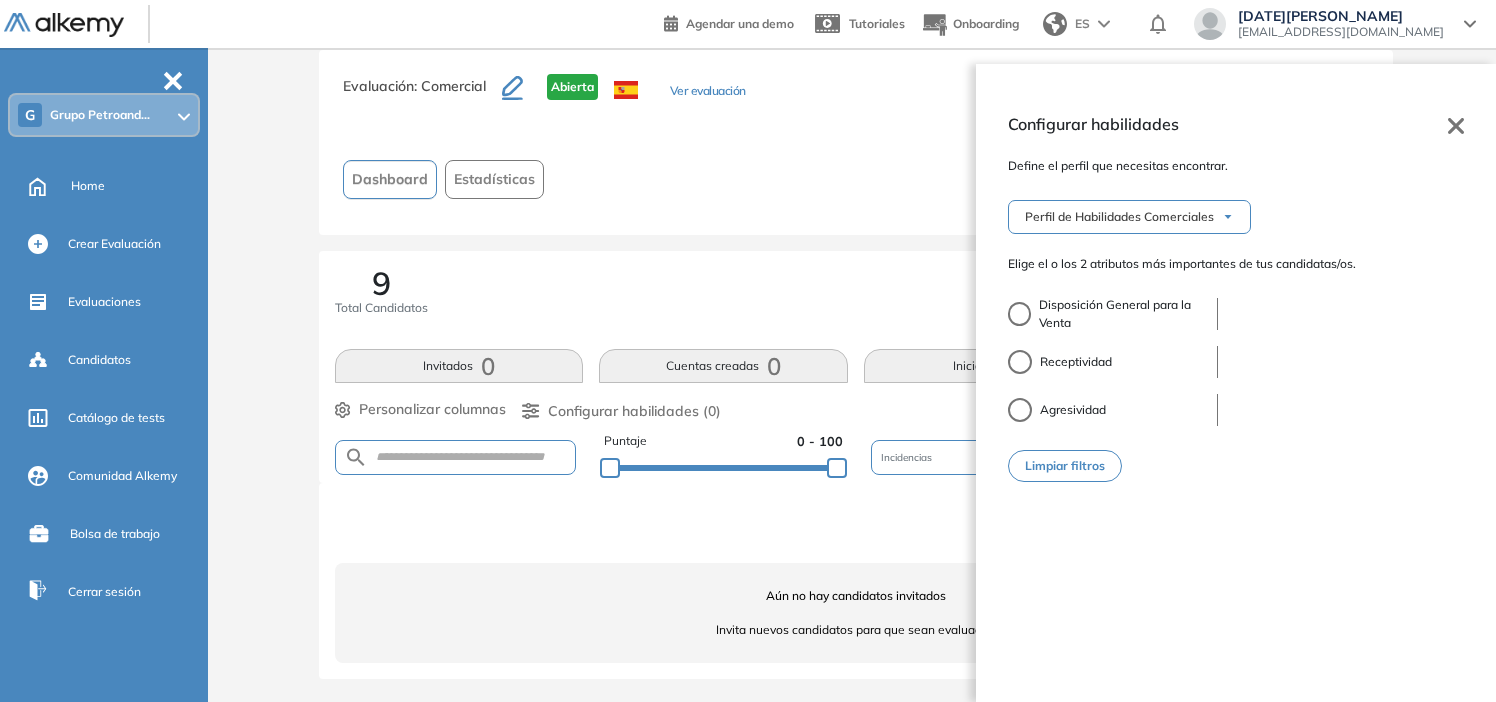 click at bounding box center [1019, 314] 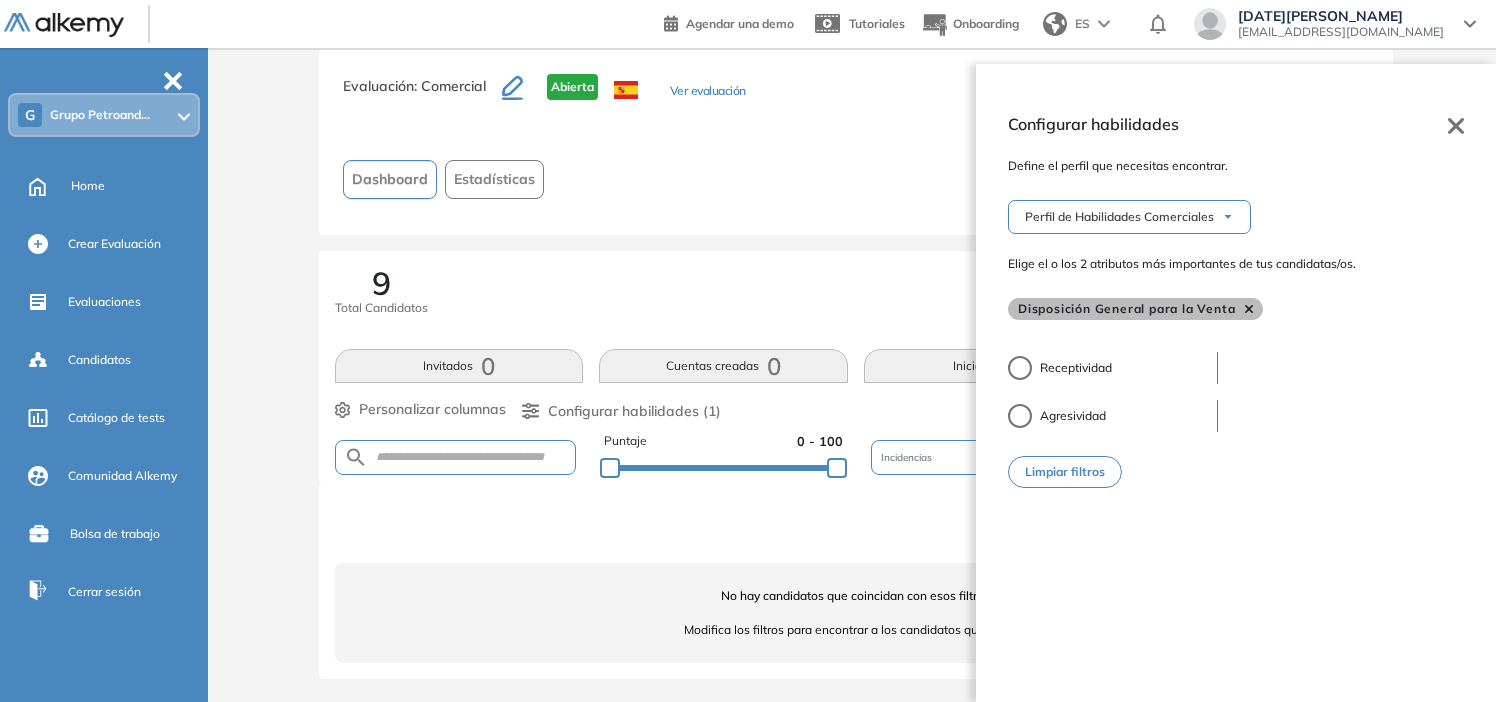 click on "Disposición General para la Venta" at bounding box center (1135, 309) 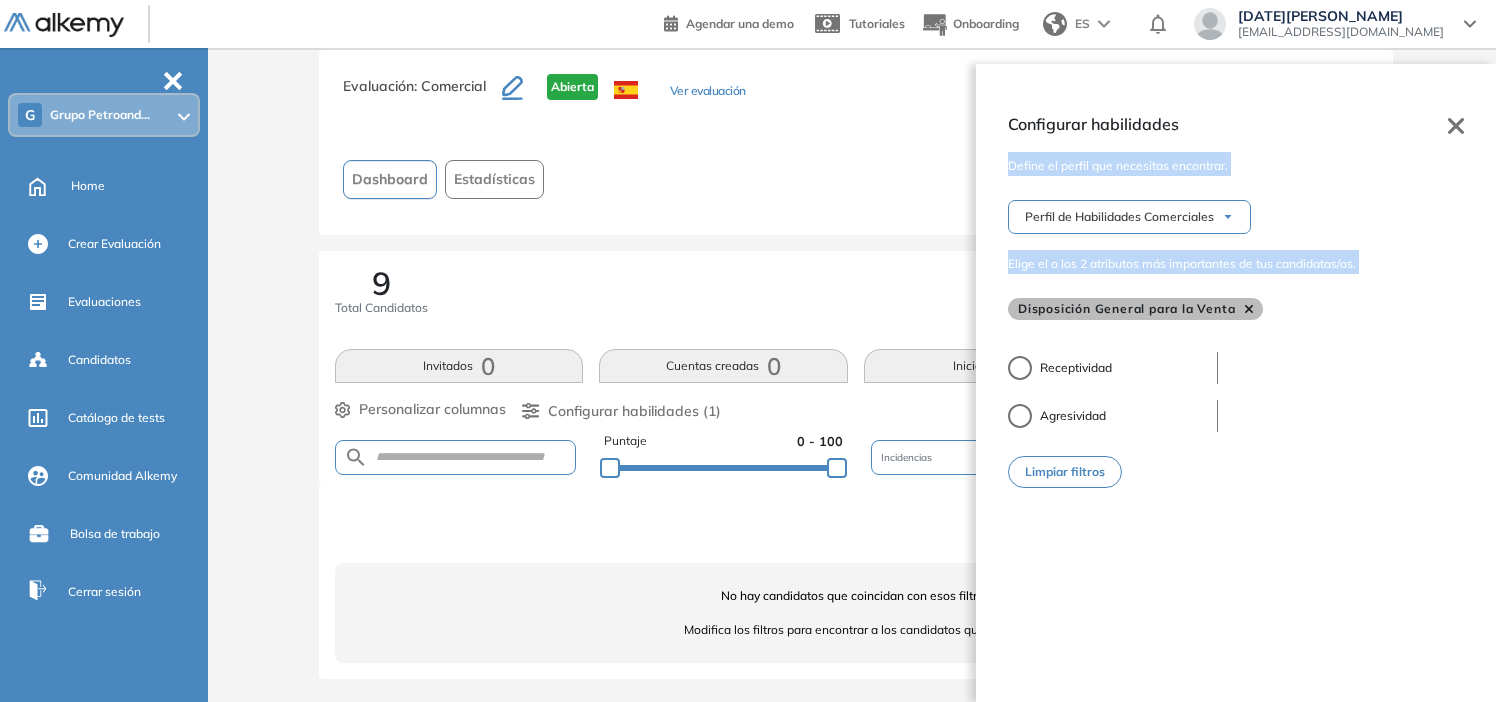 drag, startPoint x: 1454, startPoint y: 120, endPoint x: 1262, endPoint y: 445, distance: 377.47714 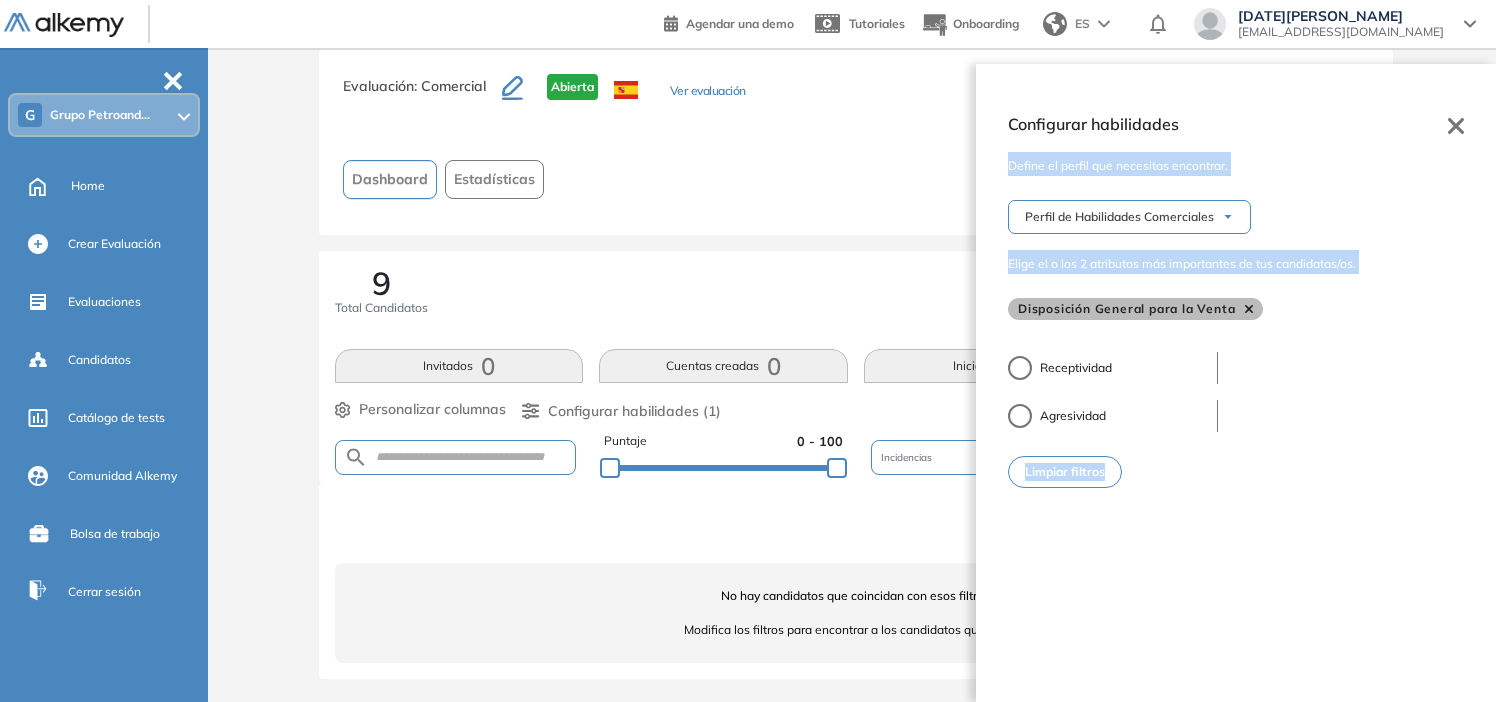 drag, startPoint x: 1262, startPoint y: 445, endPoint x: 1081, endPoint y: 473, distance: 183.15294 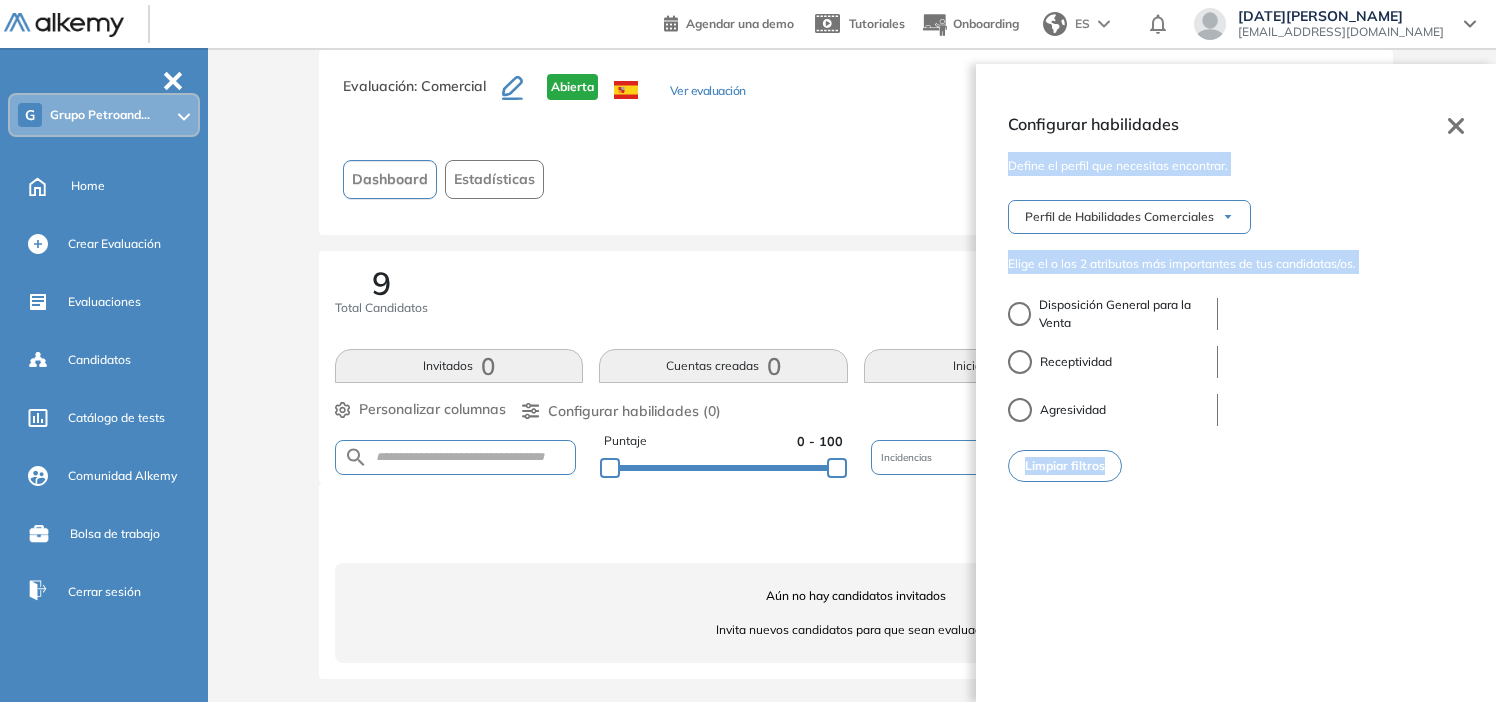 click on "Limpiar filtros" at bounding box center [1065, 466] 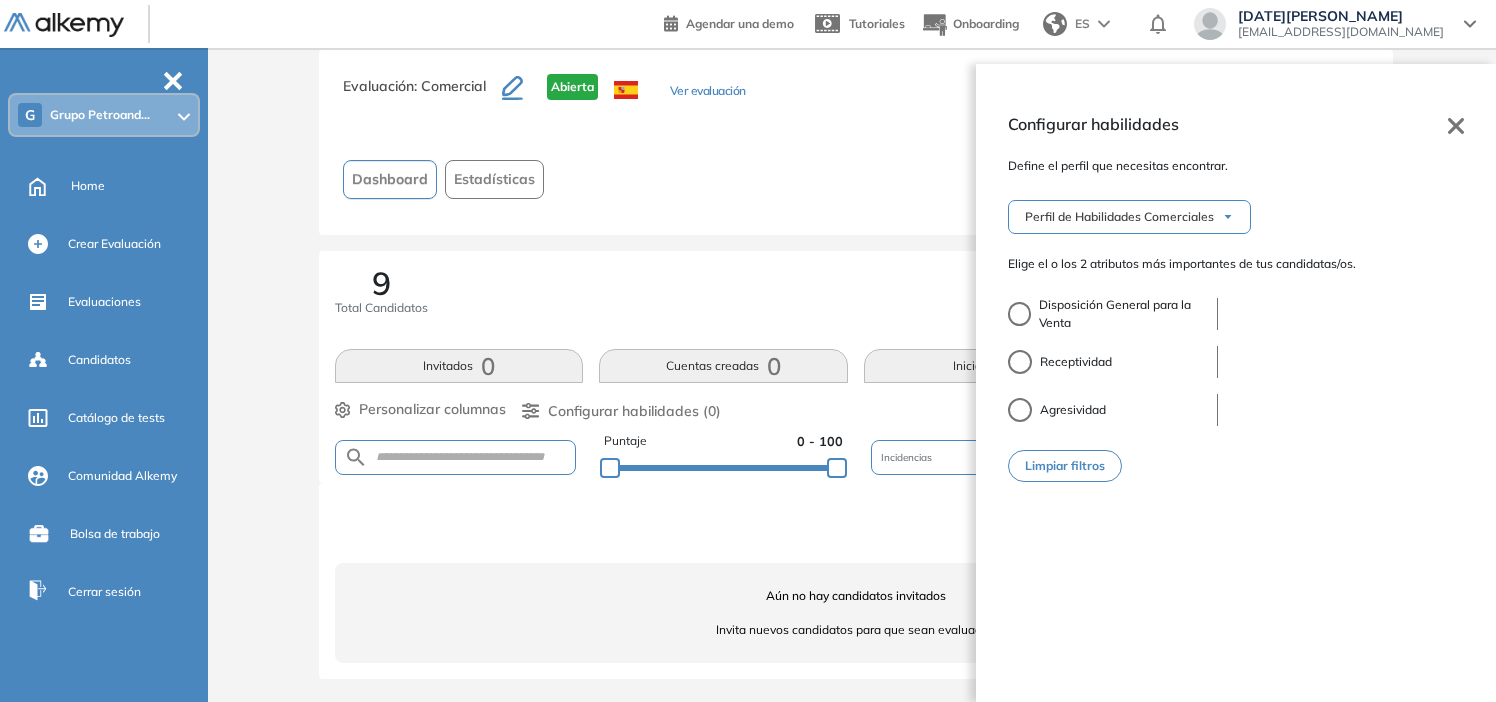 click 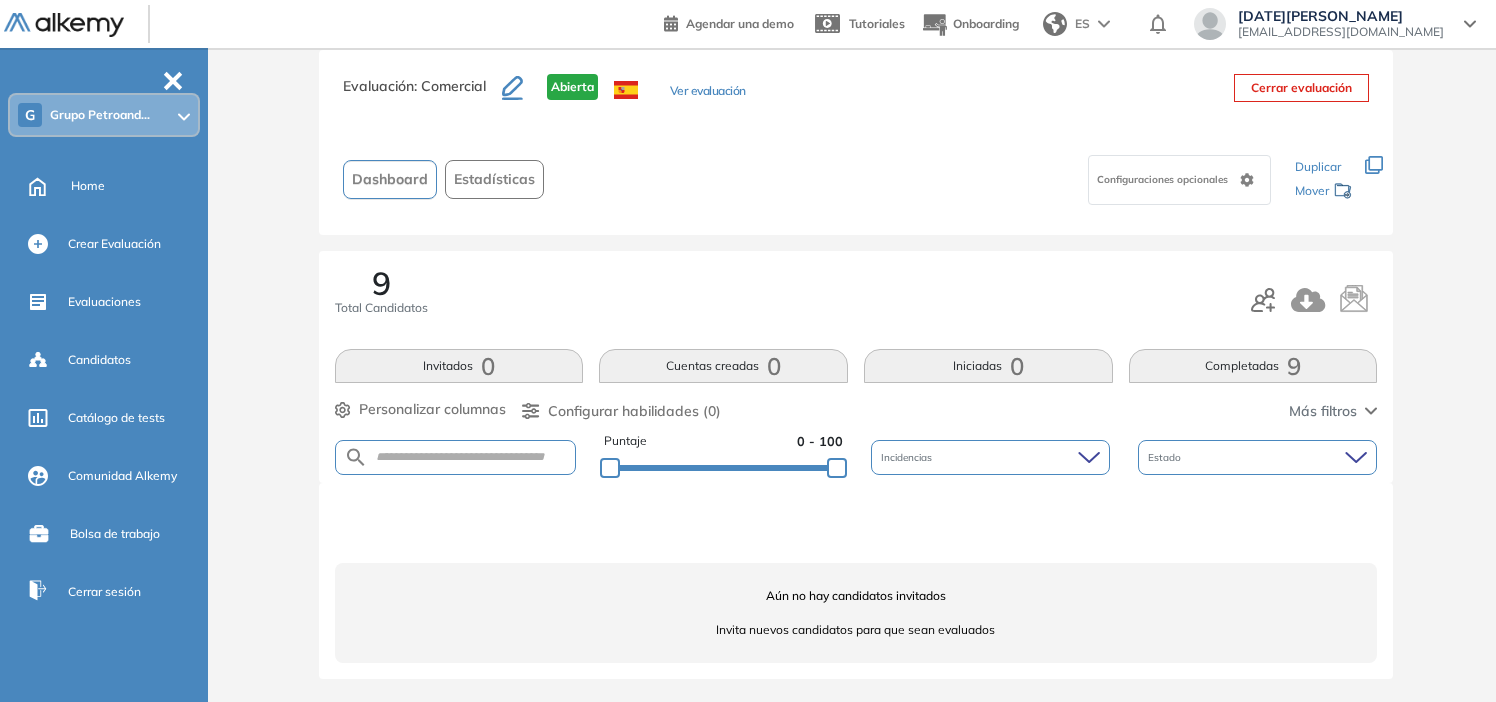 click on "Más filtros" at bounding box center (1333, 411) 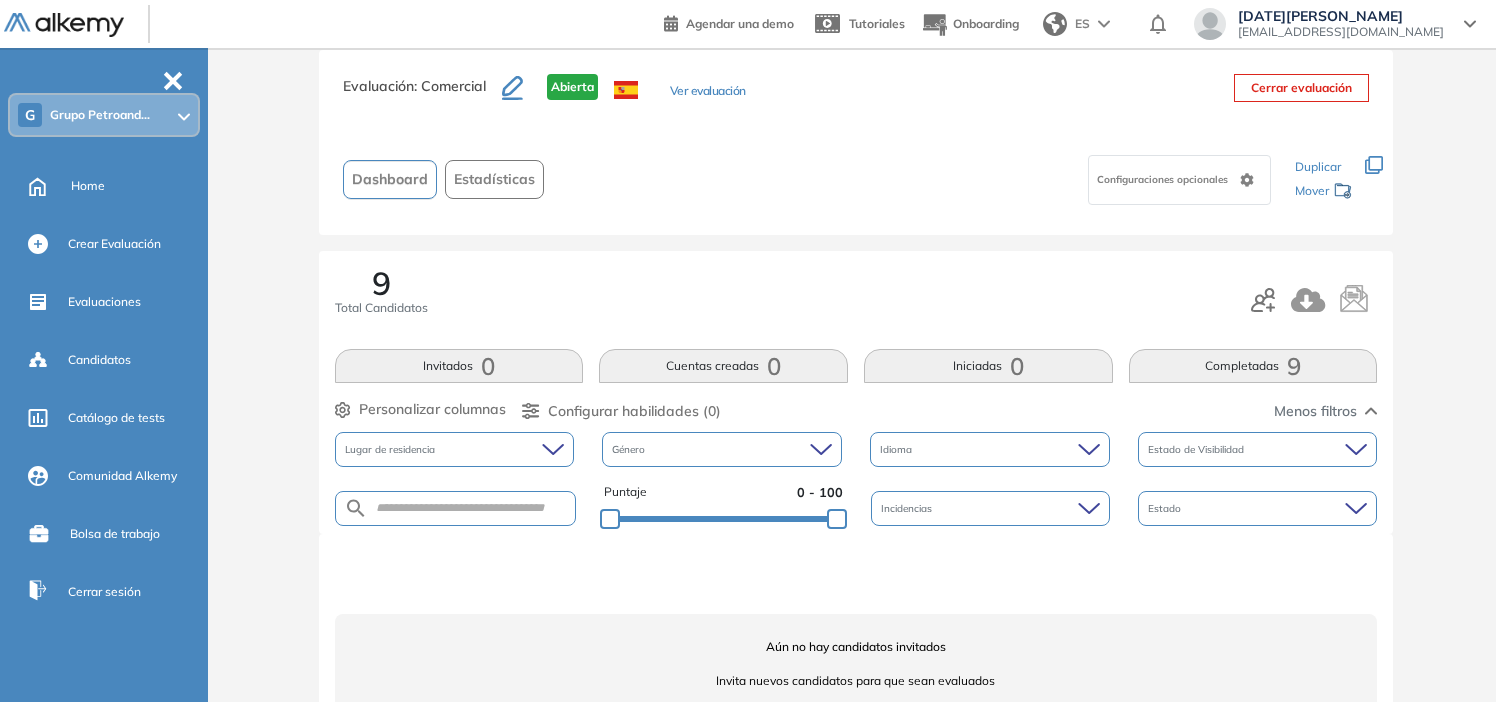 click 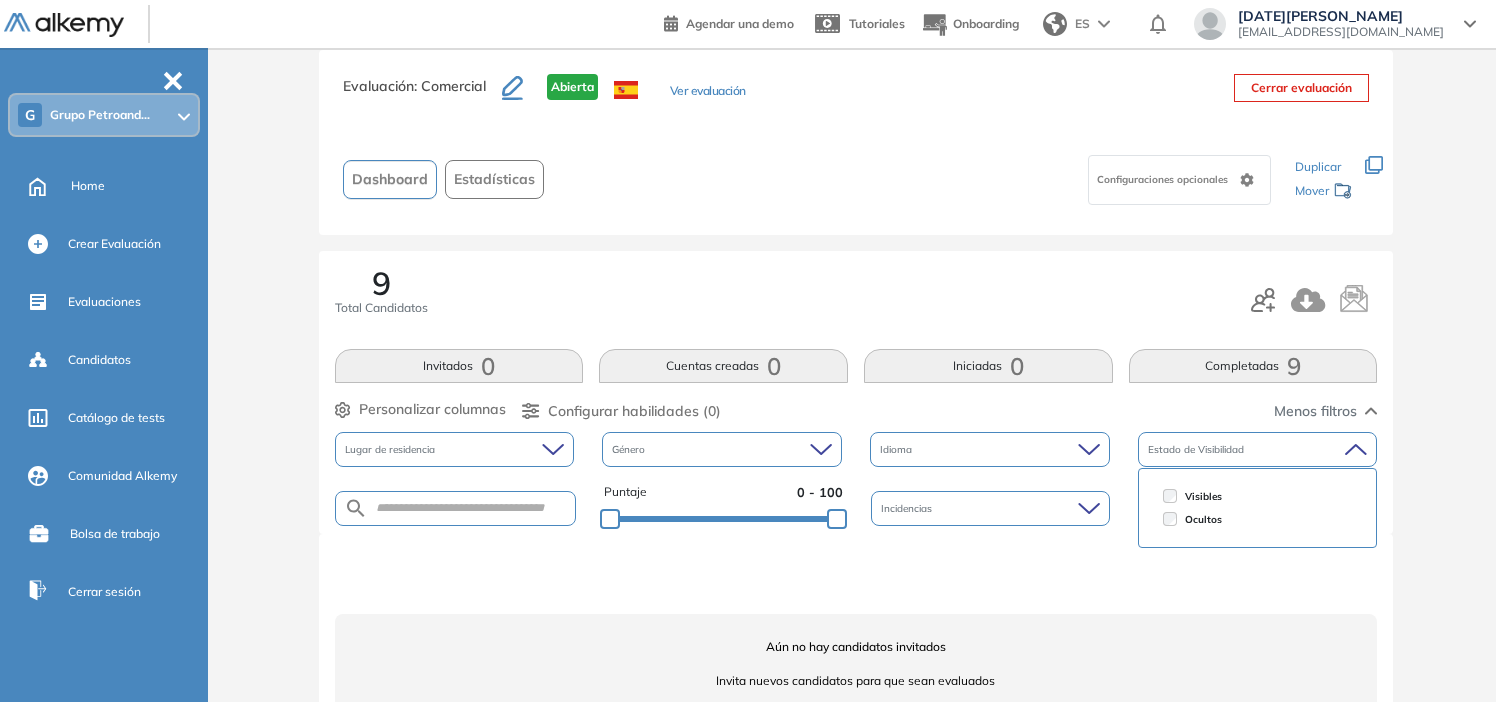 drag, startPoint x: 1199, startPoint y: 497, endPoint x: 1155, endPoint y: 506, distance: 44.911022 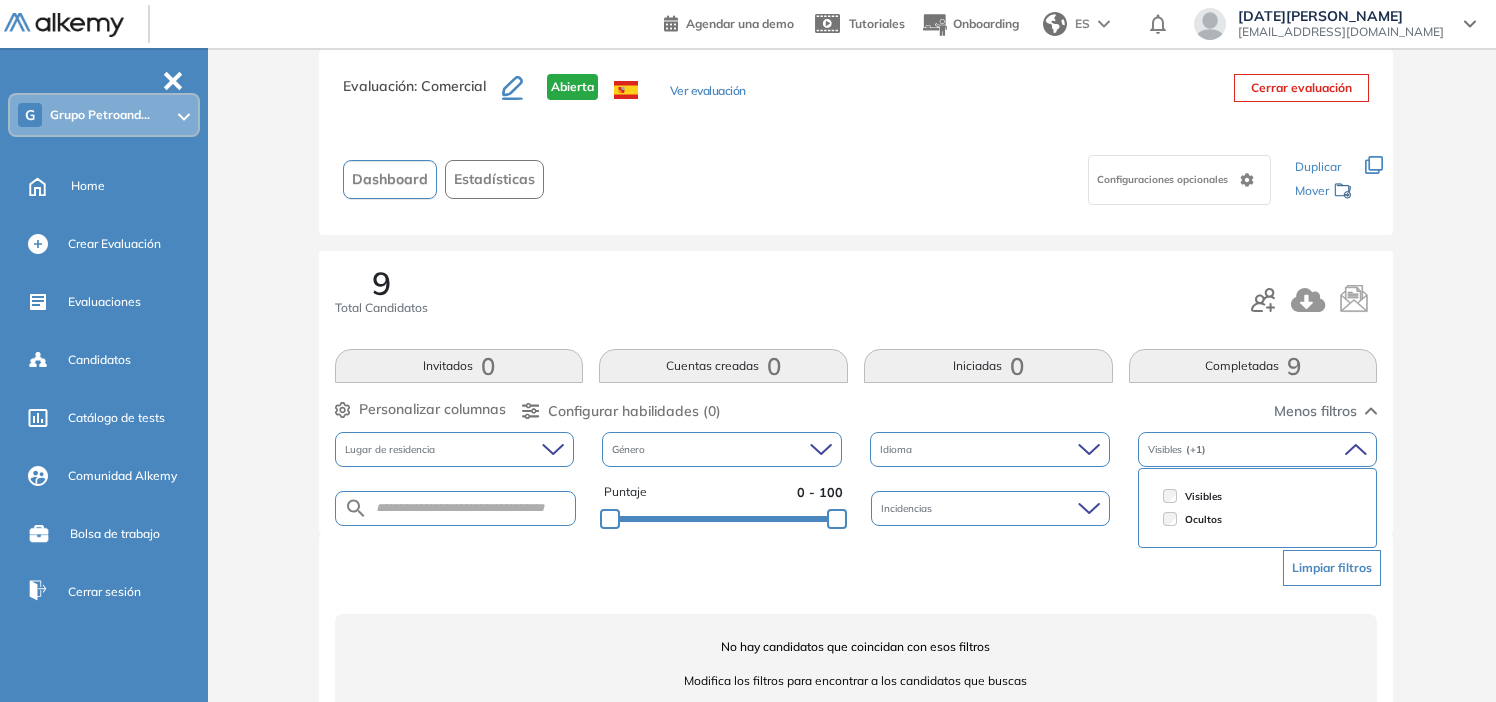click on "Limpiar filtros" at bounding box center [860, 568] 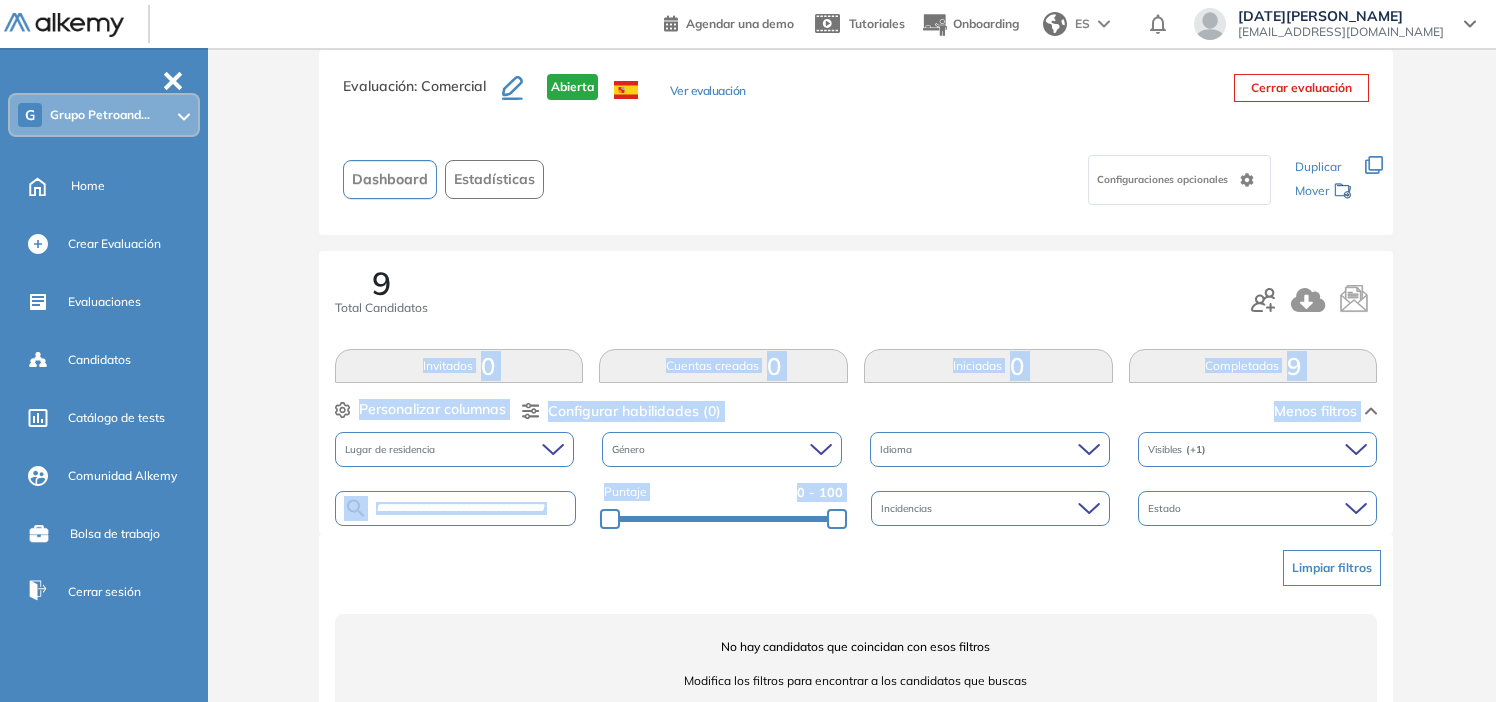drag, startPoint x: 1491, startPoint y: 276, endPoint x: 1500, endPoint y: 510, distance: 234.17302 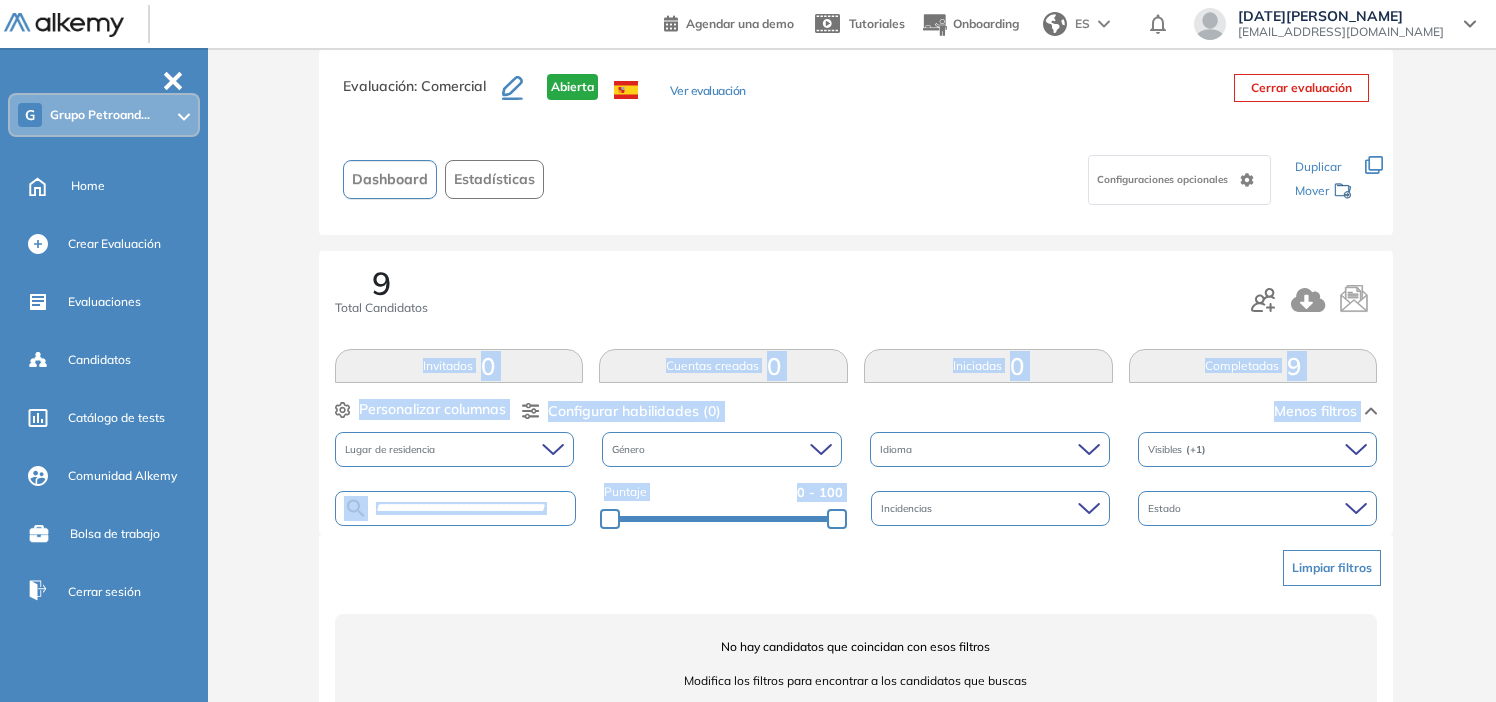 drag, startPoint x: 1500, startPoint y: 510, endPoint x: 1371, endPoint y: 349, distance: 206.3056 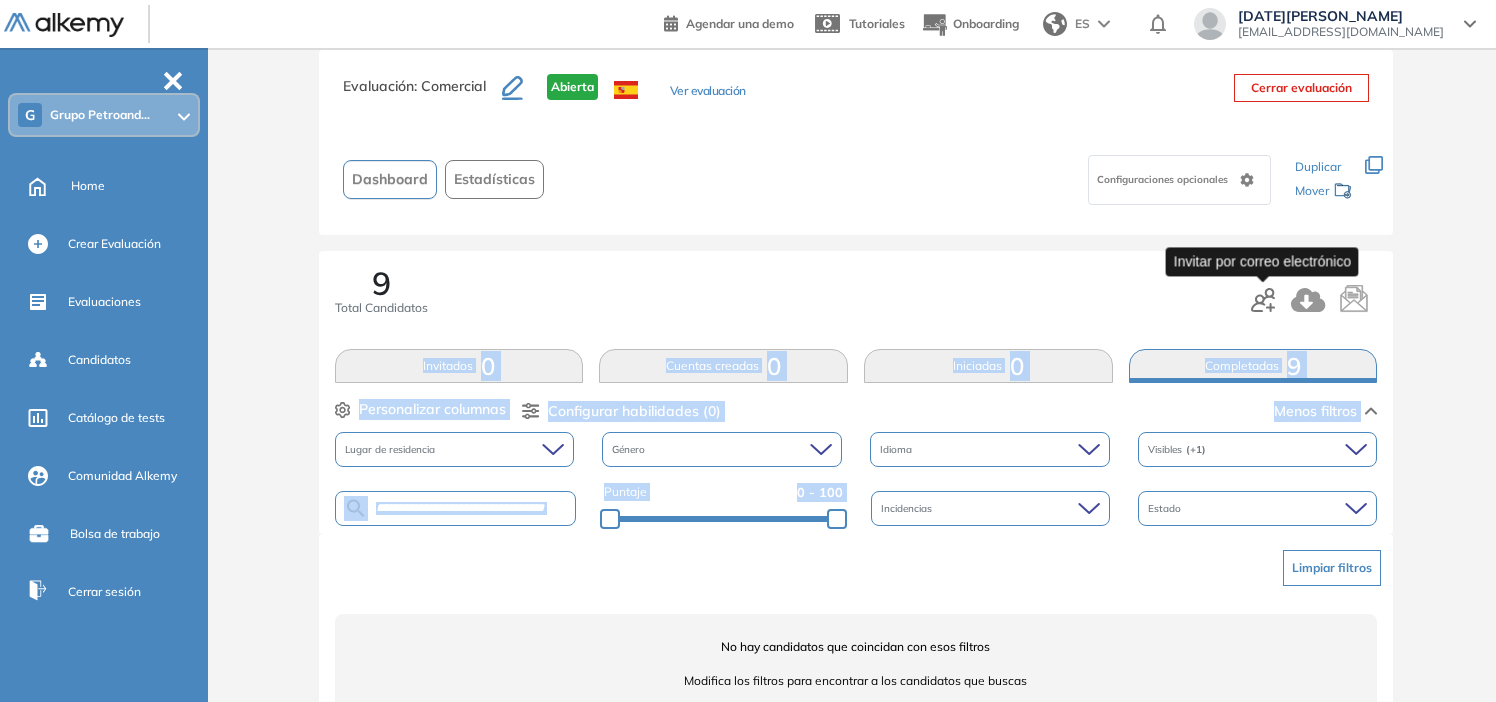 click 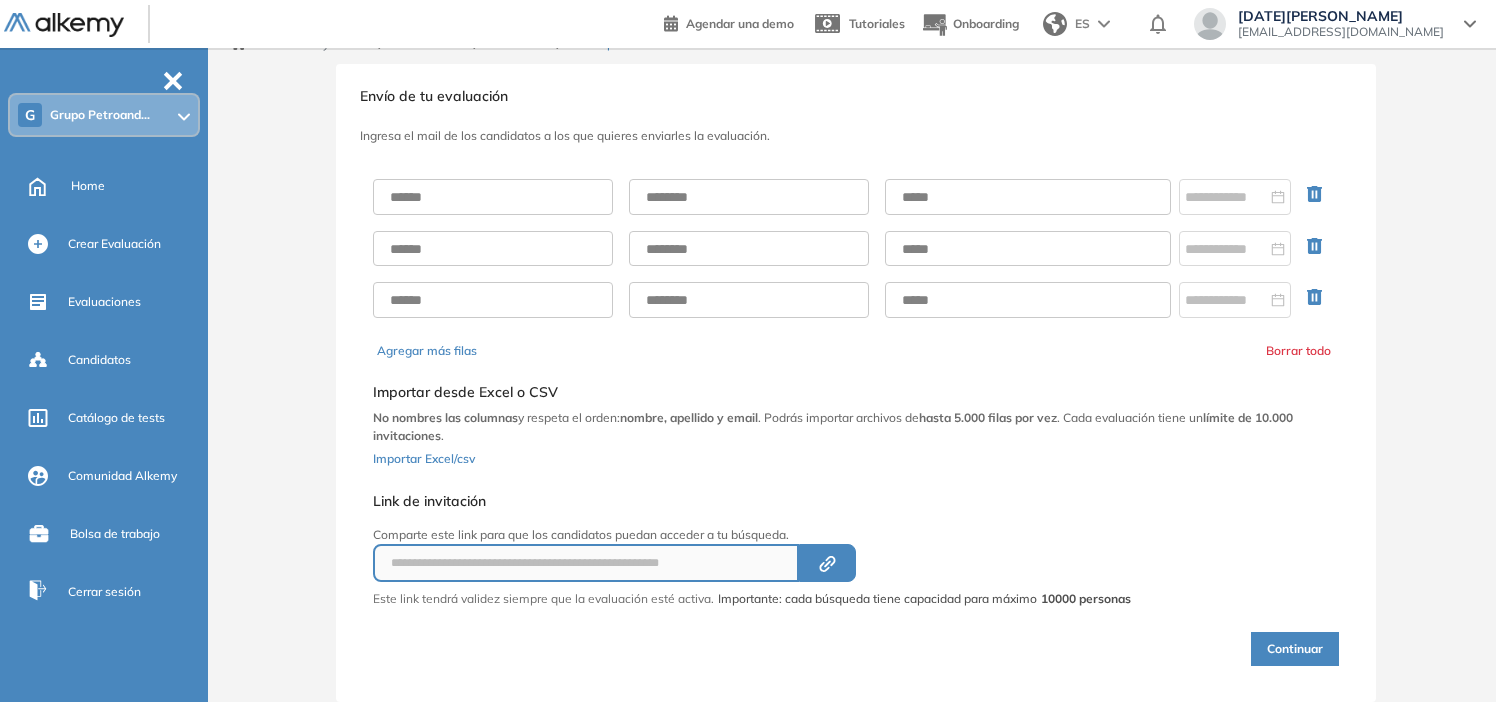 scroll, scrollTop: 0, scrollLeft: 0, axis: both 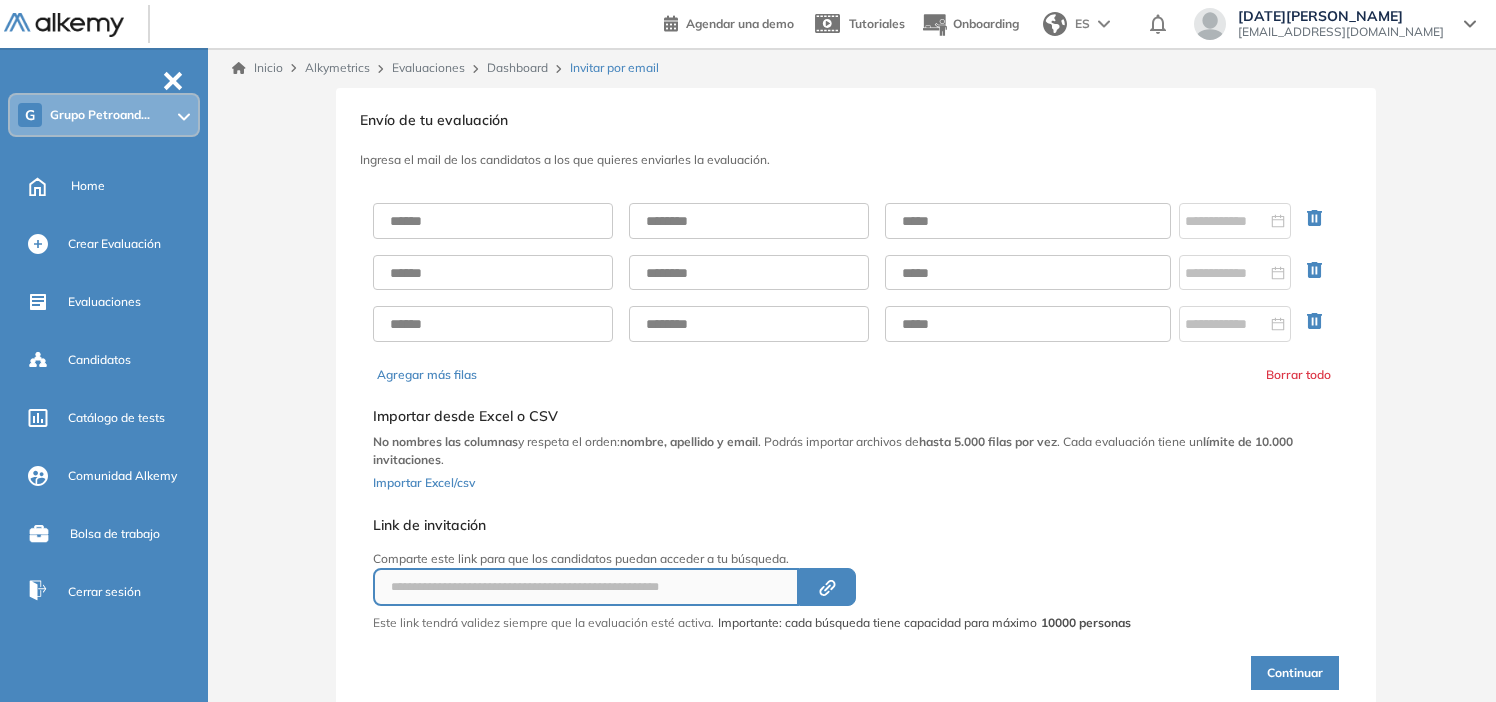 click on "Dashboard" at bounding box center (517, 67) 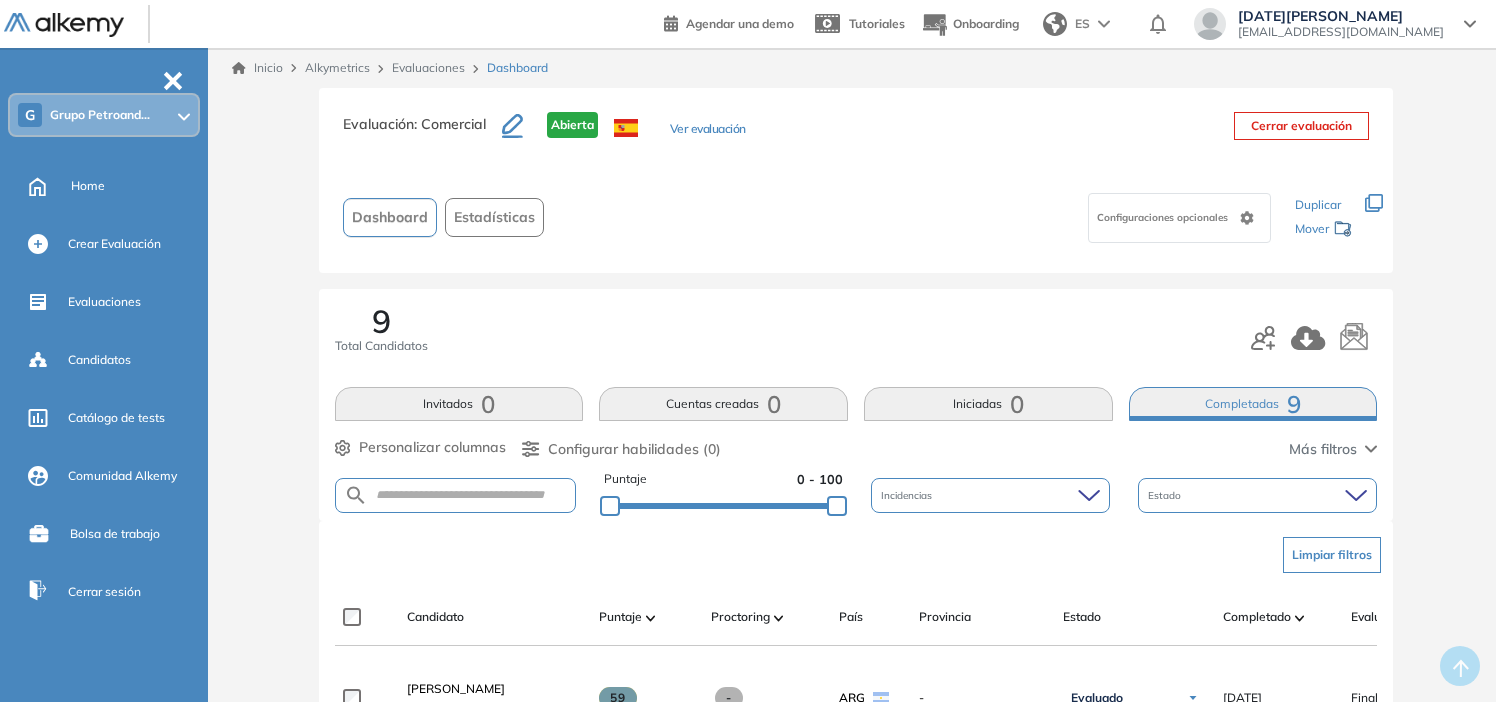 click on "9 Total Candidatos Invitados 0 Cuentas creadas 0 Iniciadas 0 Completadas 9   Personalizar columnas Personalizar columnas Candidato Fijar columna Puntaje Fijar columna Proctoring Fijar columna País Fijar columna Provincia Fijar columna Estado Fijar columna Completado Fijar columna Evaluación Fijar columna Fecha límite Fijar columna Perfil de Habilidades Comerciales Argumentación en negociaciones Análisis de Datos y Estadística Resiliencia (versión reducida) Comunicación Efectiva Cancelar Aplicar Configurar habilidades (0) Más filtros Puntaje 0 - 100 Incidencias Estado" at bounding box center (856, 405) 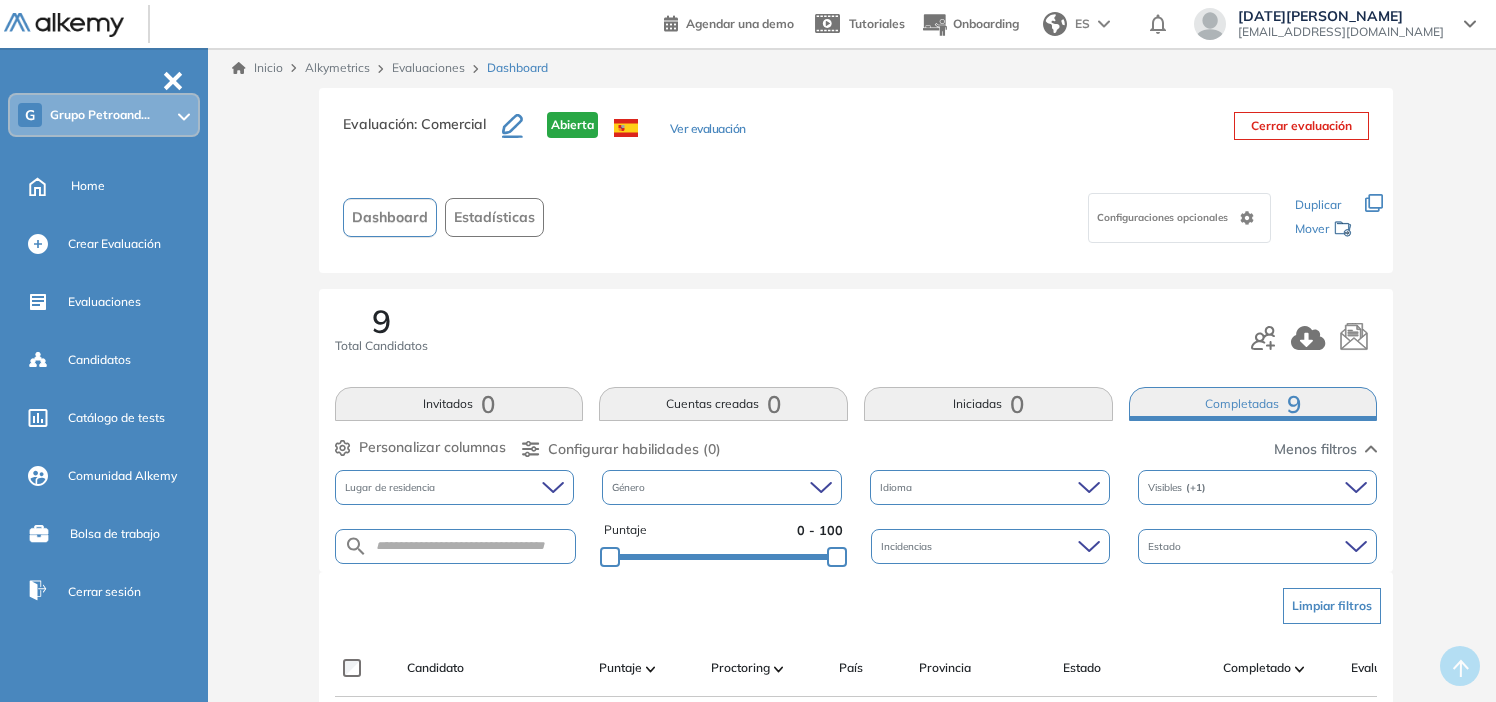 click on "Visibles (+1)" at bounding box center [1258, 487] 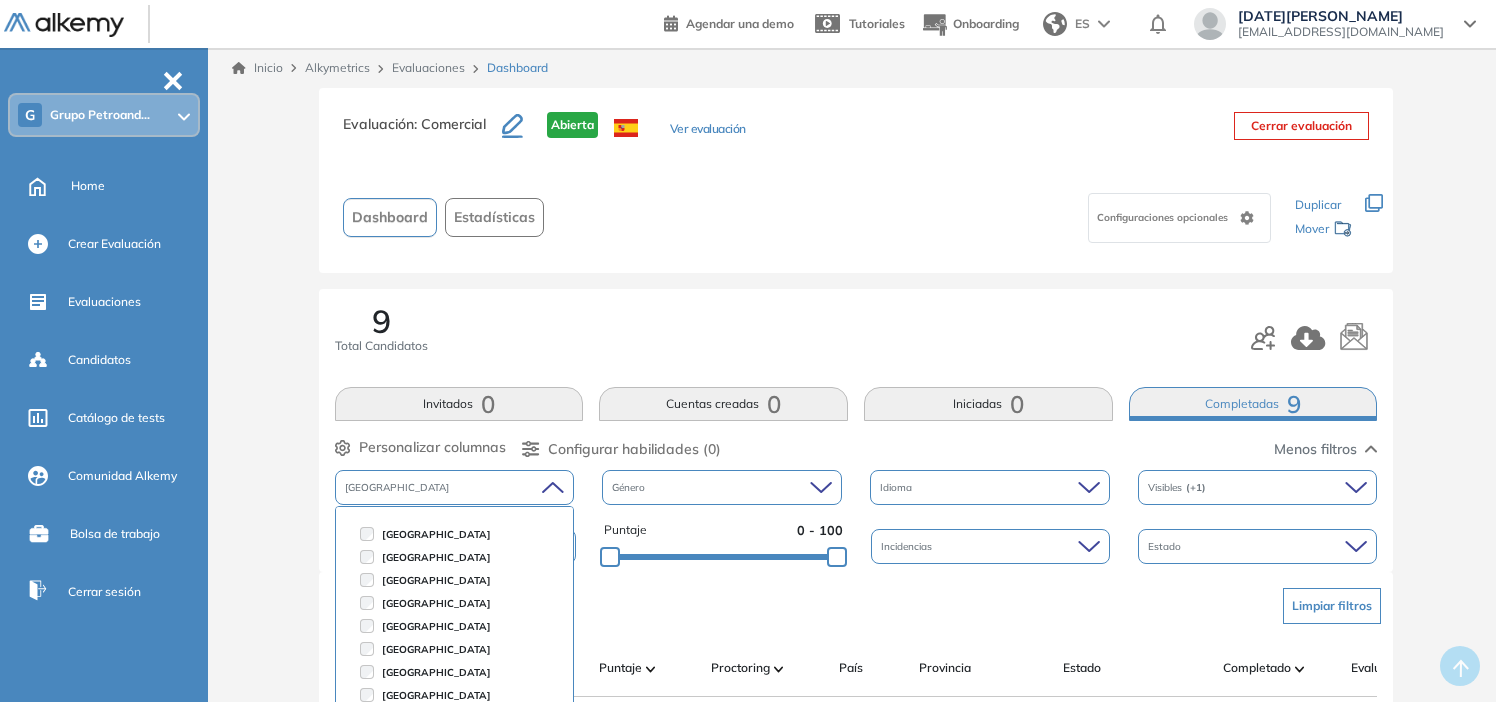 click on "Género" at bounding box center [722, 487] 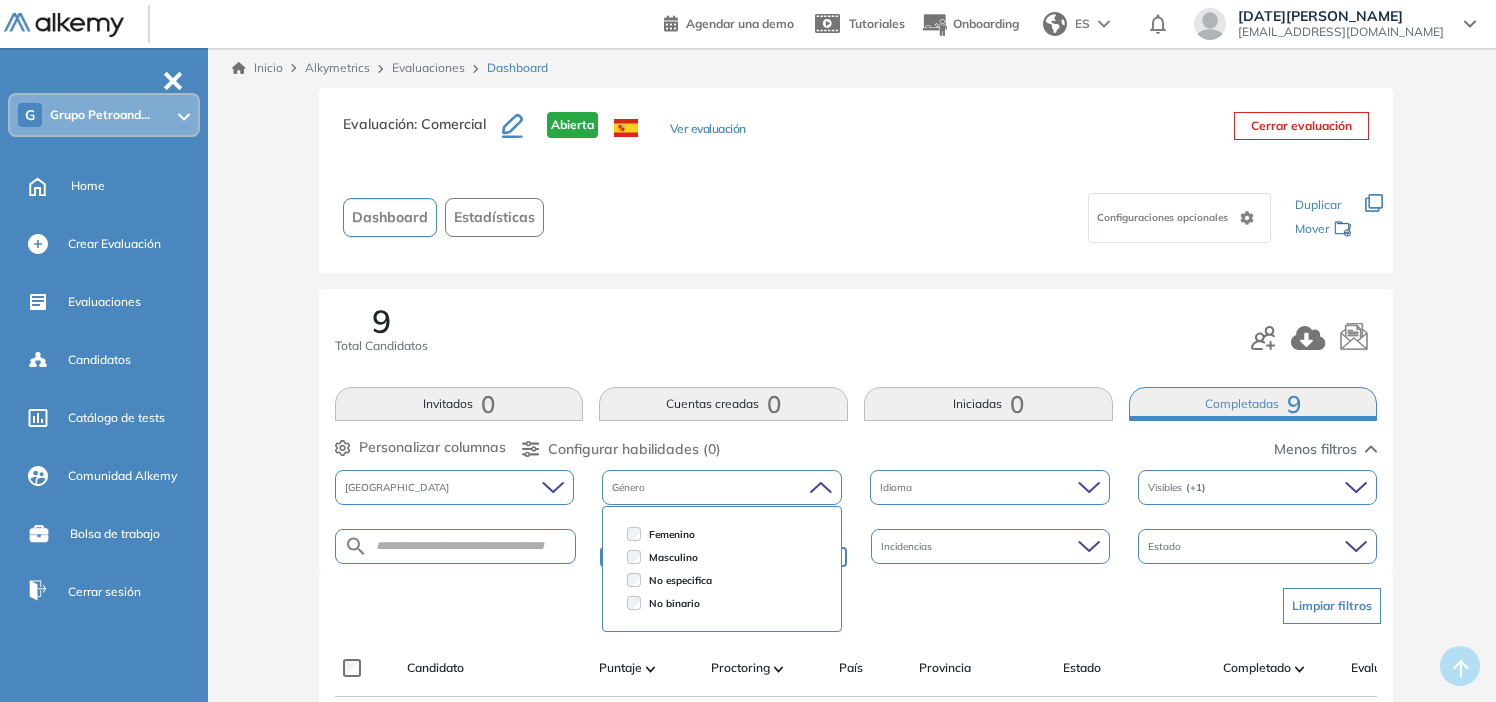 click on "Femenino" at bounding box center [672, 534] 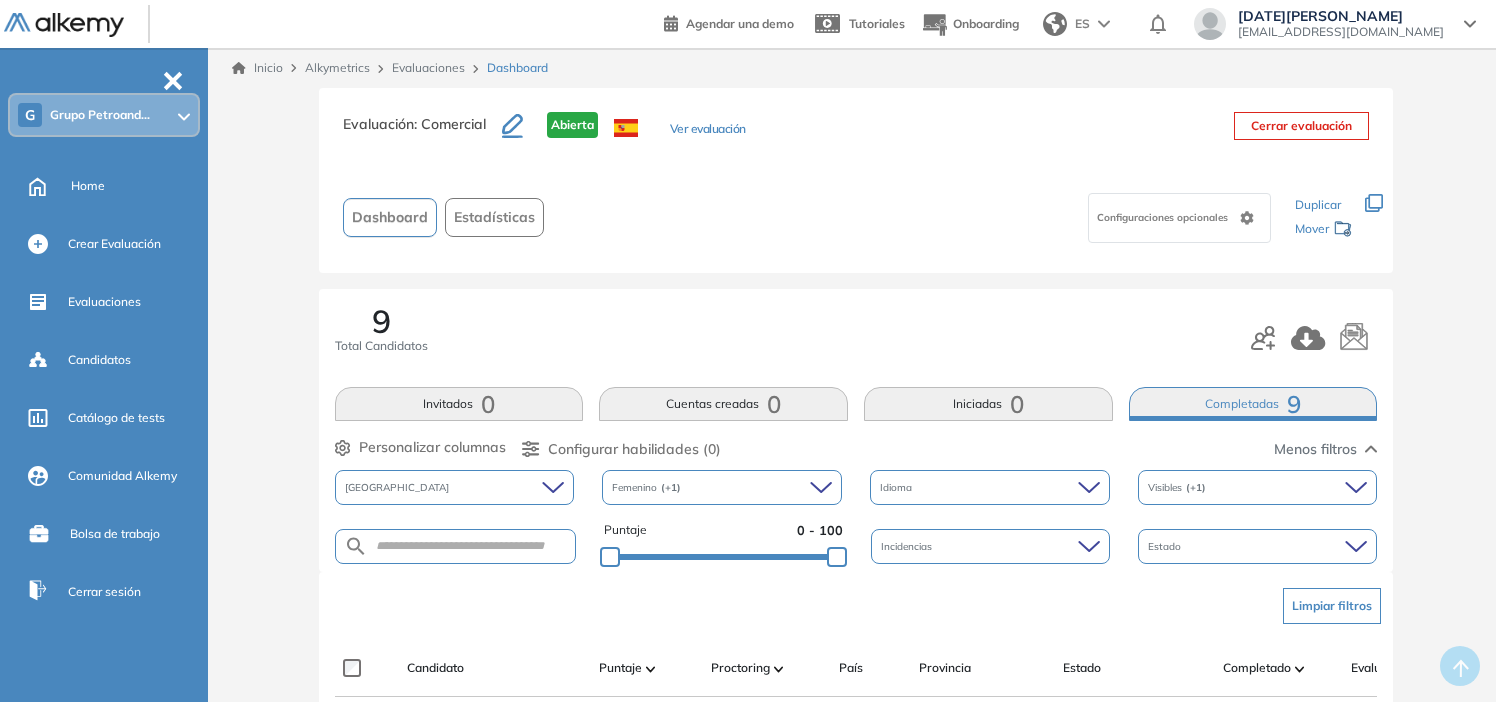 click on "Limpiar filtros" at bounding box center [860, 606] 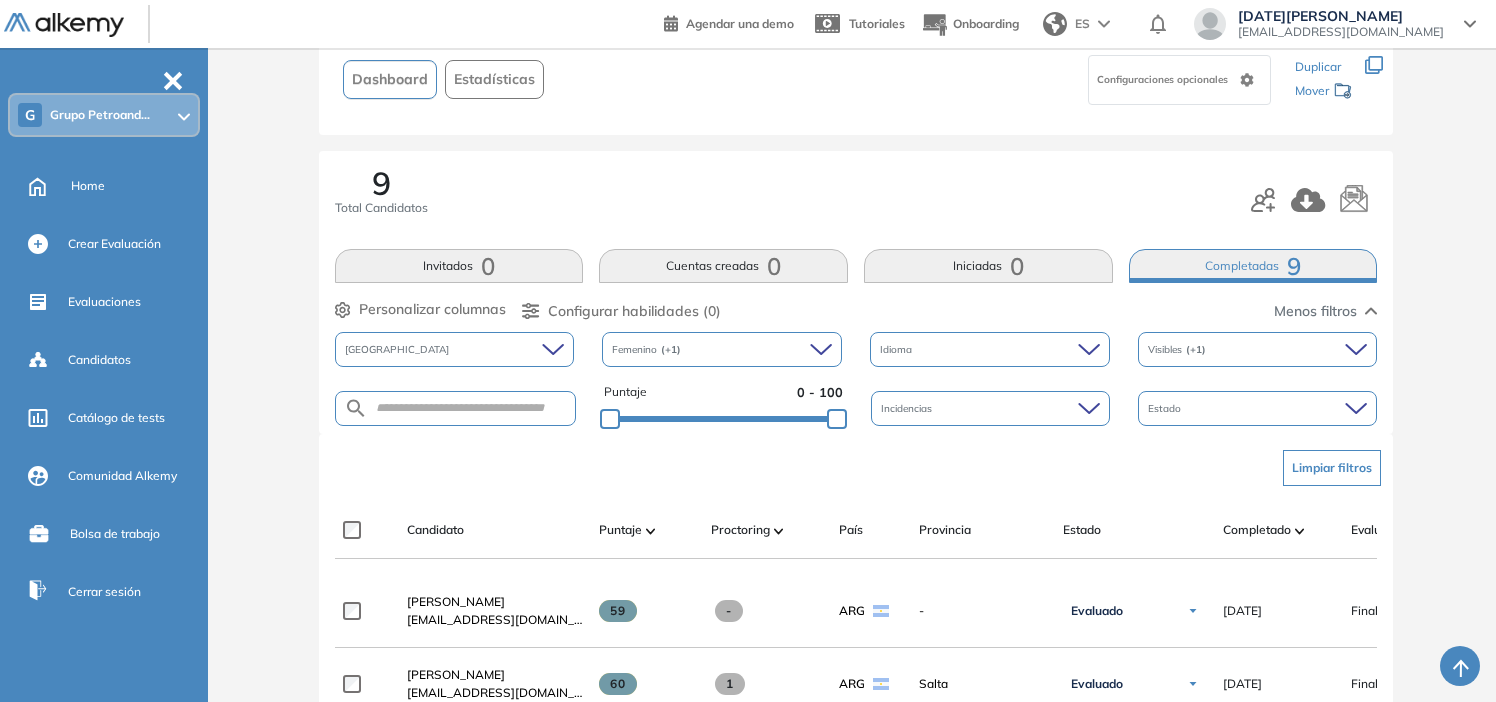 scroll, scrollTop: 300, scrollLeft: 0, axis: vertical 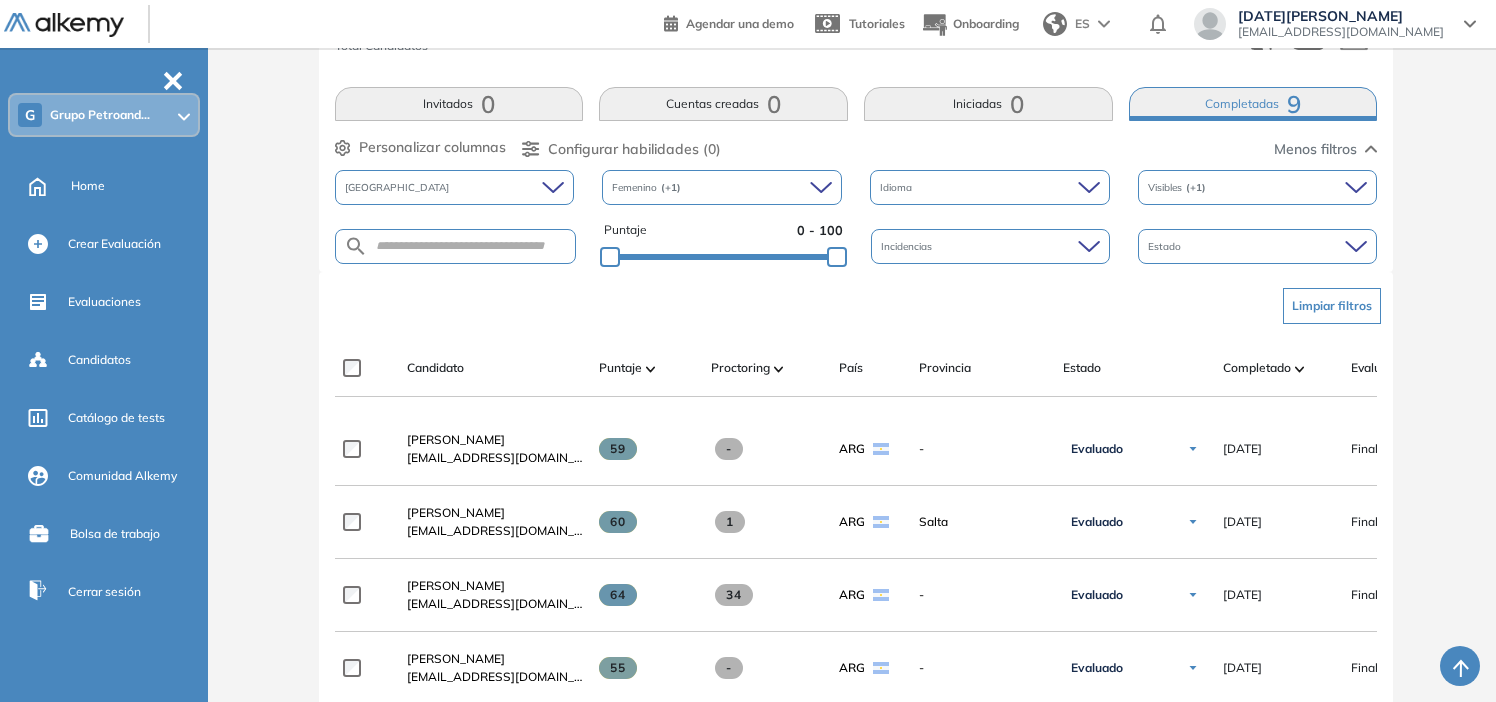 click on "Candidato Puntaje Proctoring País Provincia Estado Completado Evaluación Fecha límite Linkedin" at bounding box center [1007, 376] 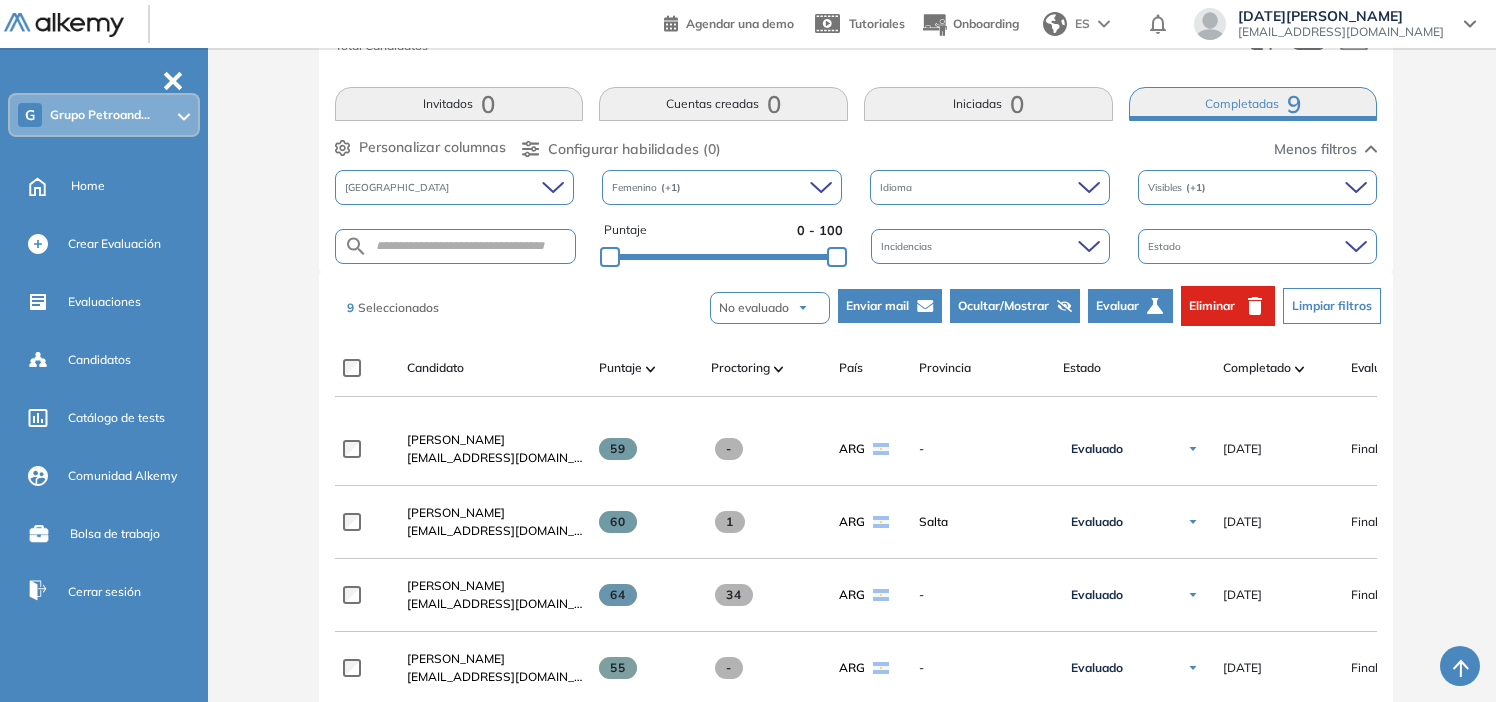 click on "Evaluar" at bounding box center (1117, 306) 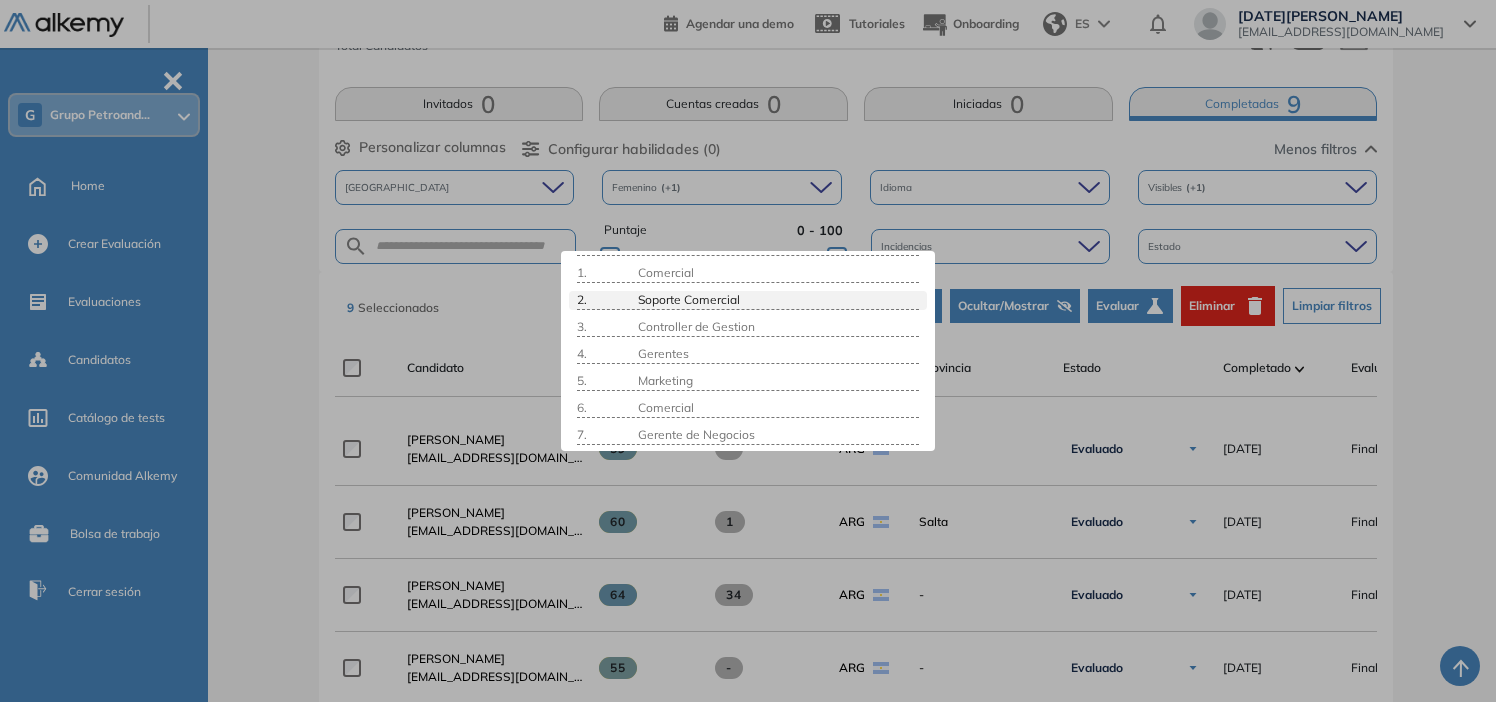 scroll, scrollTop: 104, scrollLeft: 0, axis: vertical 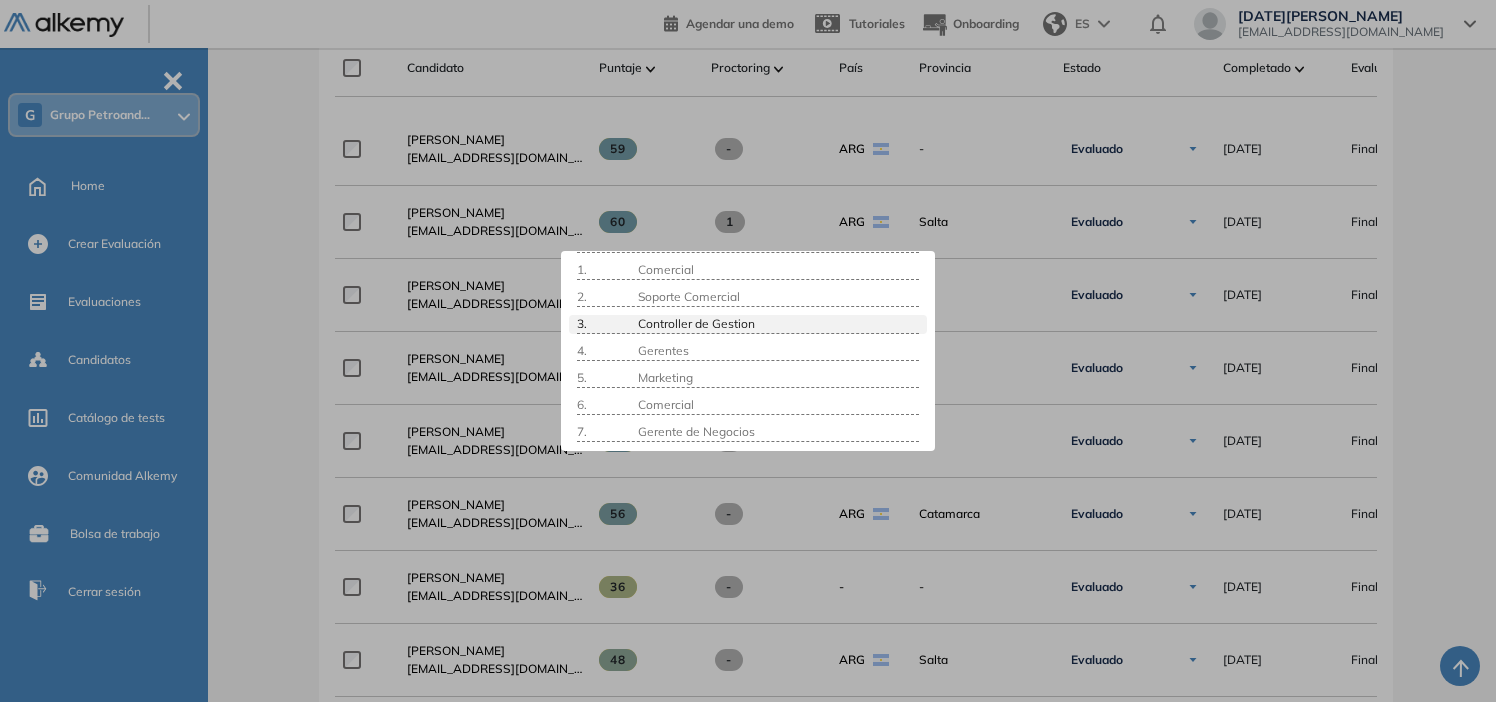 click on "Controller de Gestion" at bounding box center (694, 323) 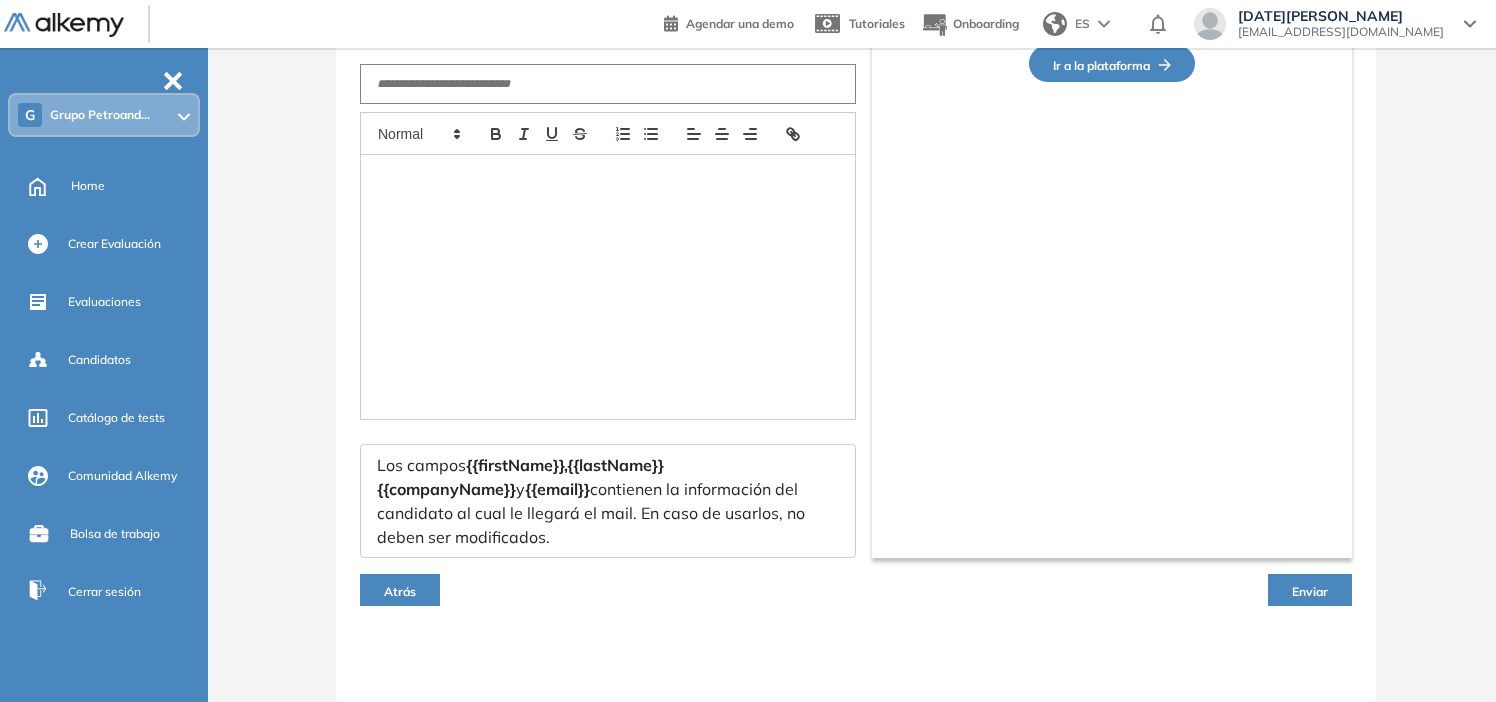type on "**********" 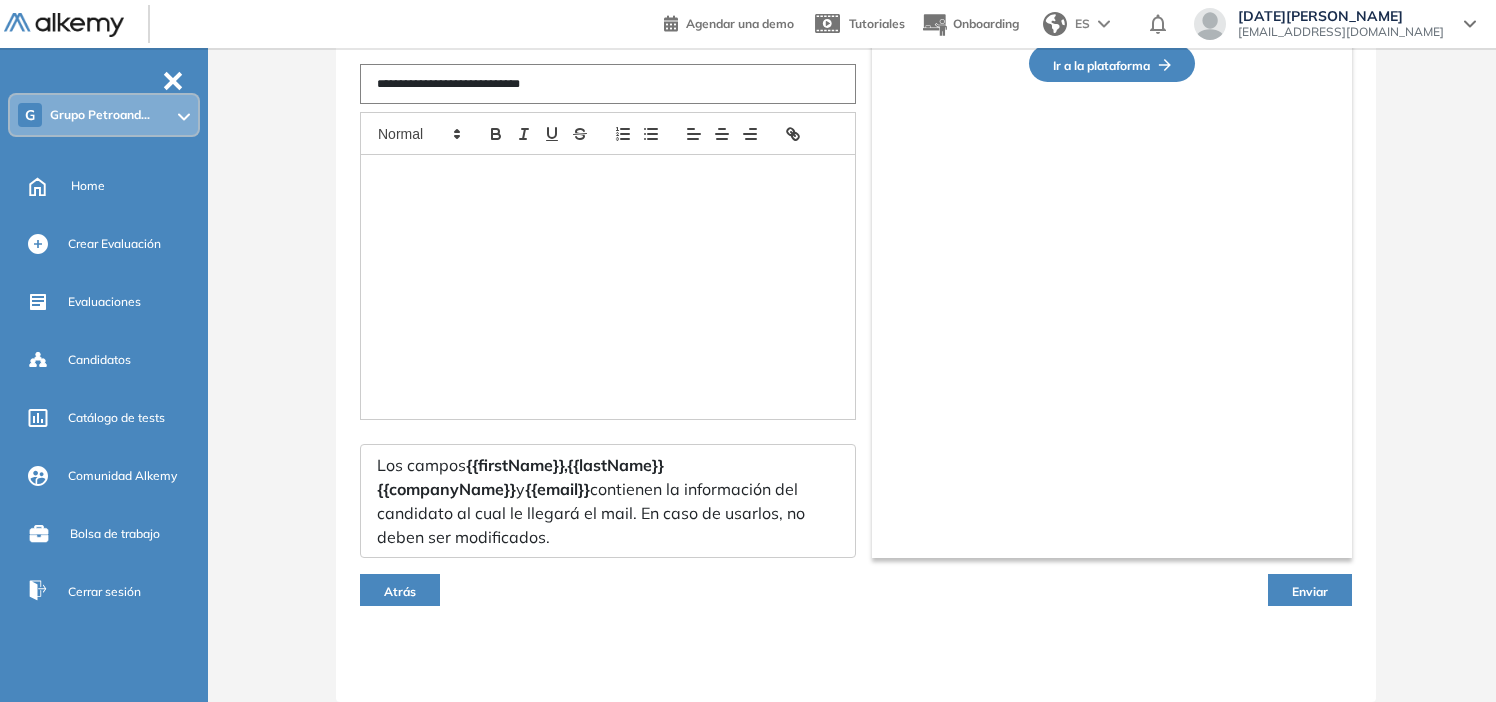 scroll, scrollTop: 256, scrollLeft: 0, axis: vertical 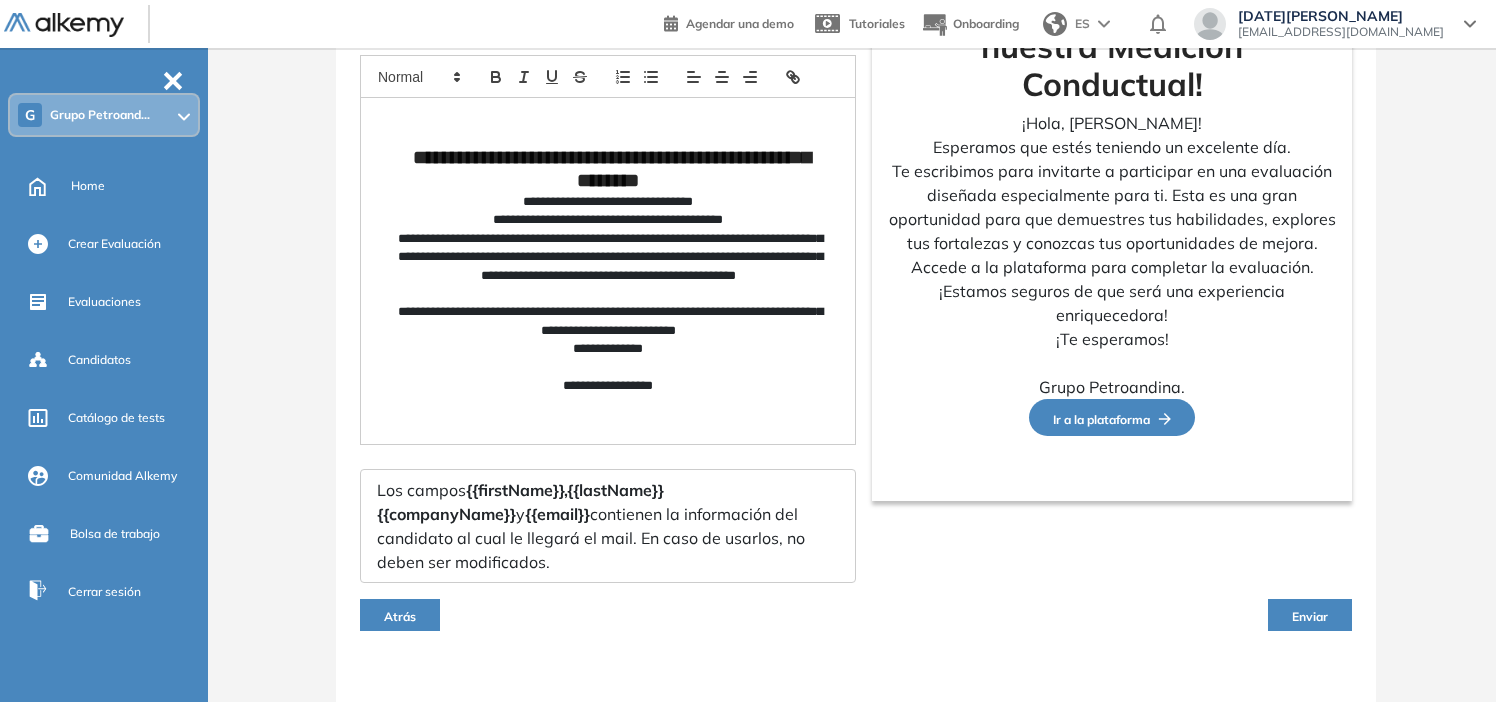 click on "Atrás" at bounding box center (400, 616) 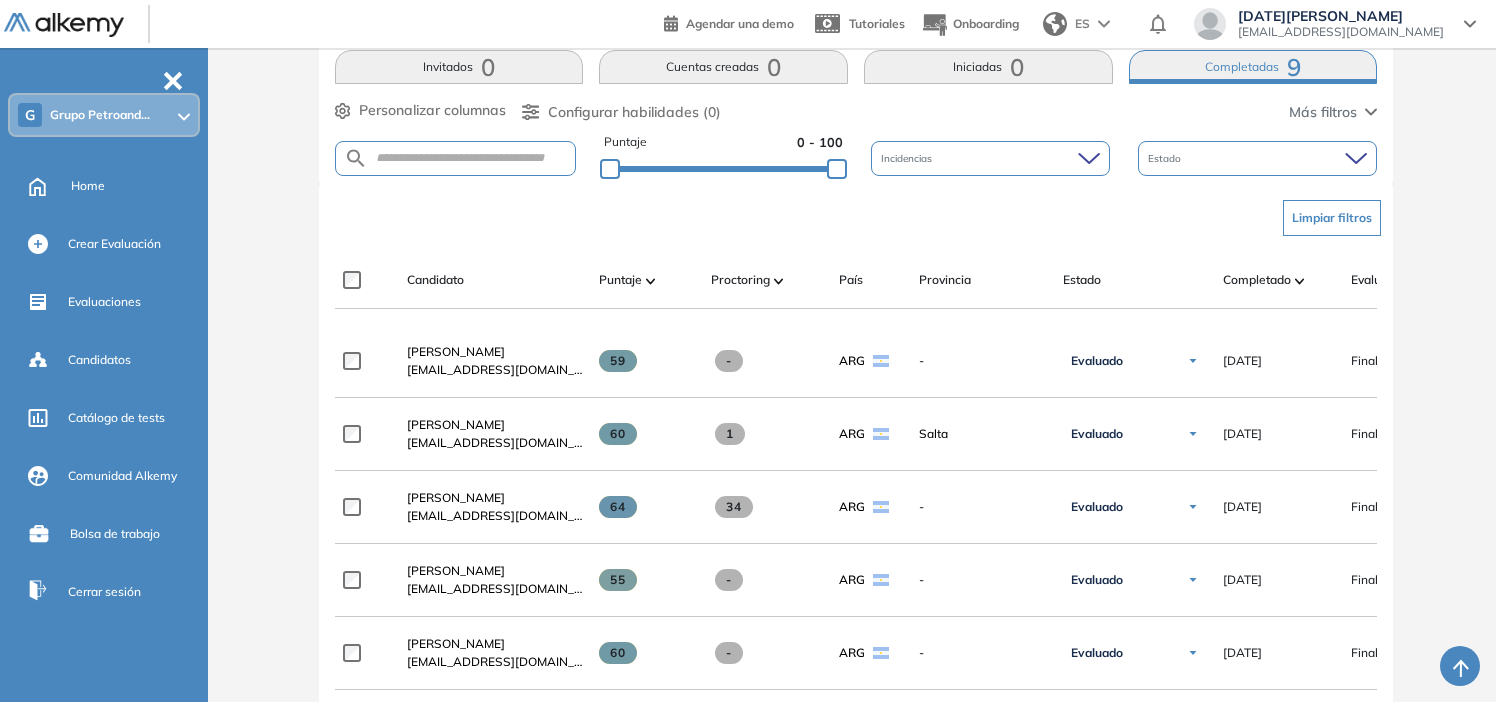 scroll, scrollTop: 400, scrollLeft: 0, axis: vertical 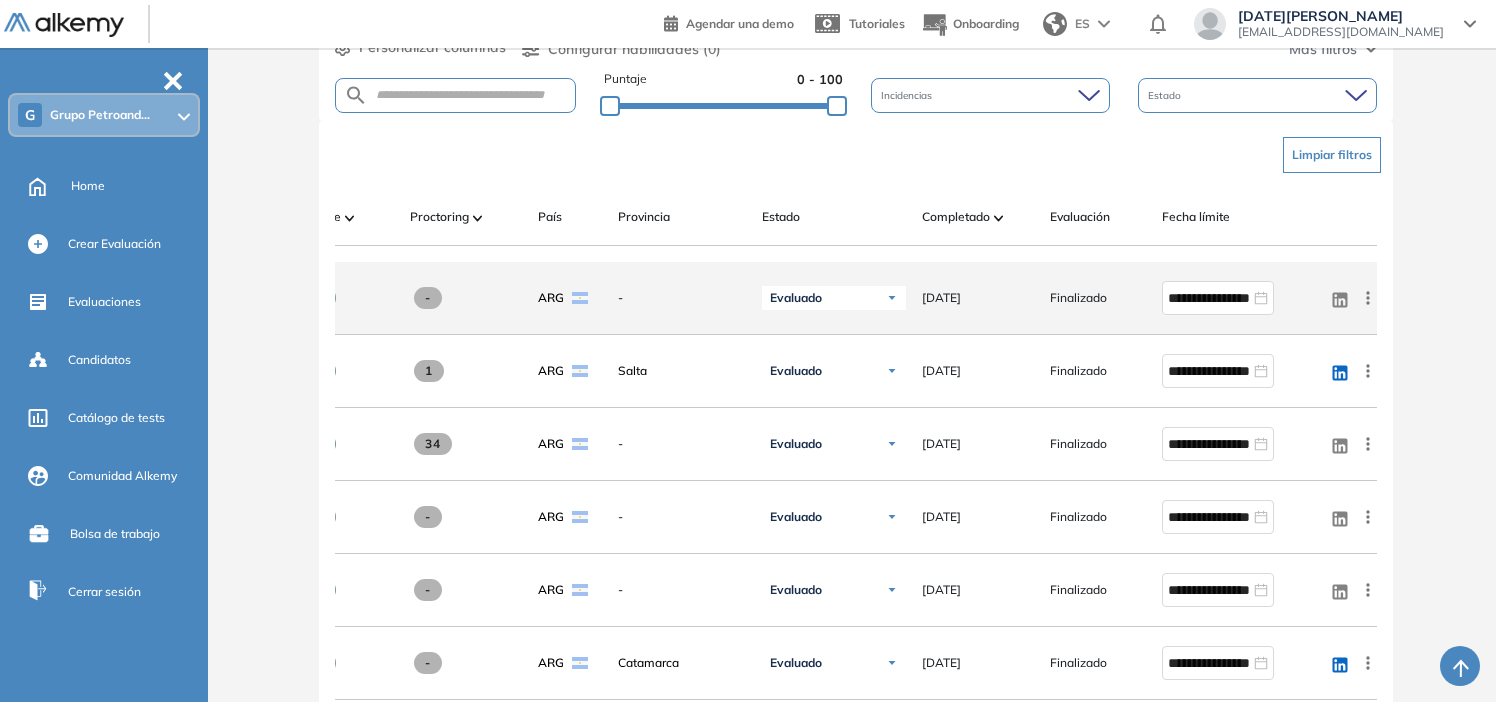click 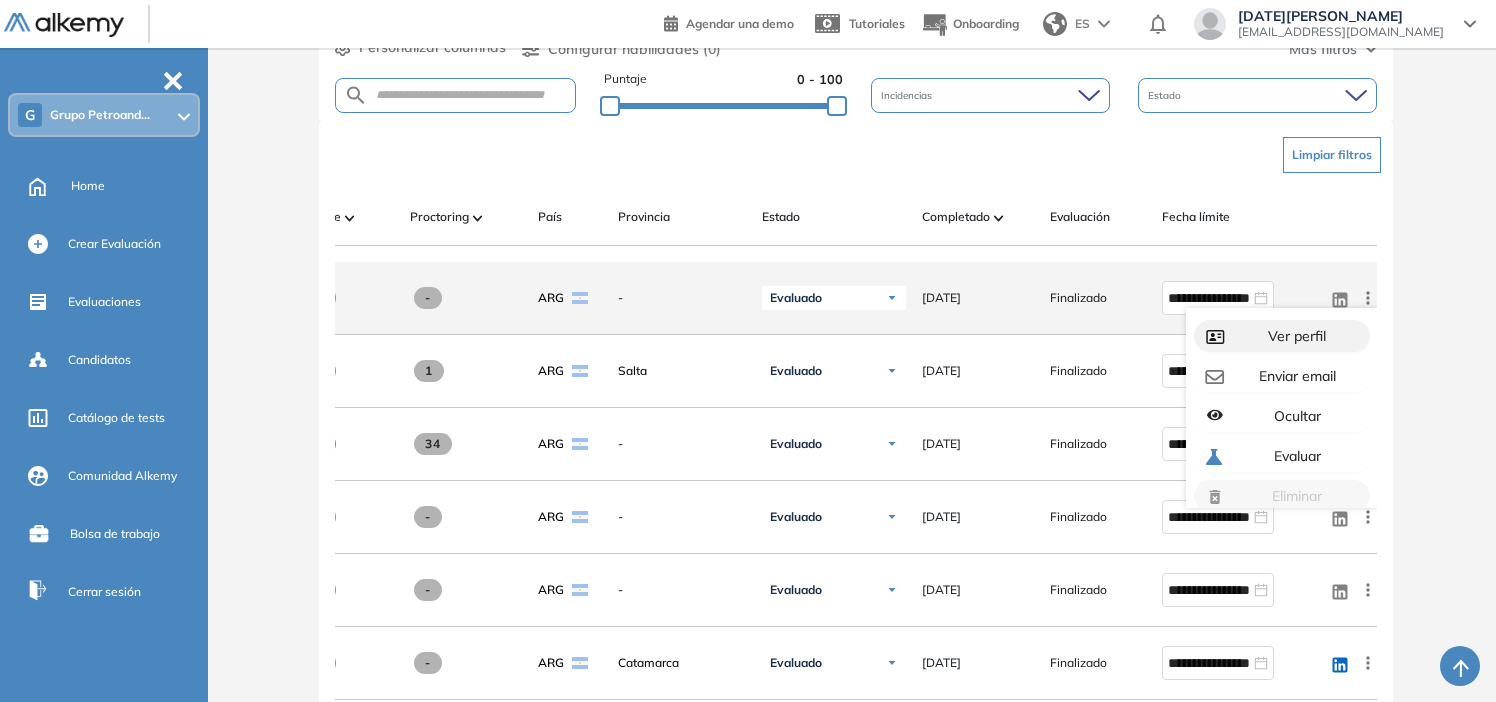 click on "Ver perfil" at bounding box center [1294, 336] 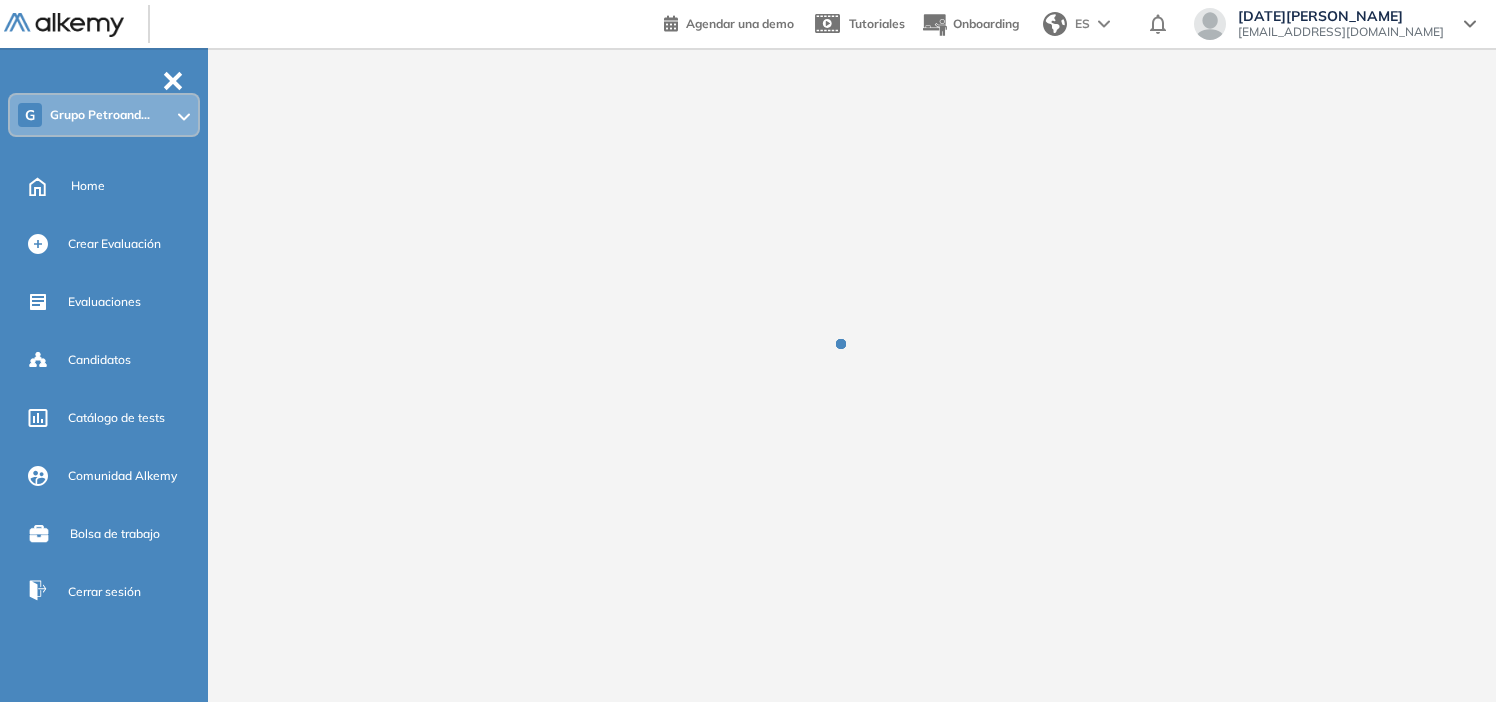 scroll, scrollTop: 0, scrollLeft: 0, axis: both 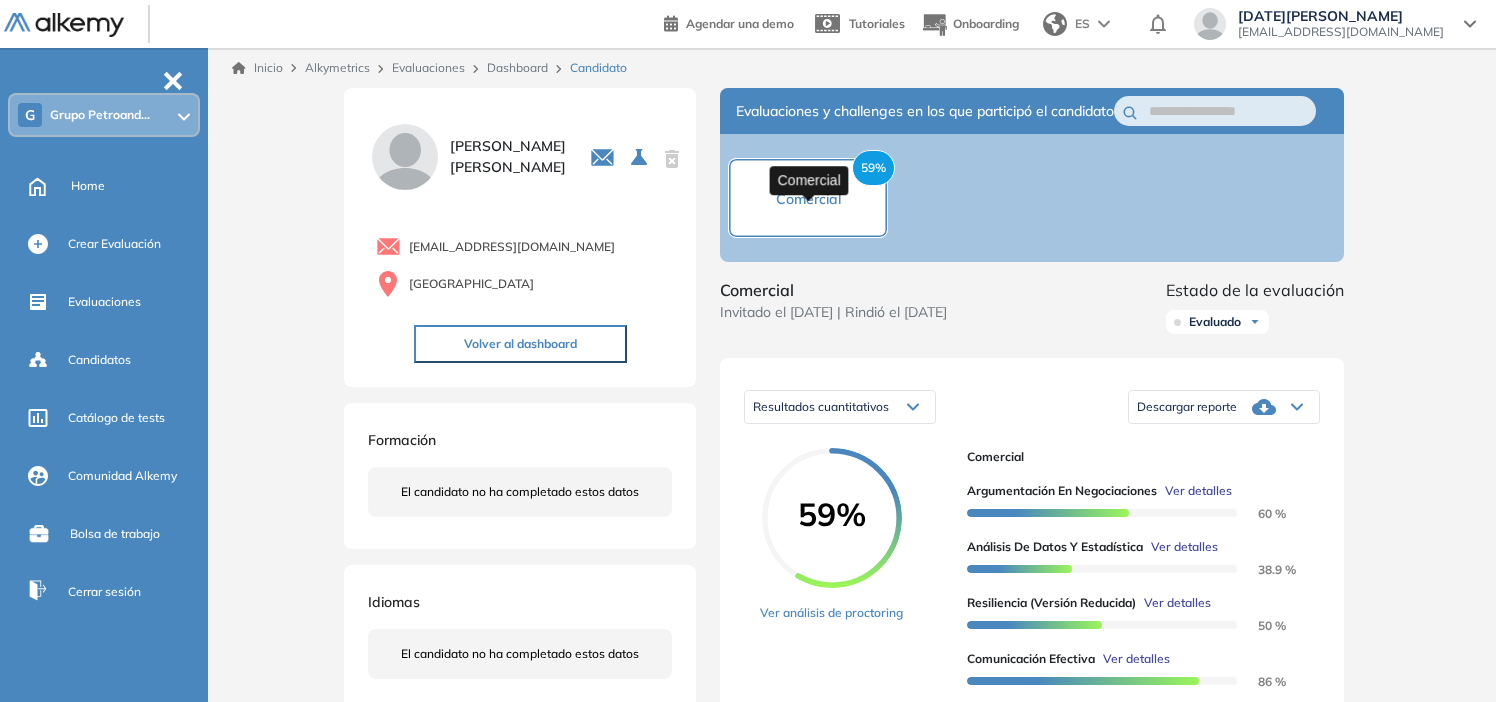 click on "59% Comercial" at bounding box center [808, 198] 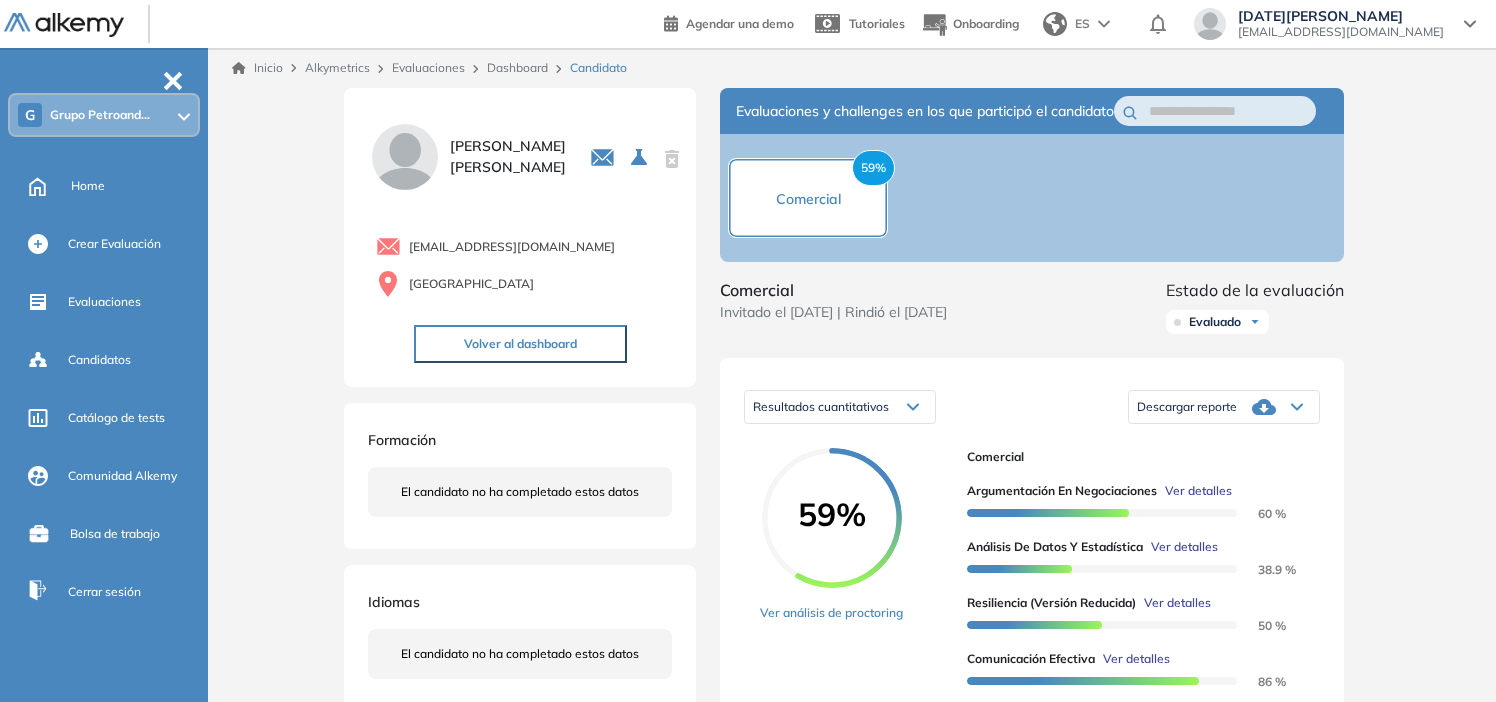 click on "59%" at bounding box center (873, 168) 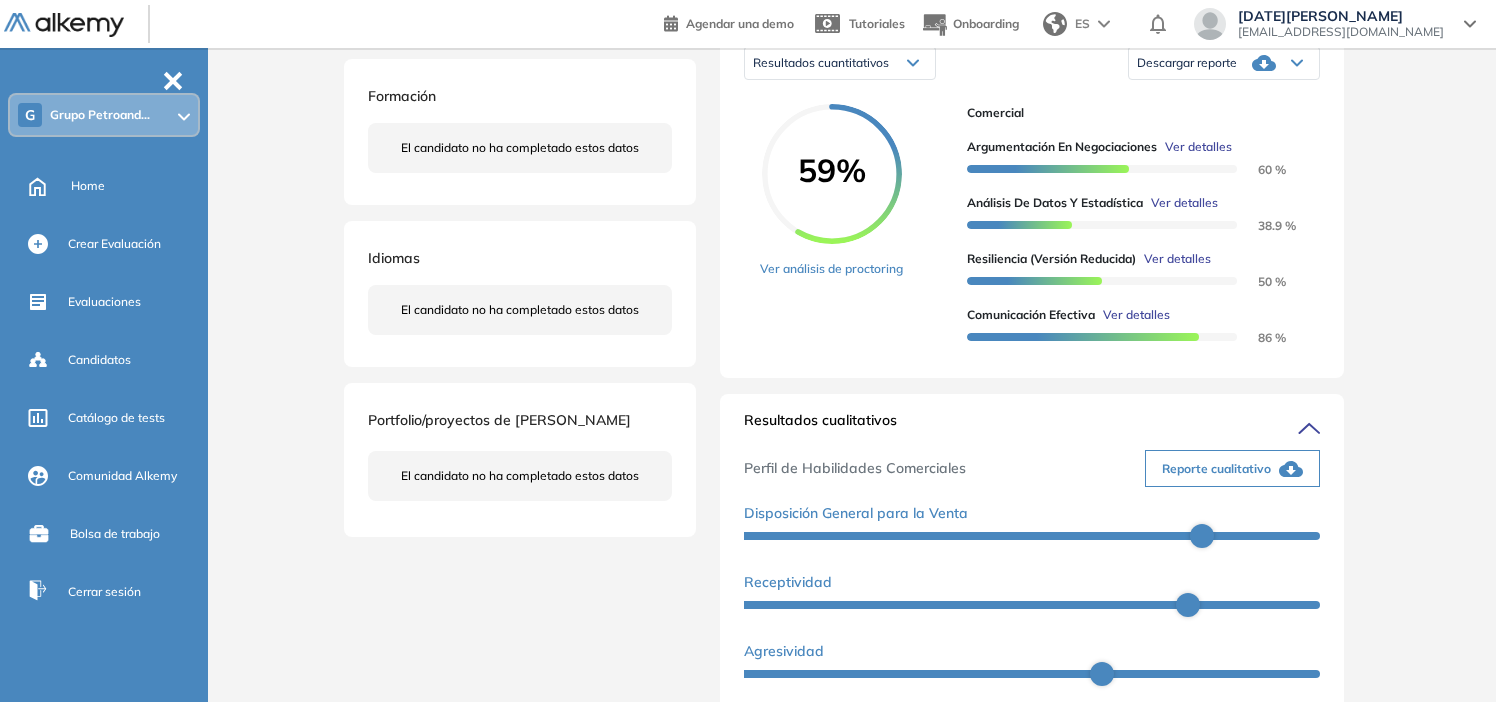 scroll, scrollTop: 400, scrollLeft: 0, axis: vertical 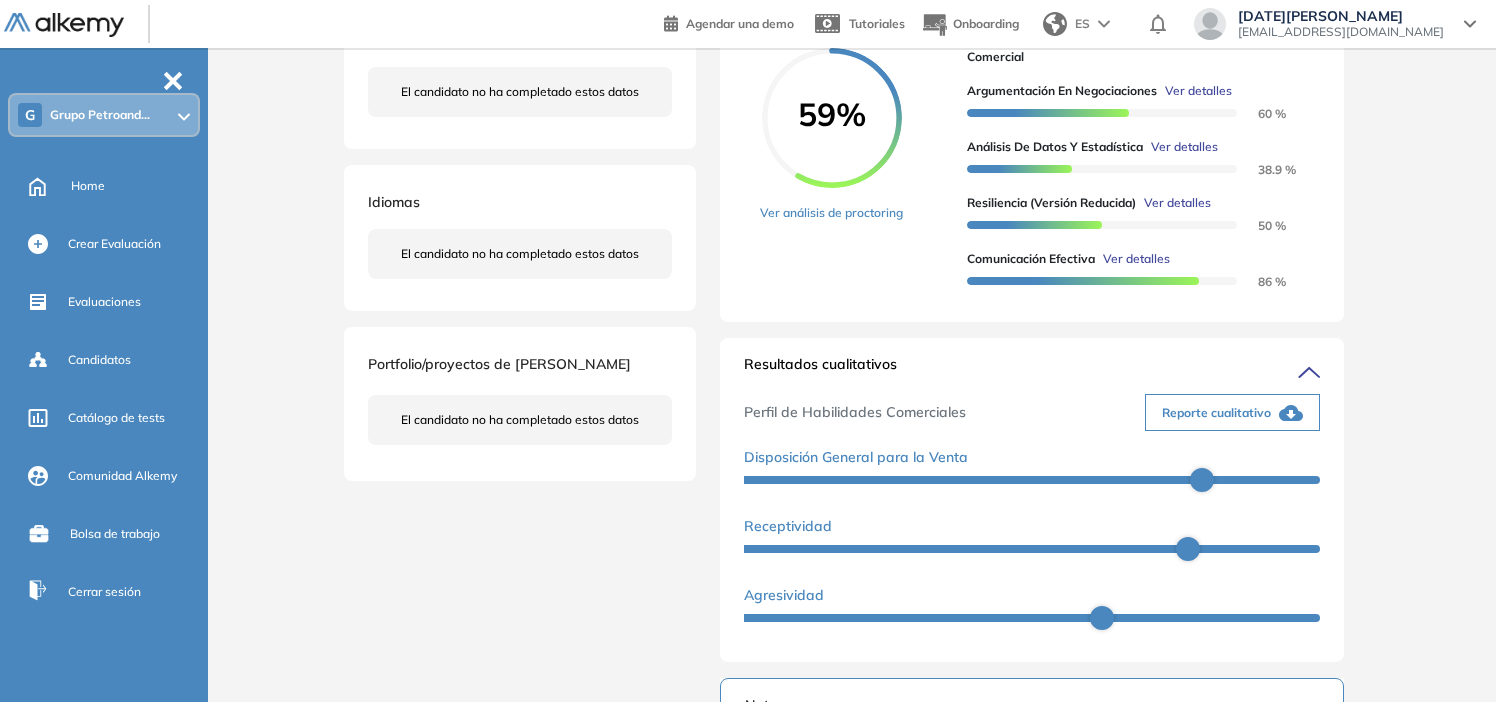 click on "Reporte cualitativo" at bounding box center (1216, 413) 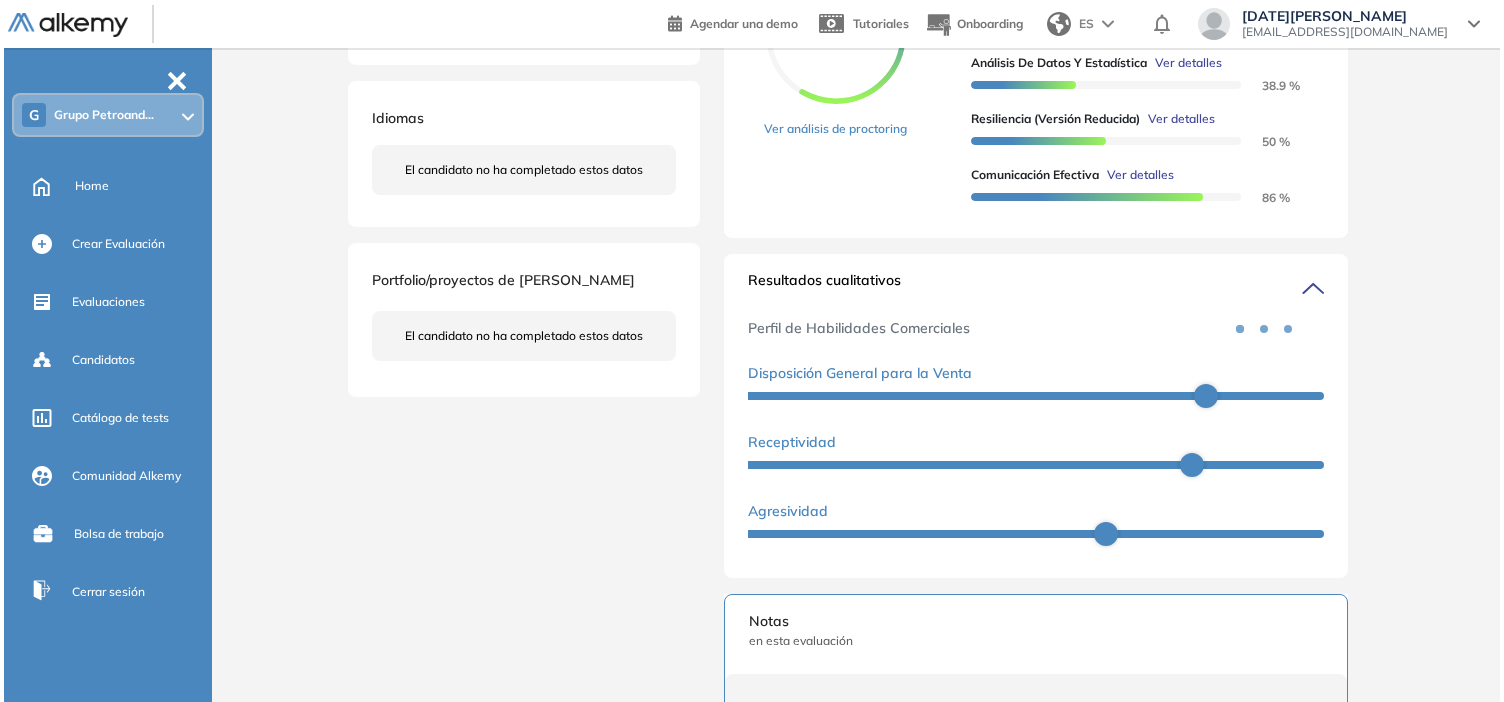 scroll, scrollTop: 376, scrollLeft: 0, axis: vertical 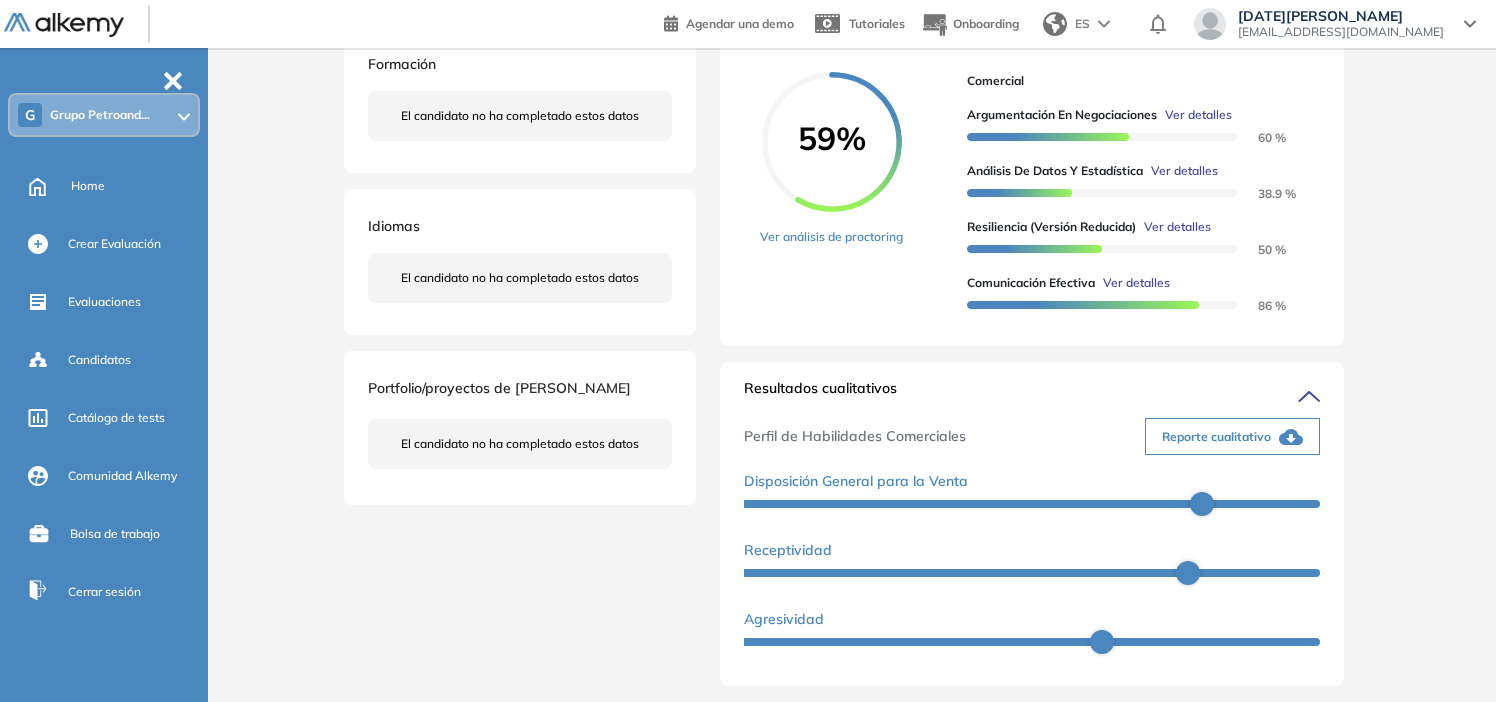 click on "Ver detalles" at bounding box center (1198, 115) 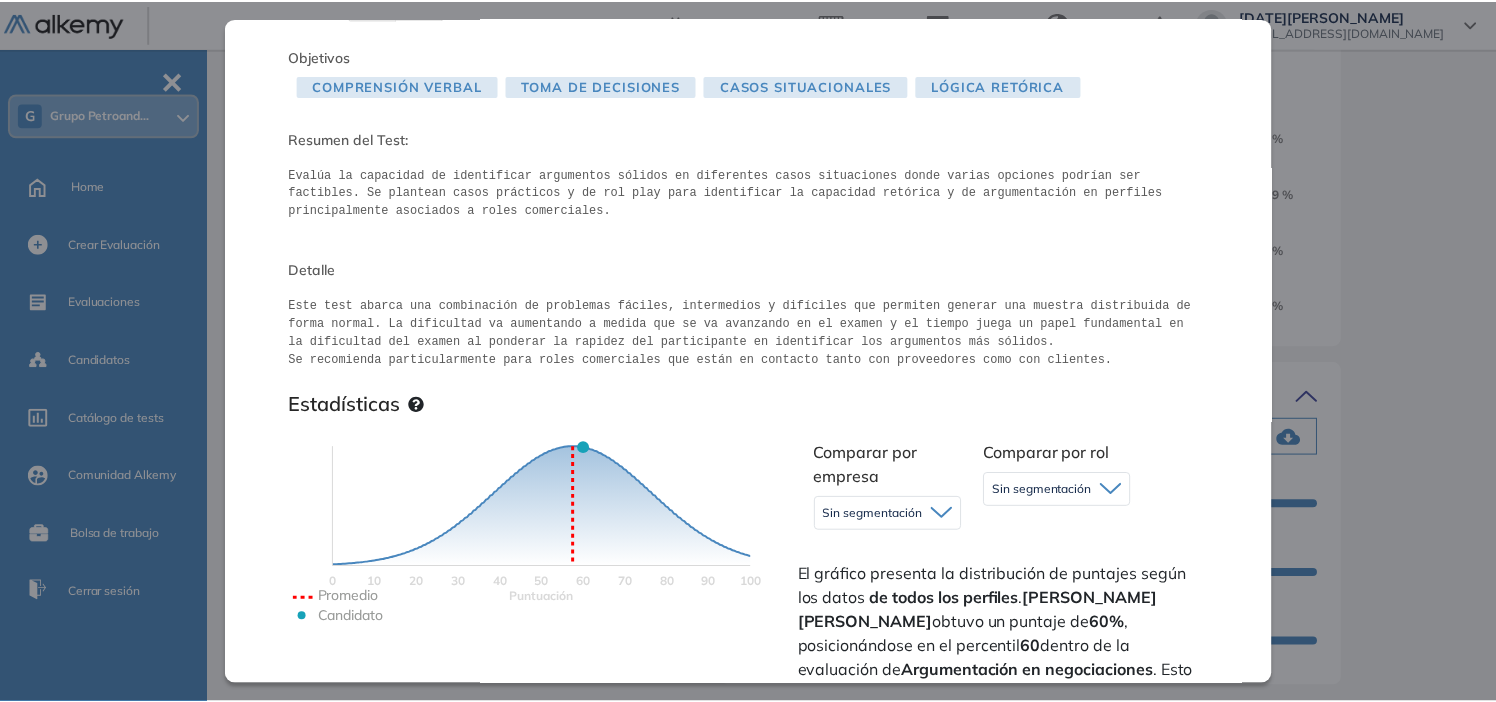 scroll, scrollTop: 0, scrollLeft: 0, axis: both 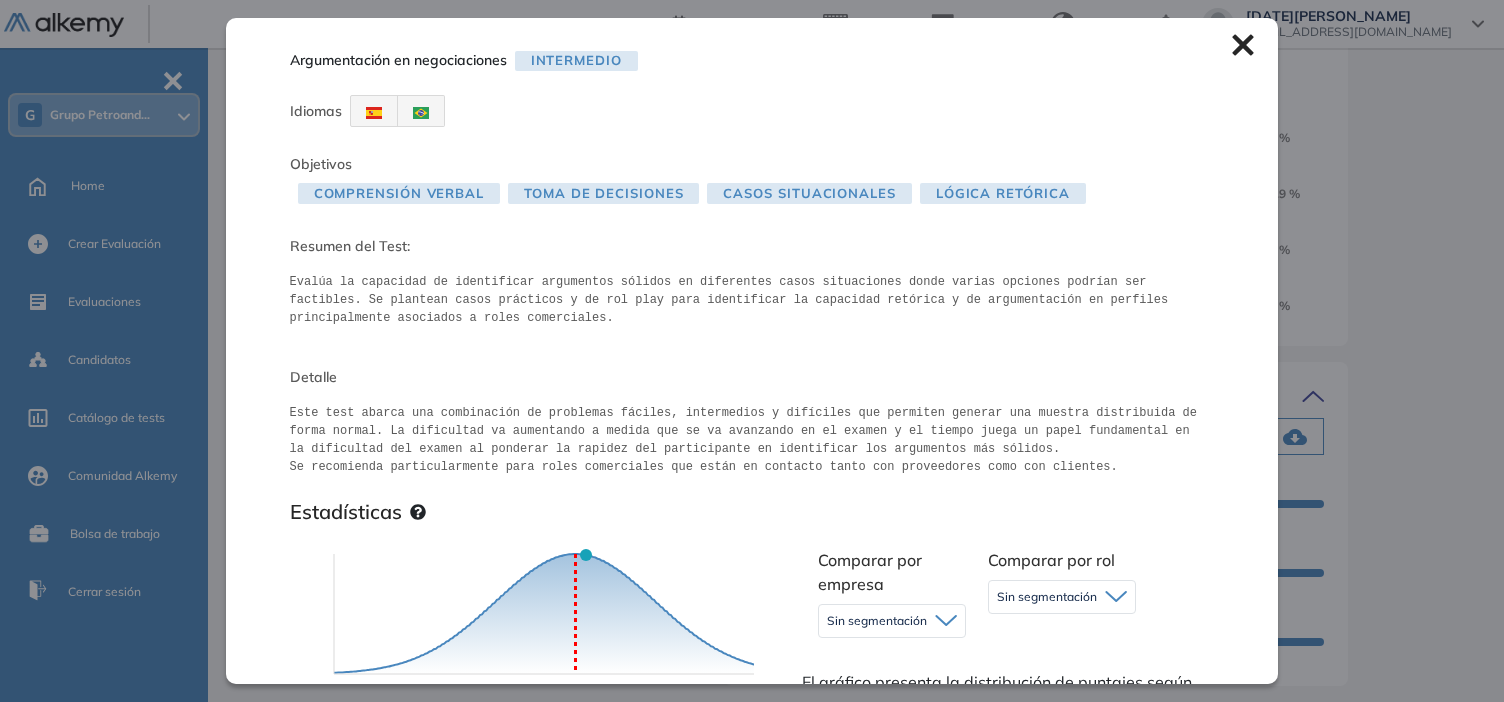 click 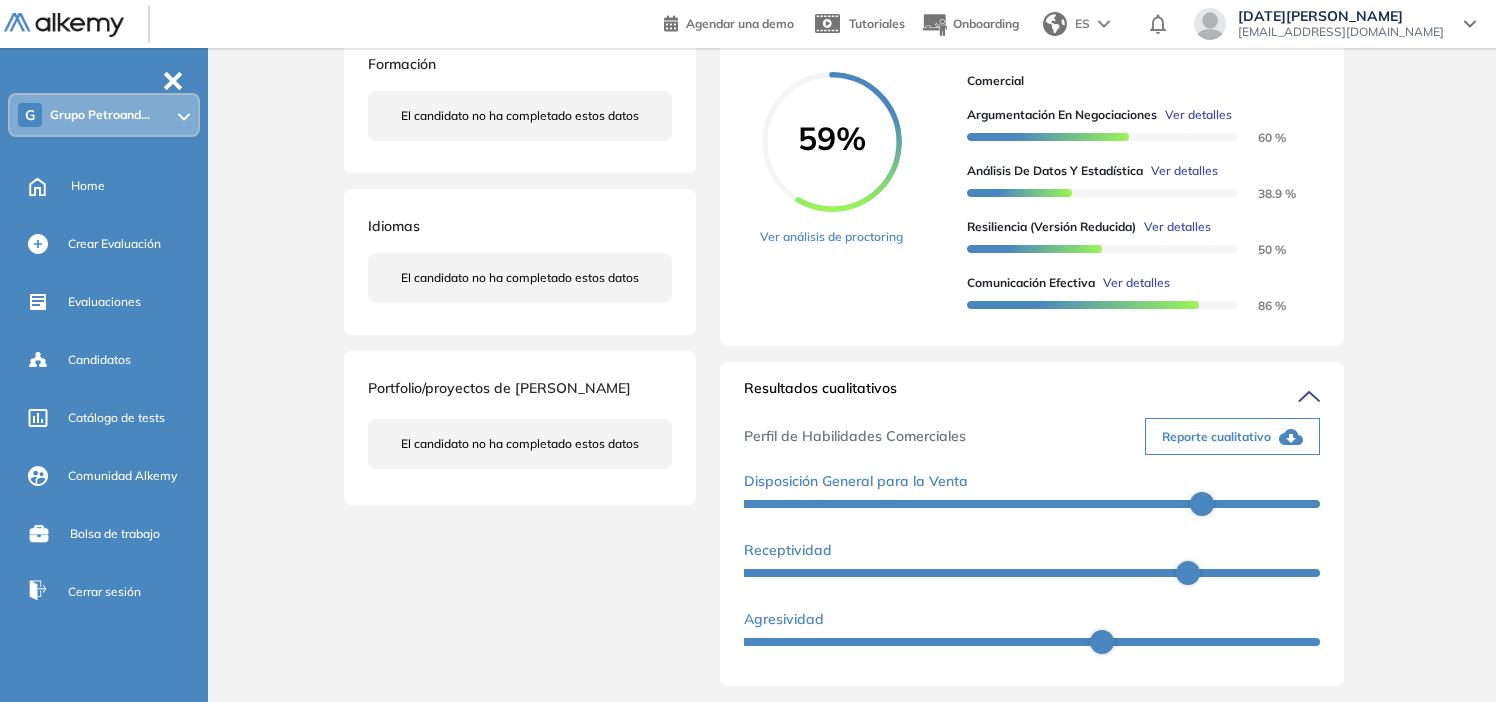 click on "Reporte cualitativo" at bounding box center (1216, 437) 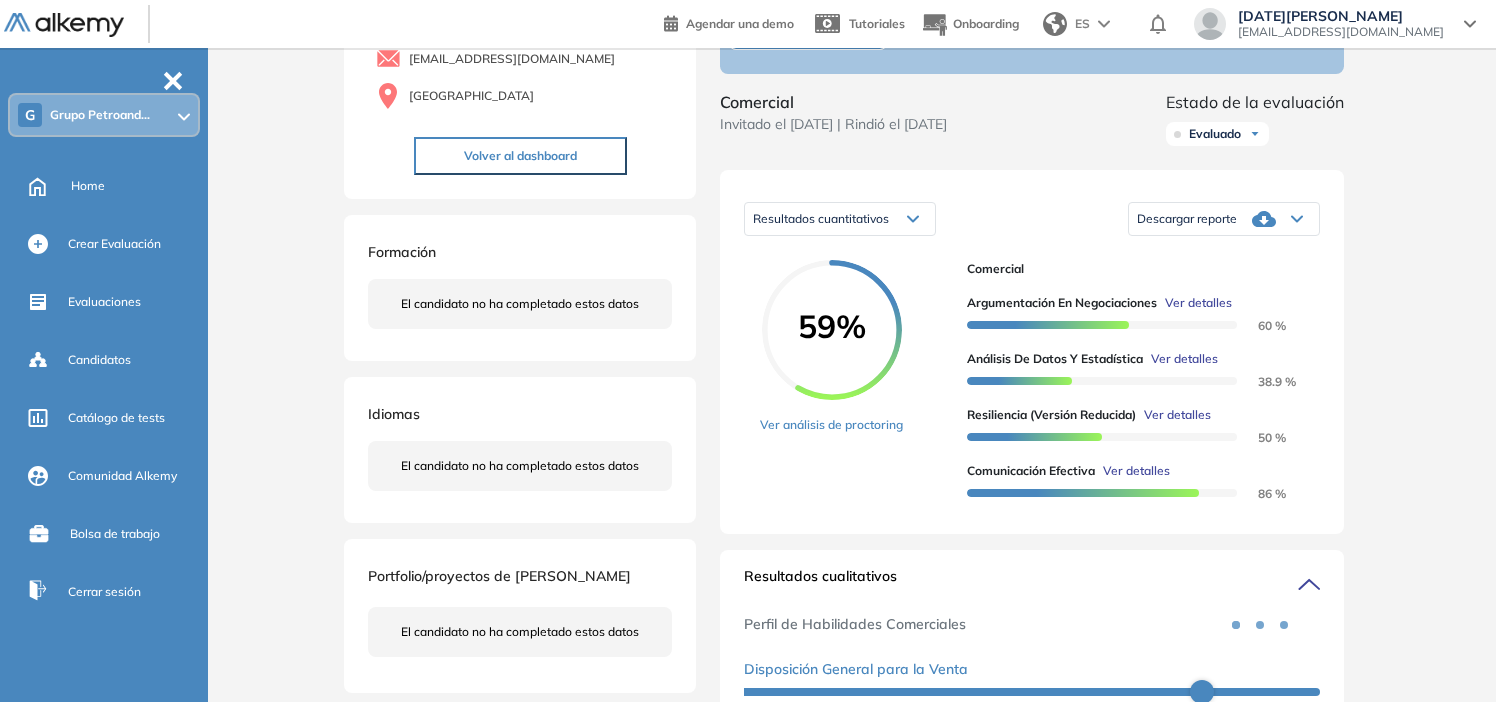 scroll, scrollTop: 176, scrollLeft: 0, axis: vertical 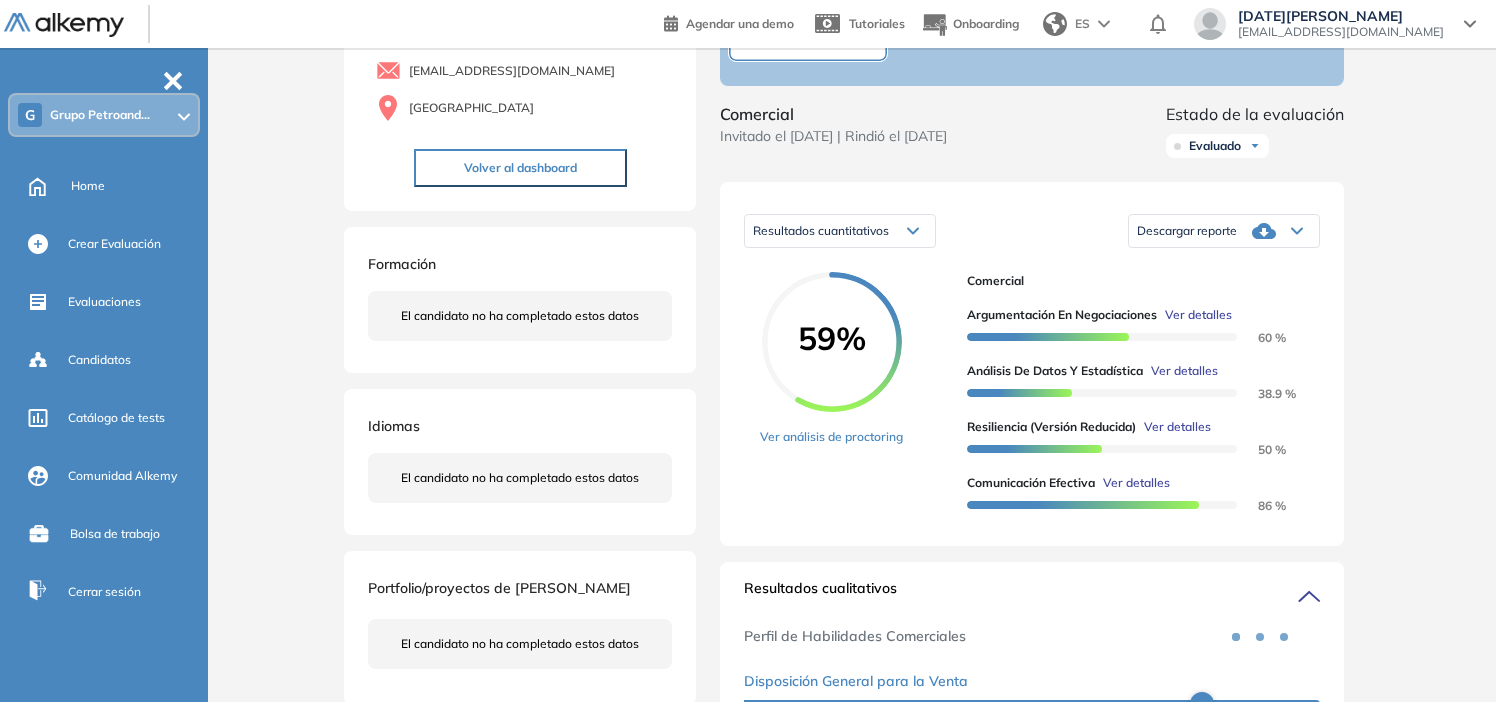 click on "Descargar reporte" at bounding box center [1187, 231] 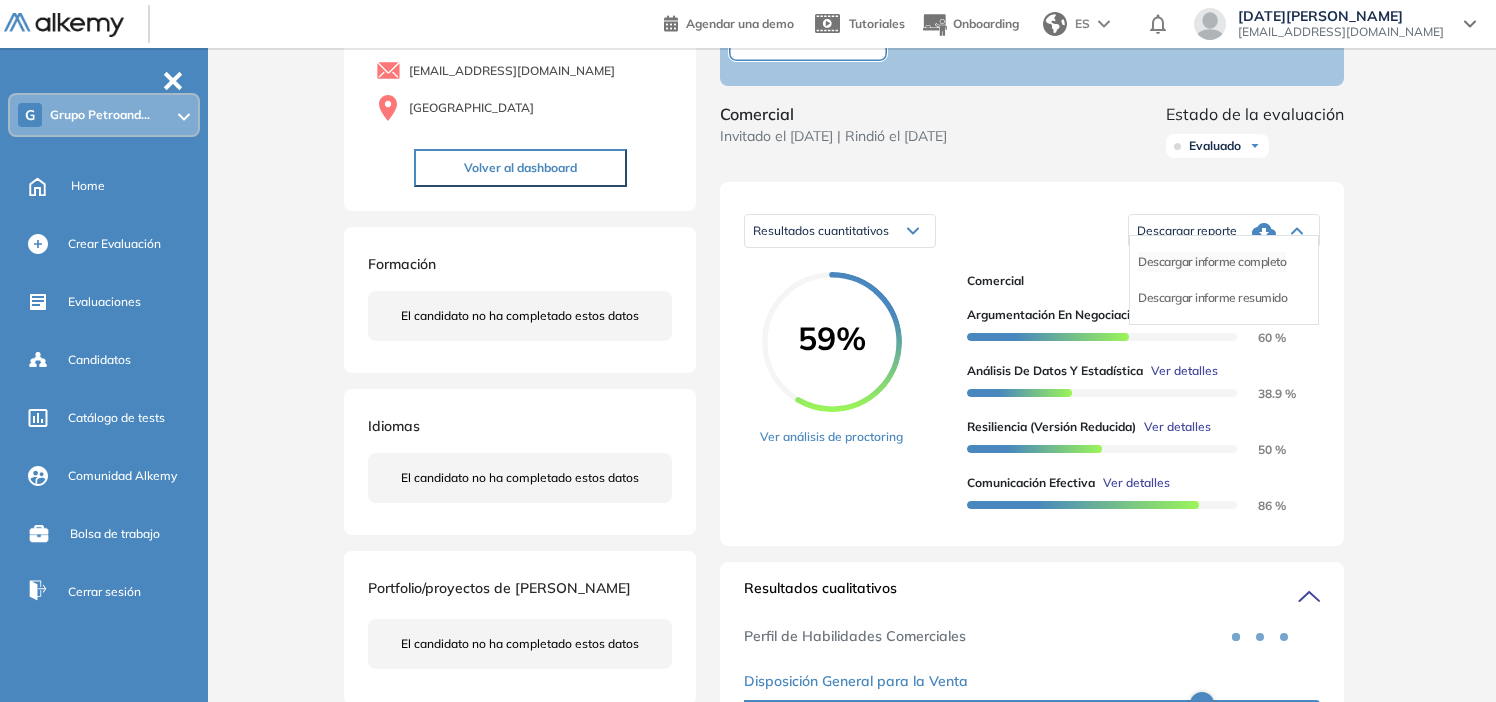 click on "Descargar informe completo" at bounding box center (1212, 262) 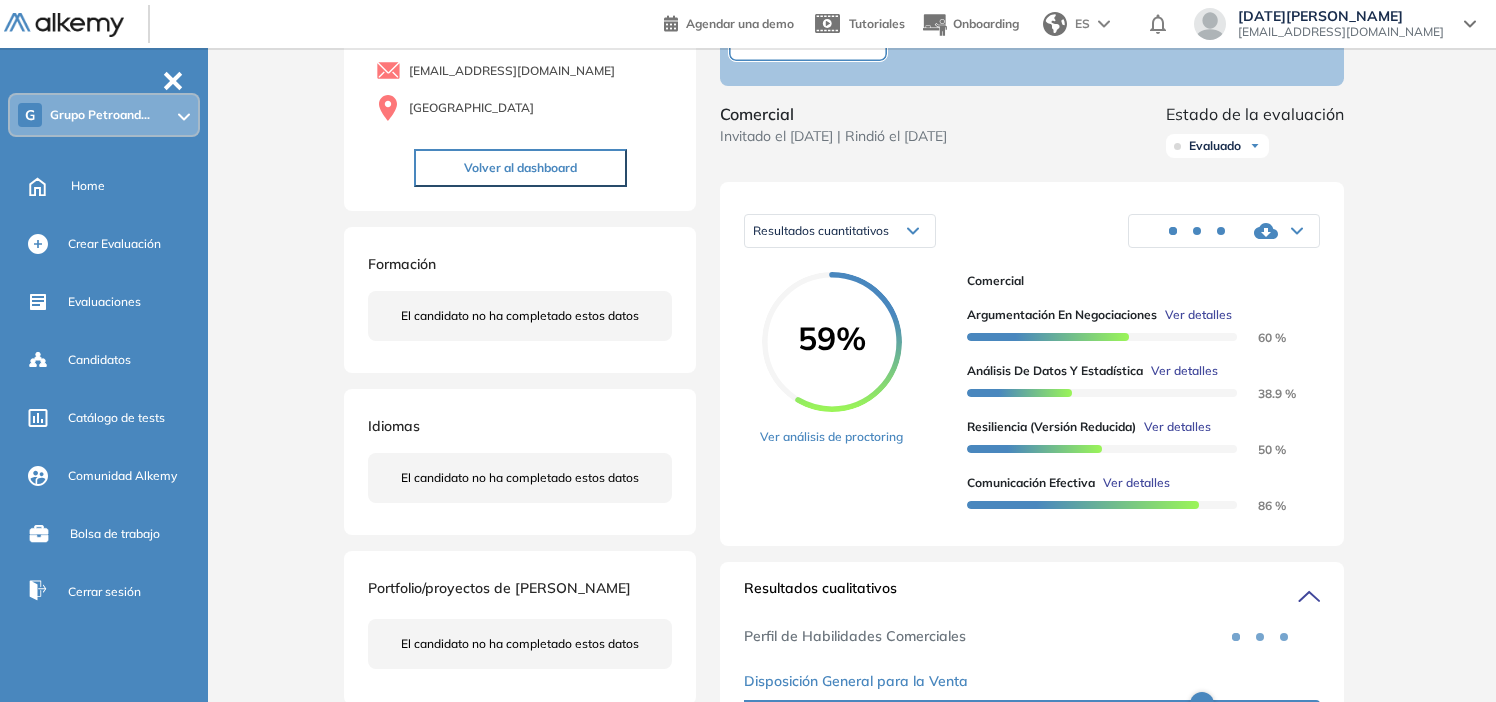 click at bounding box center [1201, 231] 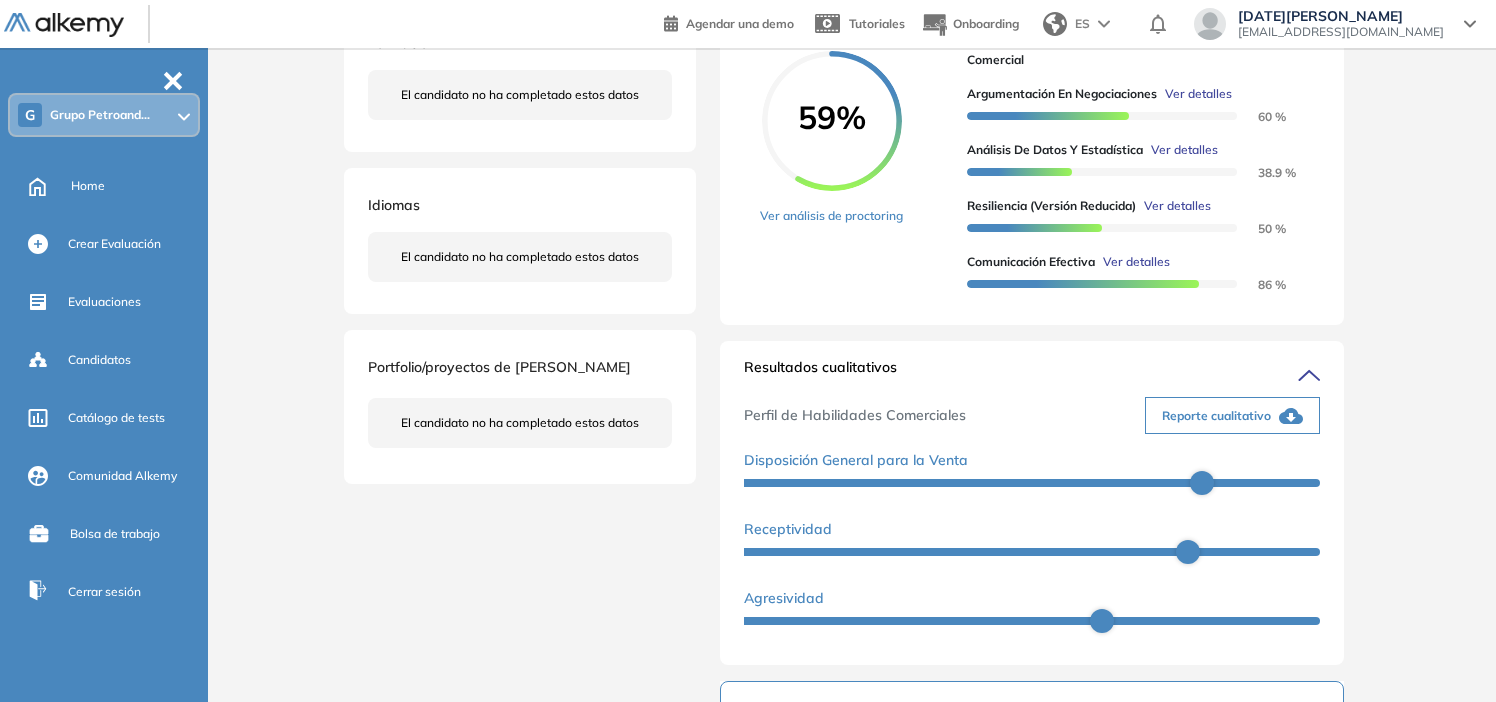scroll, scrollTop: 276, scrollLeft: 0, axis: vertical 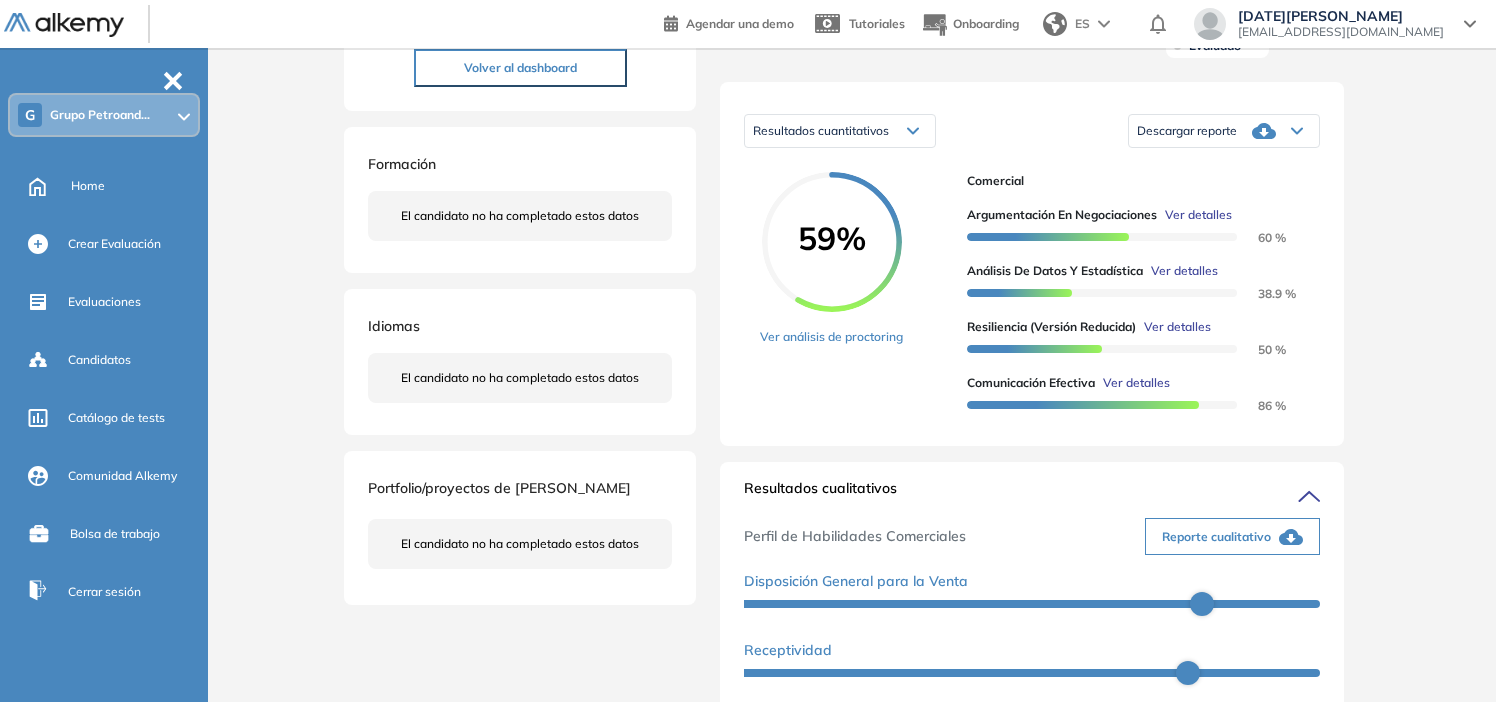 click on "Descargar reporte" at bounding box center [1187, 131] 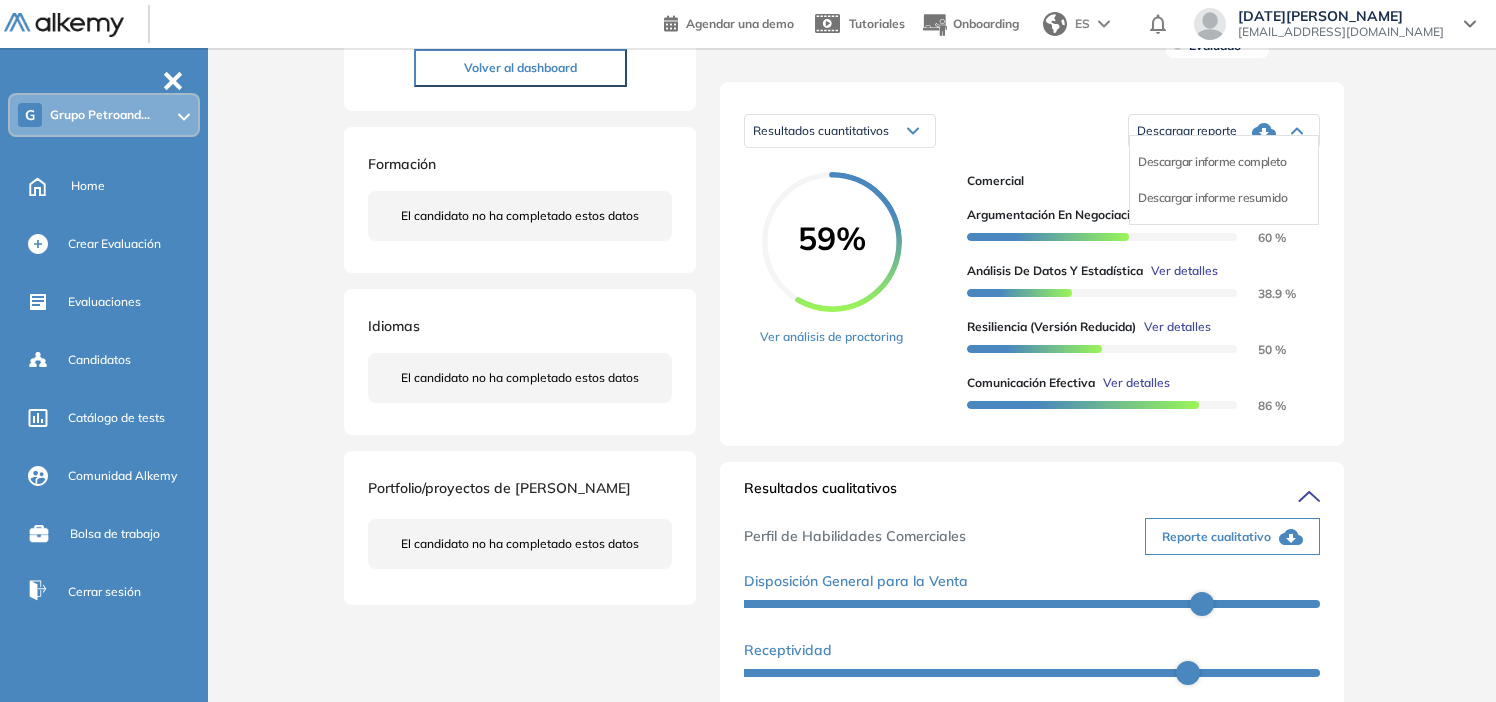 click on "Resultados cuantitativos" at bounding box center [840, 131] 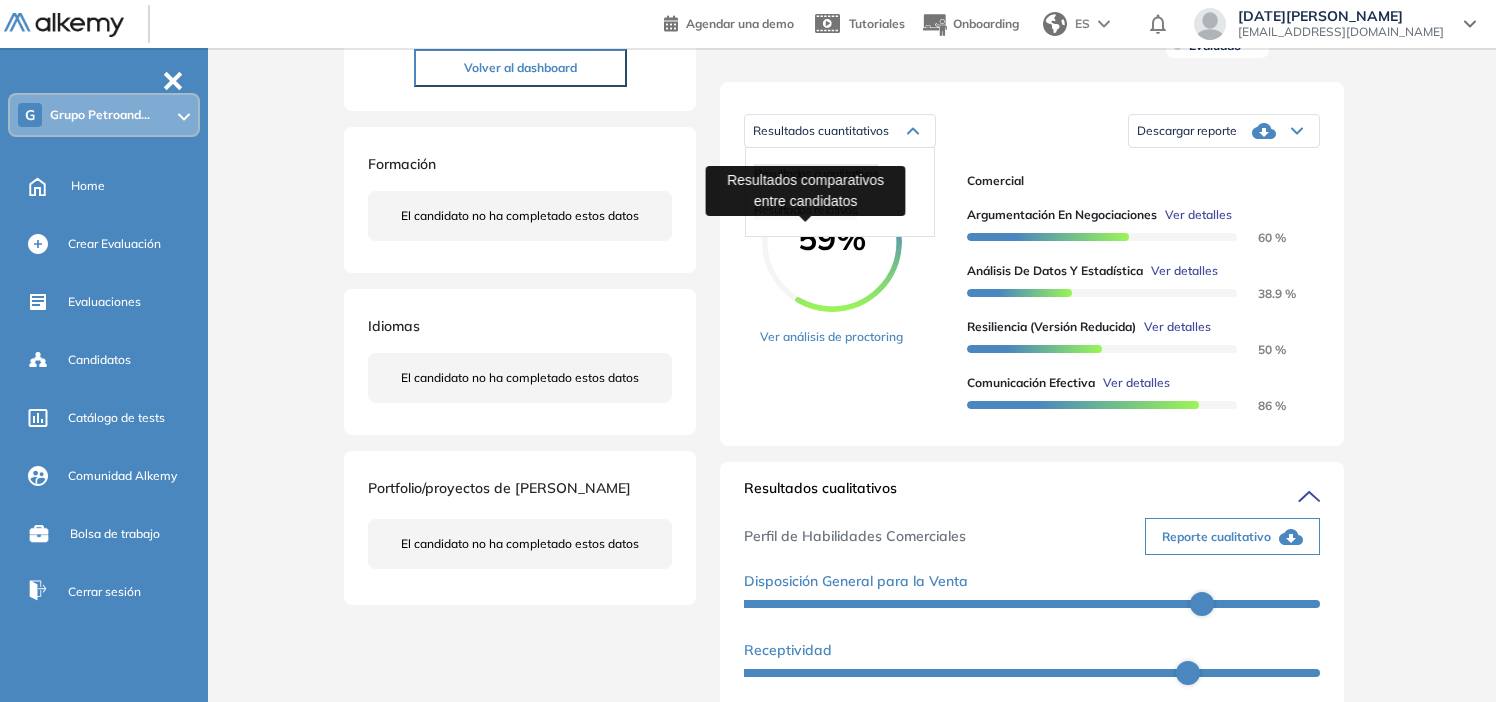 click on "Resultados relativos" at bounding box center (805, 209) 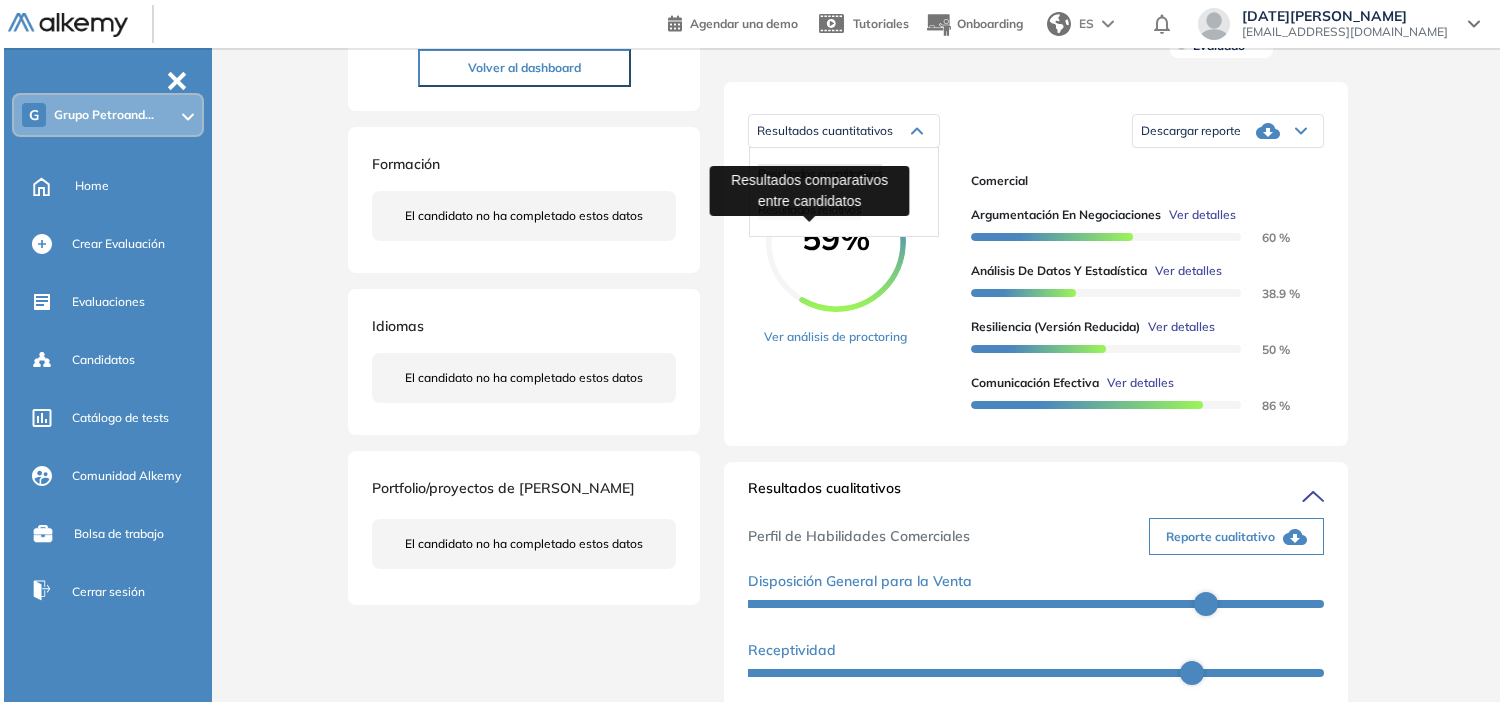 scroll, scrollTop: 0, scrollLeft: 0, axis: both 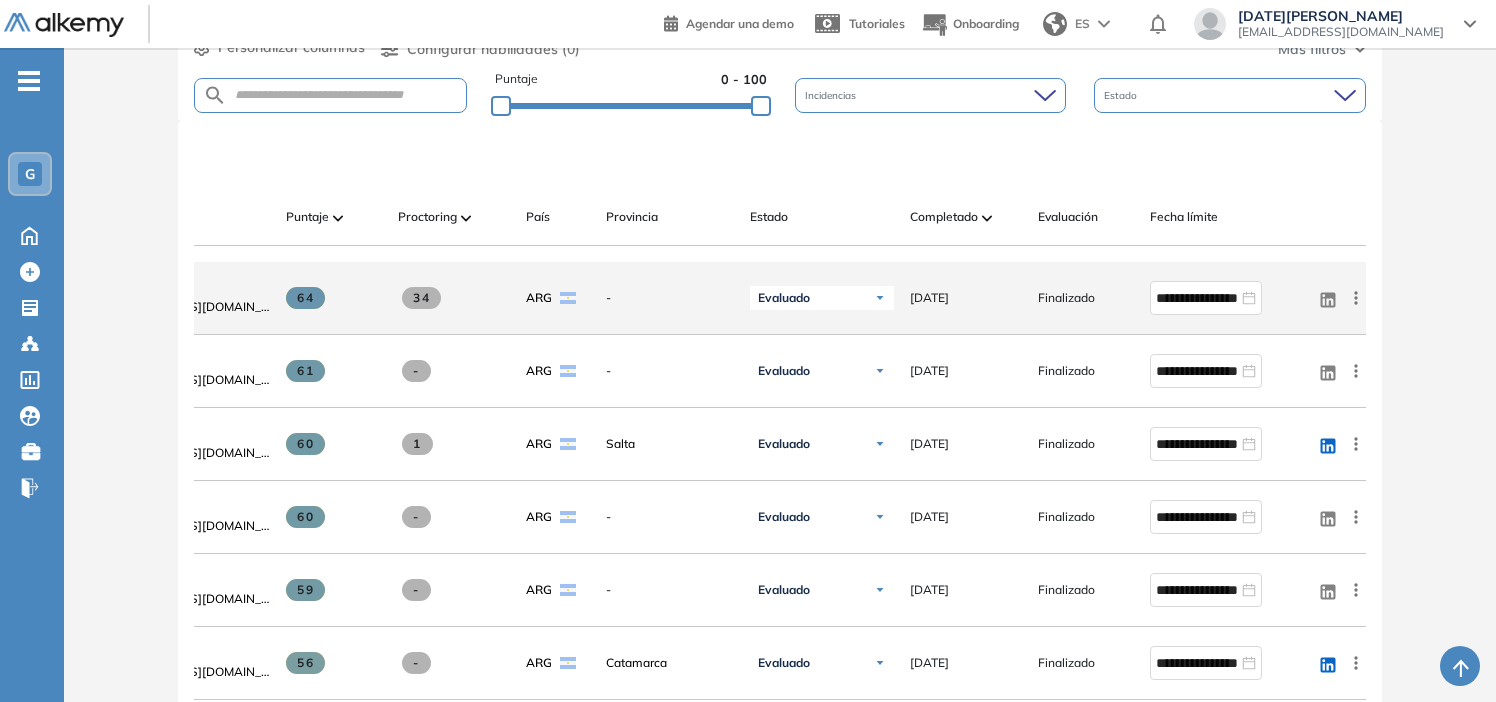 click 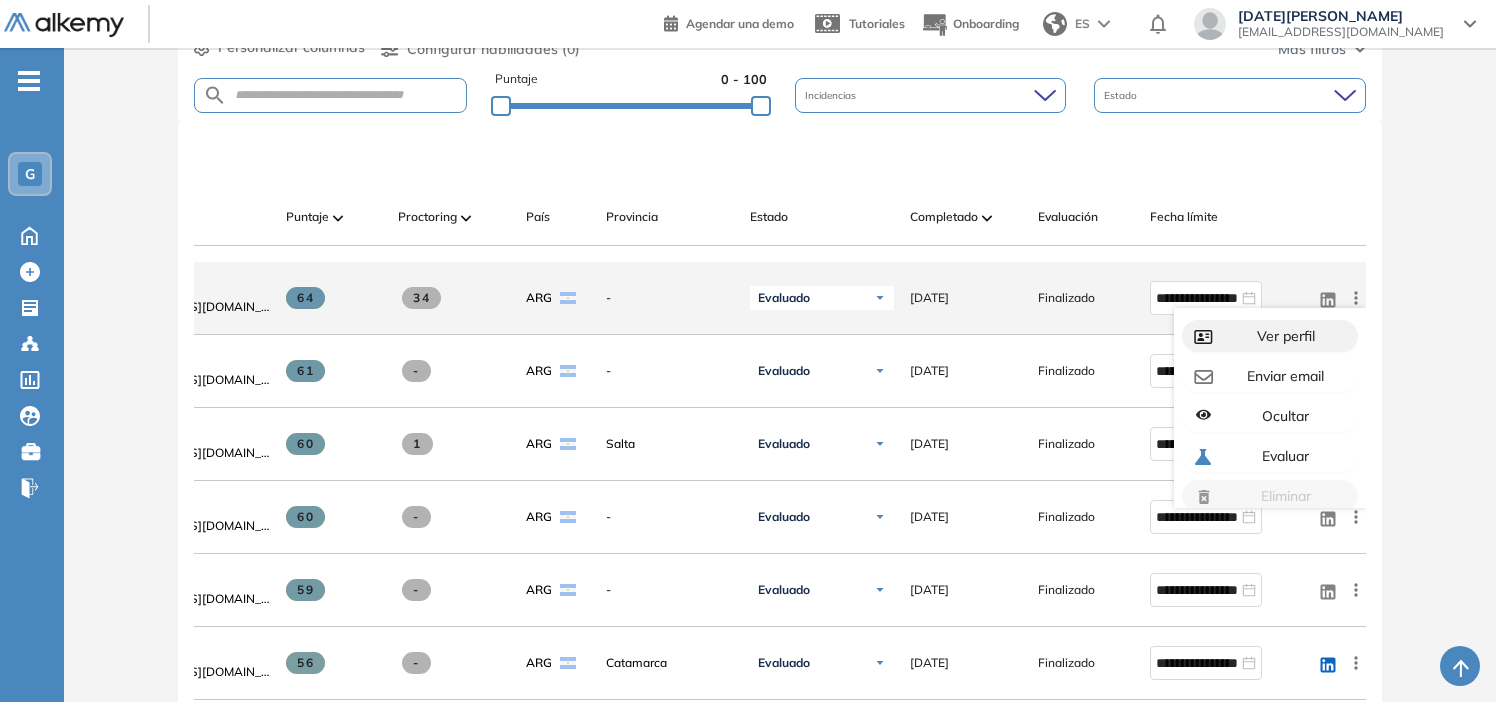 click on "Ver perfil" at bounding box center (1284, 336) 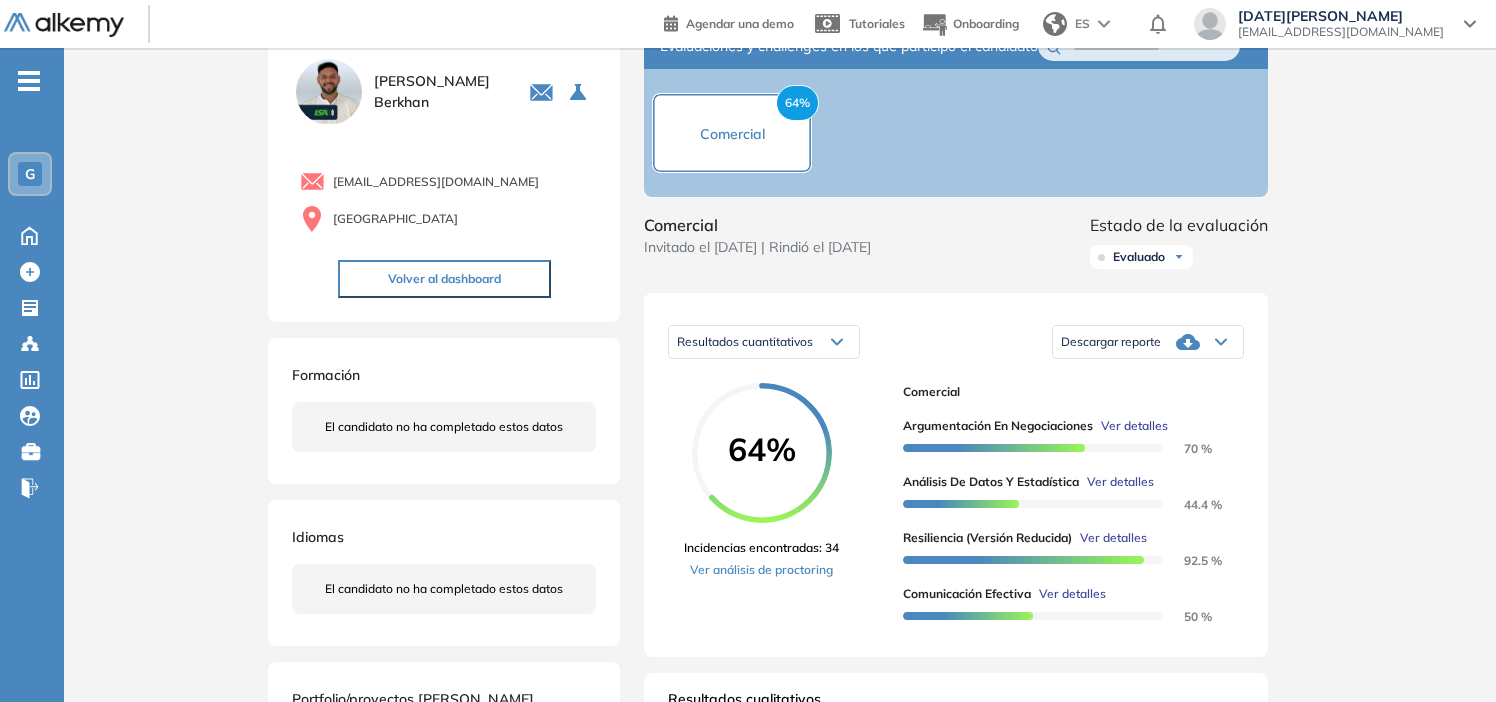 scroll, scrollTop: 100, scrollLeft: 0, axis: vertical 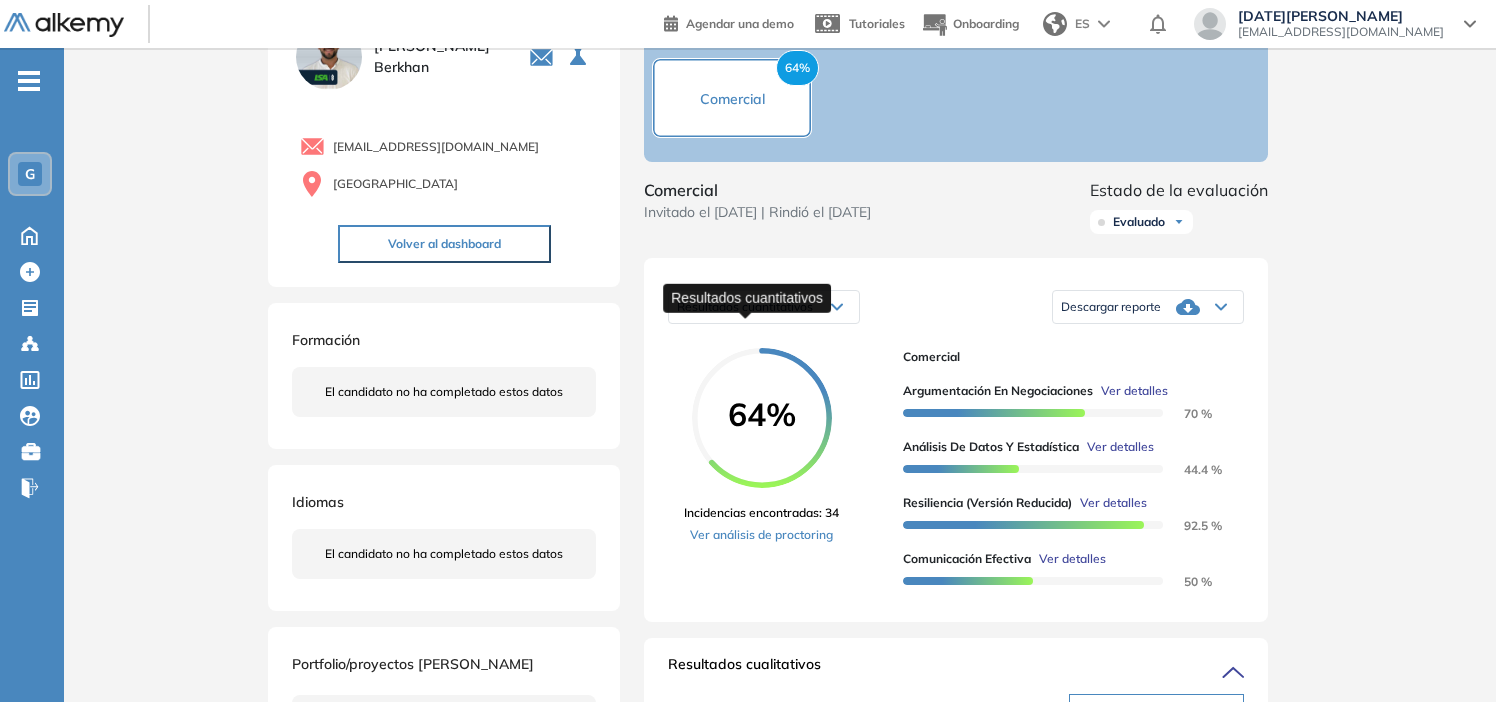 click on "Resultados cuantitativos" at bounding box center [745, 306] 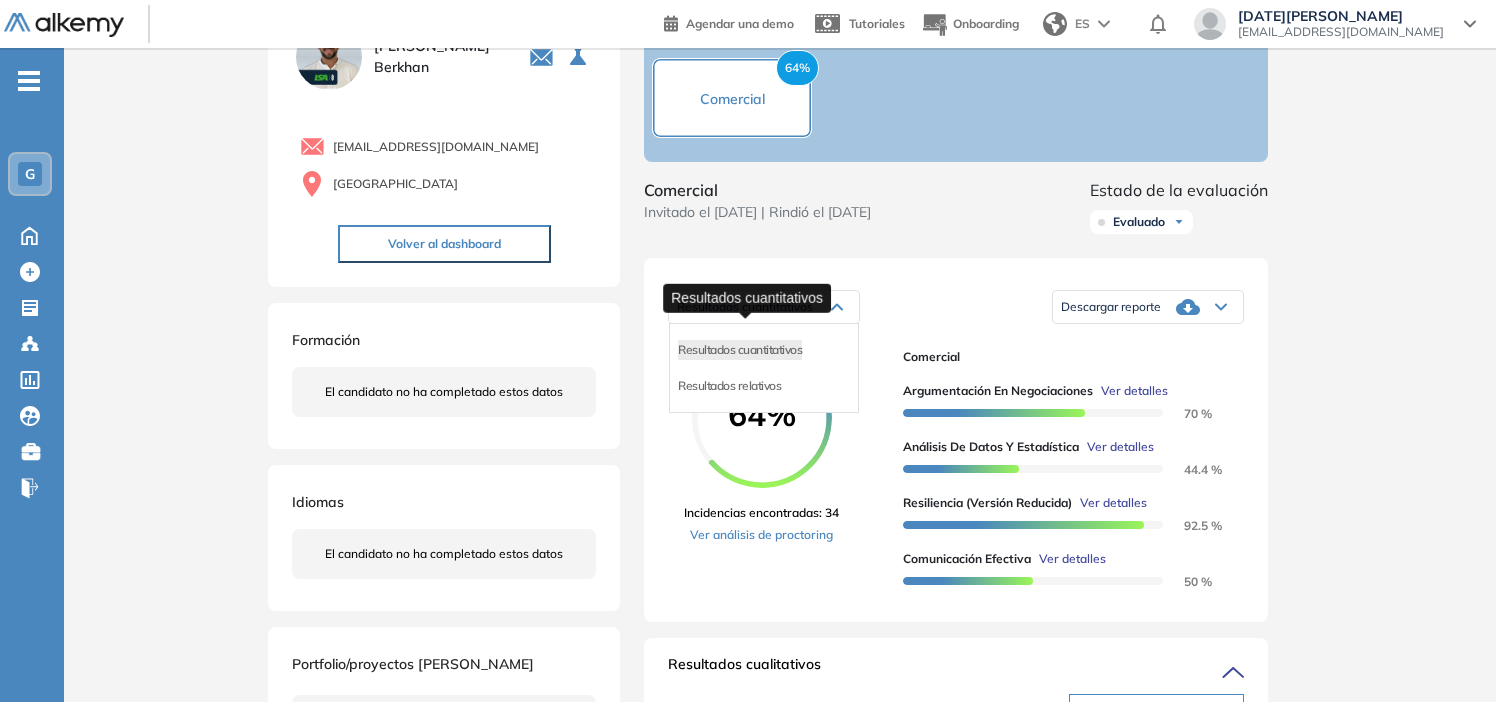 click on "Resultados cuantitativos" at bounding box center [745, 306] 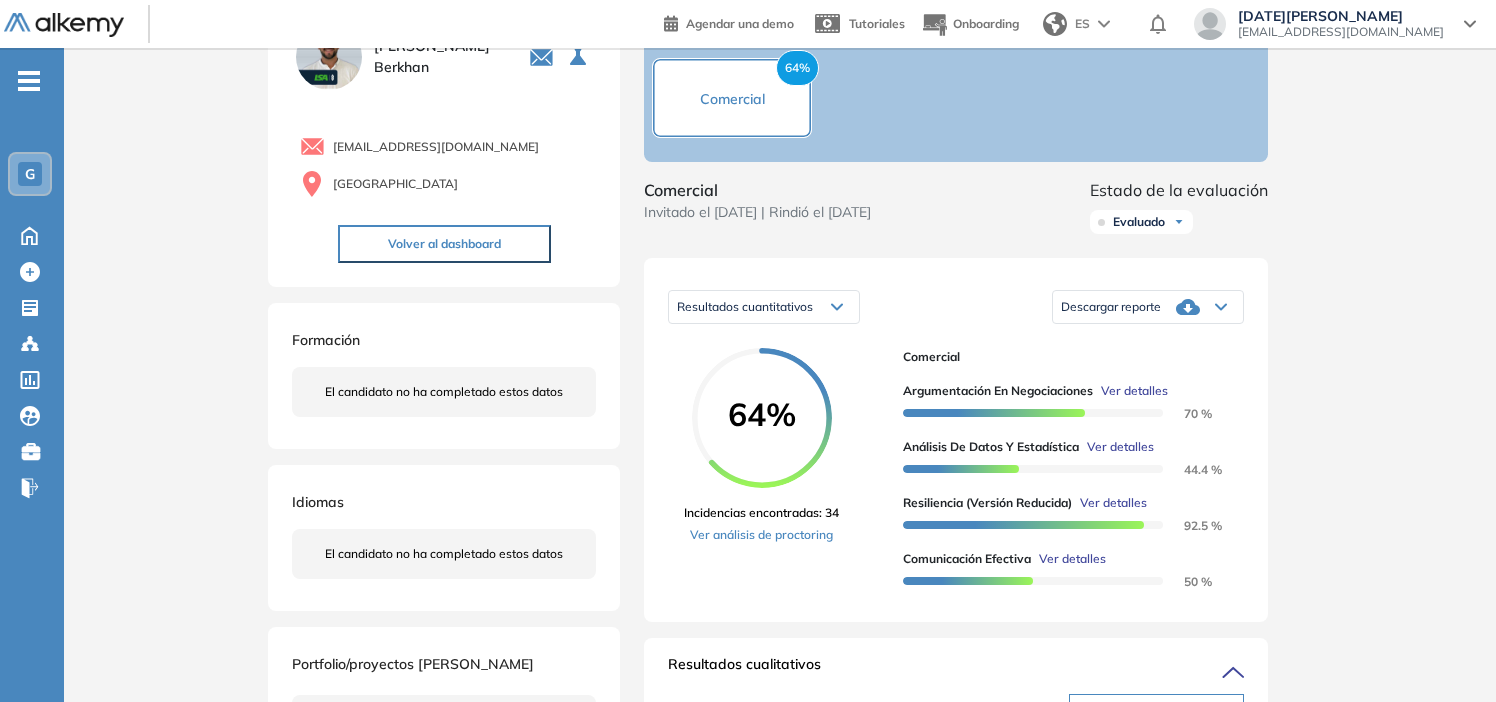click on "Descargar reporte" at bounding box center [1111, 307] 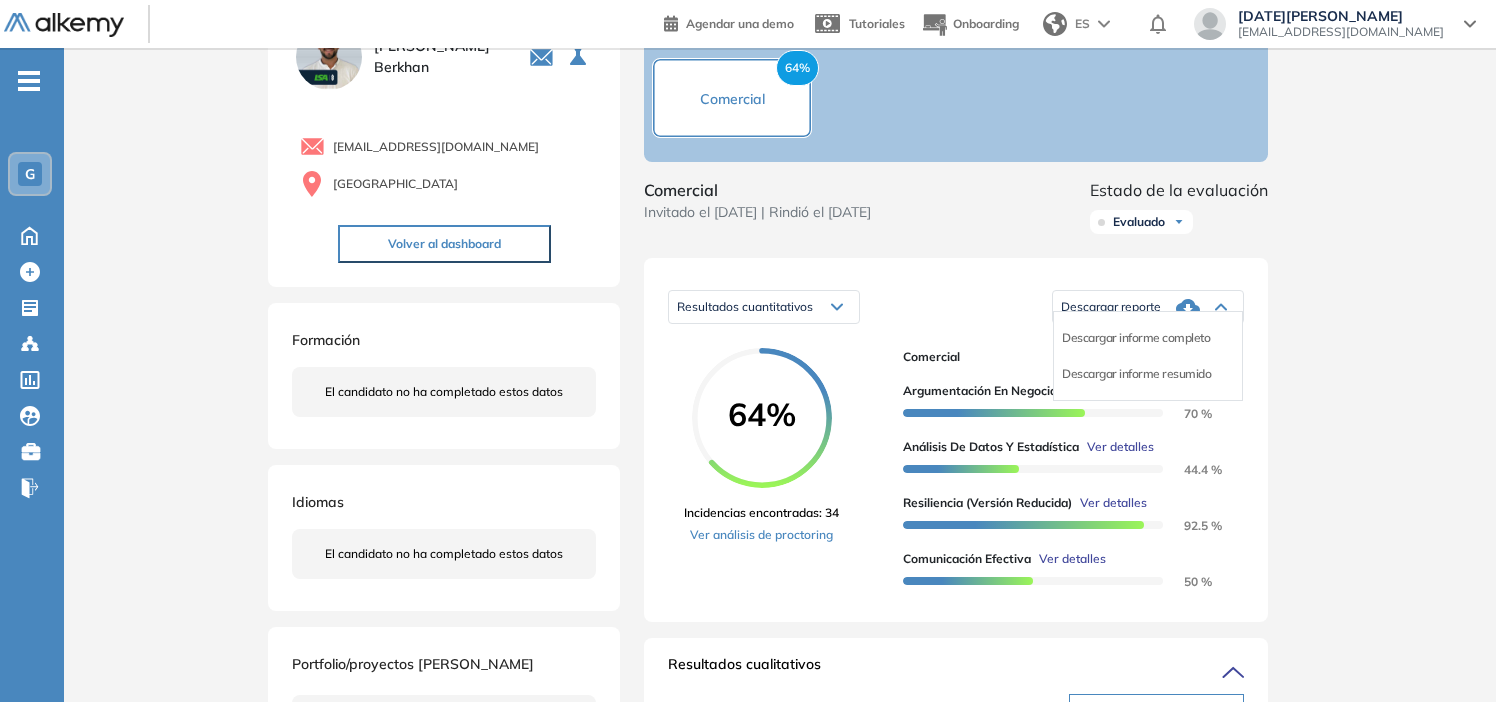 click on "Descargar informe completo" at bounding box center (1136, 338) 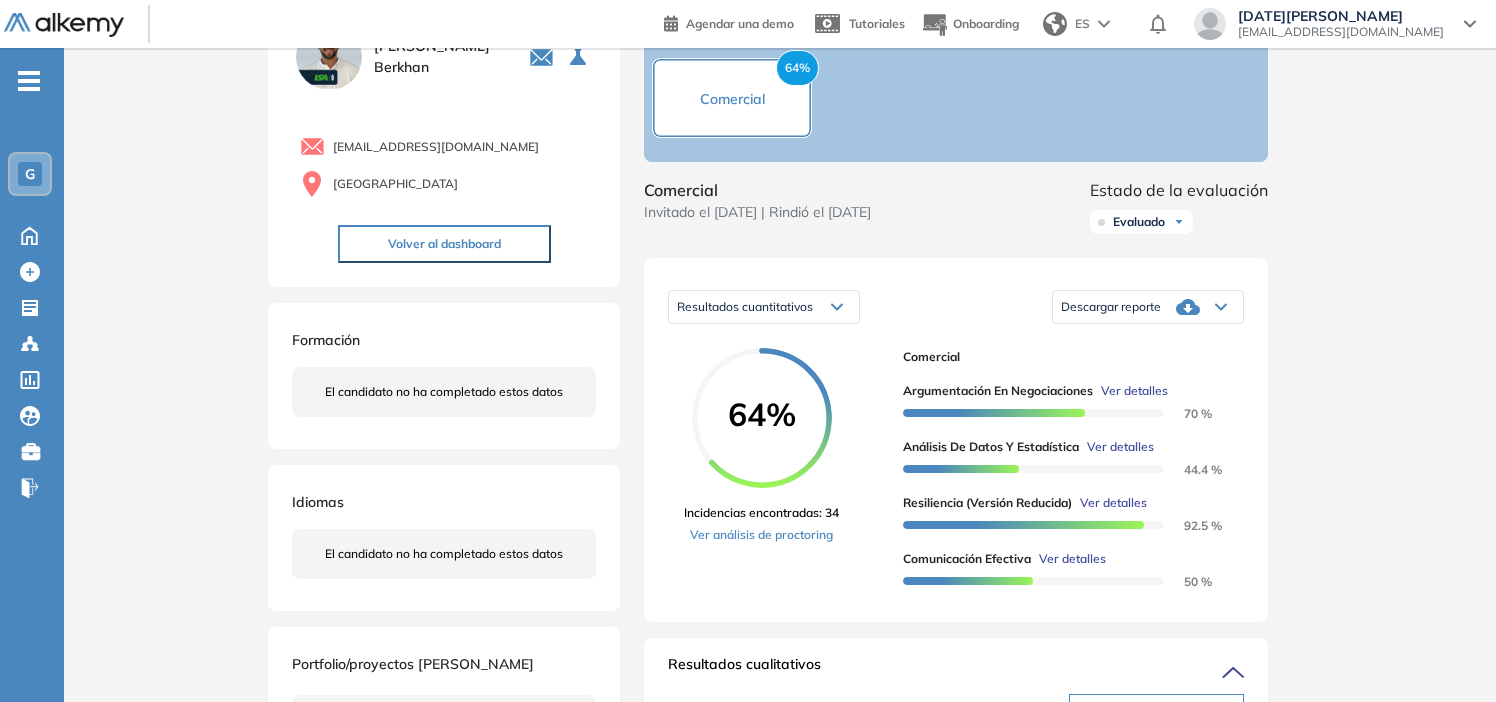 click on "Descargar reporte" at bounding box center (1148, 307) 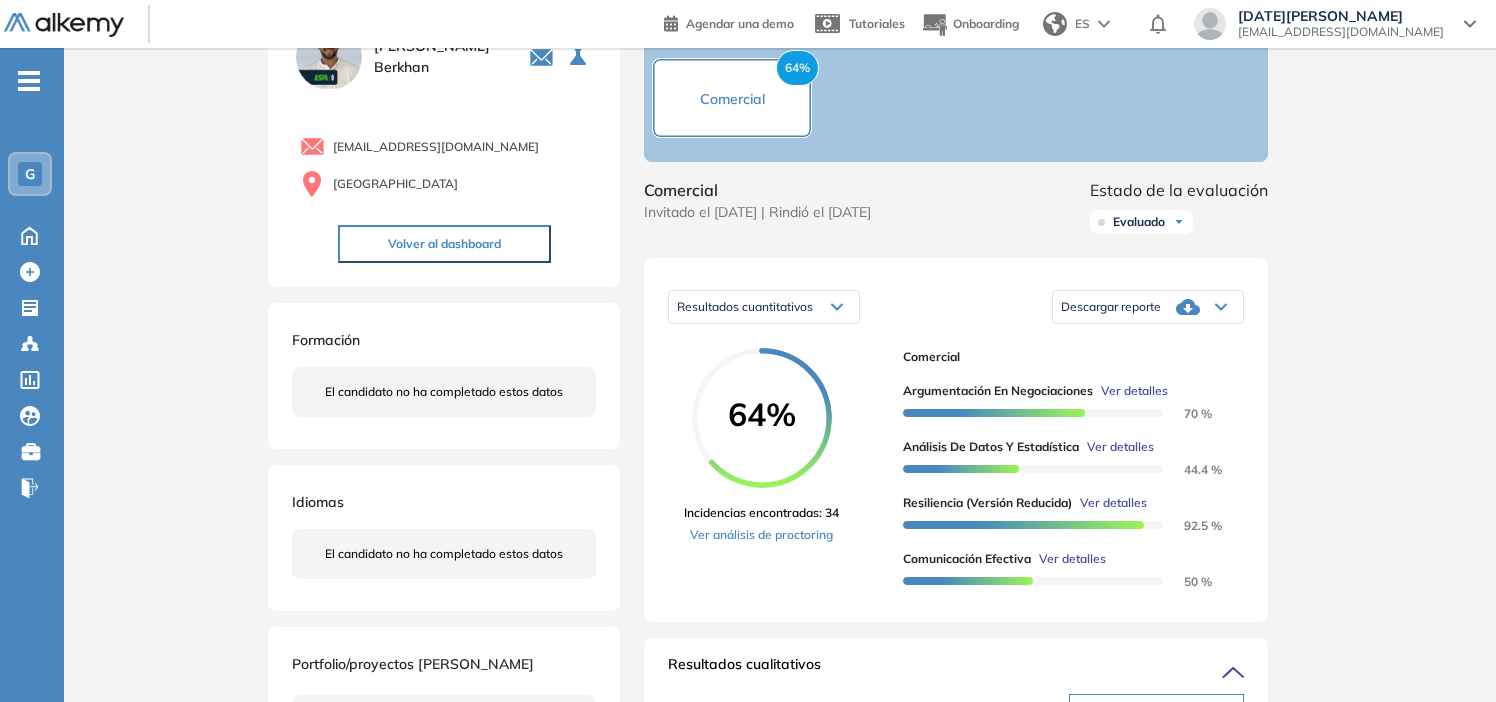 click on "Inicio Alkymetrics Evaluaciones Dashboard Candidato Duración :  00:00:00 Cantidad de preguntas:   Correcta Parcialmente correcta Incorrecta Neutra Saltada Cerrar ¿Eliminar talento? Si lo haces, no podrás recuperar sus datos. Podrás volver a invitarlo por email, no por link. Entendido [PERSON_NAME] 0 . Administración 1 . Comercial 2 . Soporte Comercial 3 . Controller de Gestion 4 . Gerentes 5 . Marketing 6 . Comercial 7 . Gerente de Negocios [EMAIL_ADDRESS][DOMAIN_NAME] Argentina Volver al dashboard Formación El candidato no ha completado estos datos Idiomas El candidato no ha completado estos datos Portfolio/proyectos [PERSON_NAME] candidato no ha completado estos datos Evaluaciones y challenges en los que participó el candidato 64% Comercial Comercial Invitado el [DATE] | Rindió el [DATE] Estado de la evaluación Evaluado No evaluado Evaluado A entrevistar Entrevistado Finalista Oferta enviada Oferta rechazada Sin respuesta Rechazado Contratado Resultados cuantitativos 64% 70 %  :" at bounding box center [780, 792] 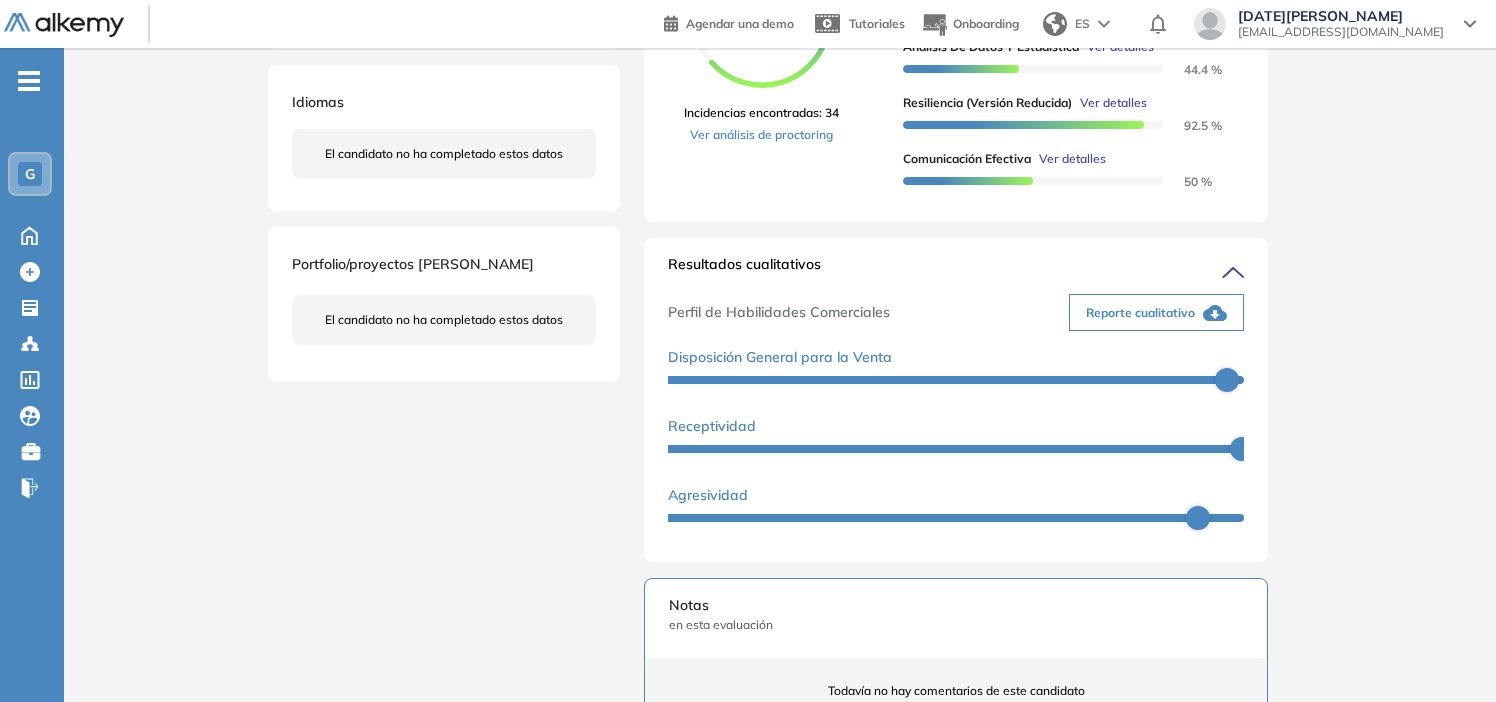 scroll, scrollTop: 600, scrollLeft: 0, axis: vertical 